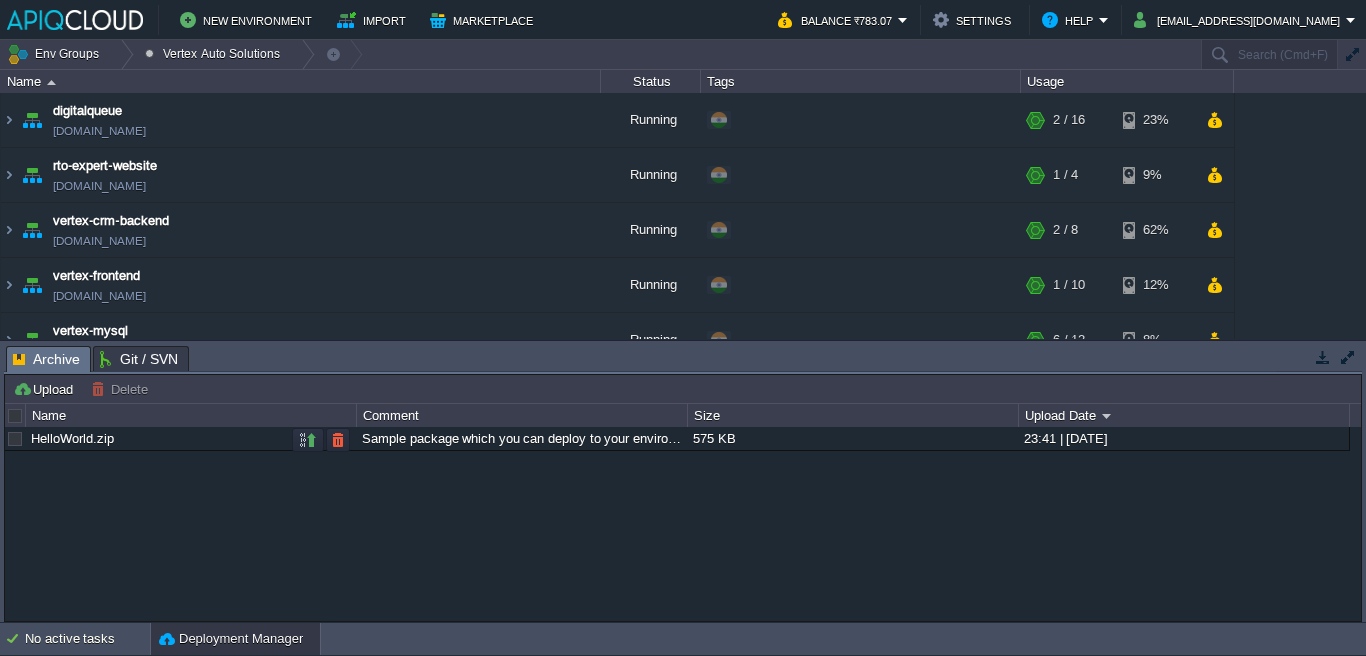 scroll, scrollTop: 0, scrollLeft: 0, axis: both 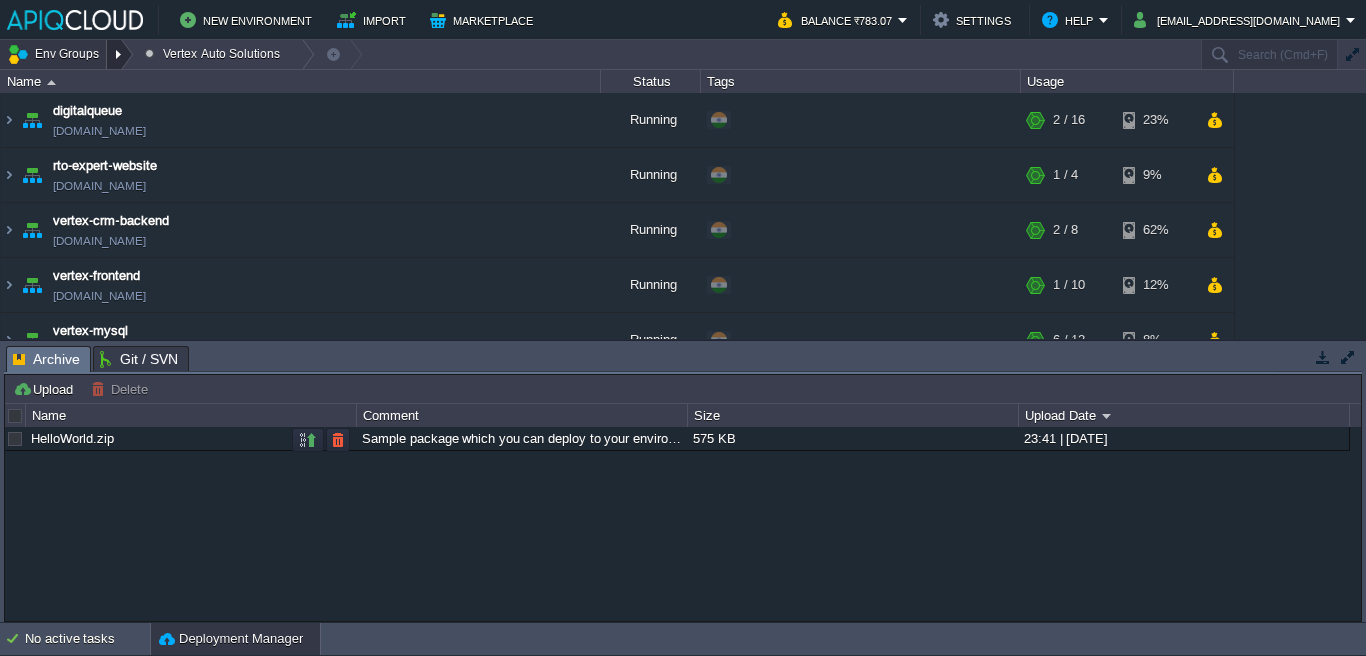 click at bounding box center [120, 54] 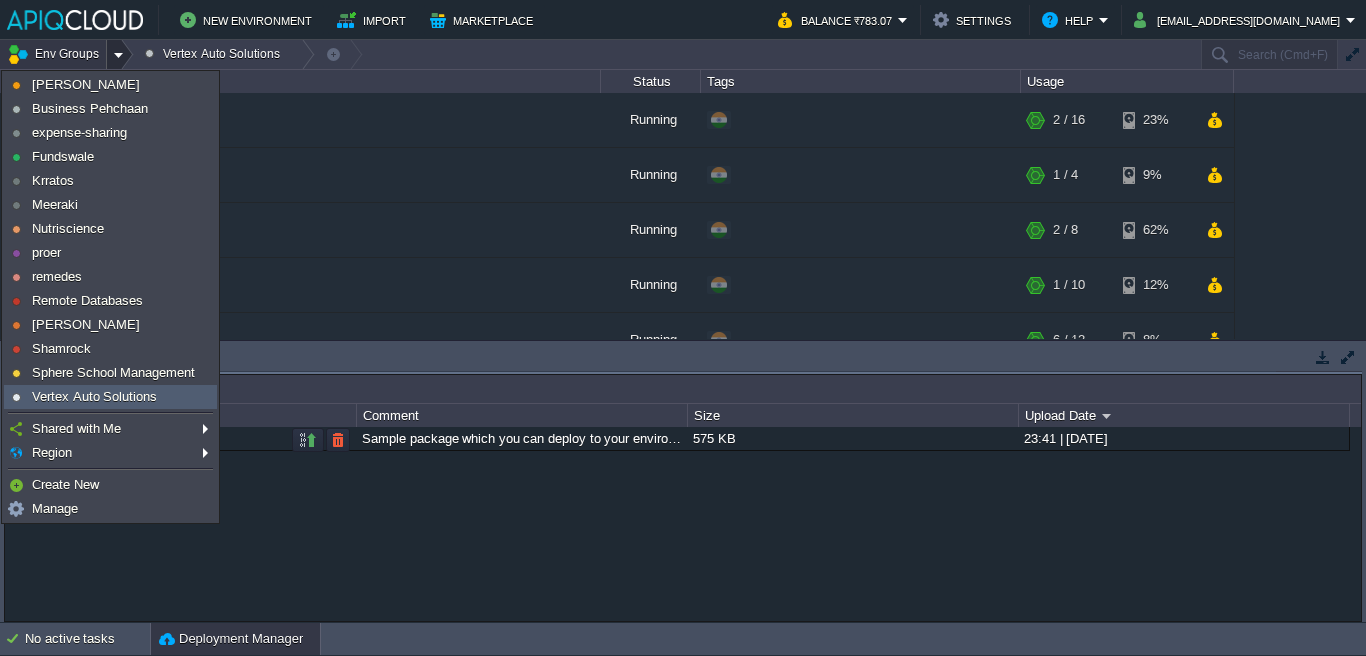 click on "Vertex Auto Solutions" at bounding box center (110, 397) 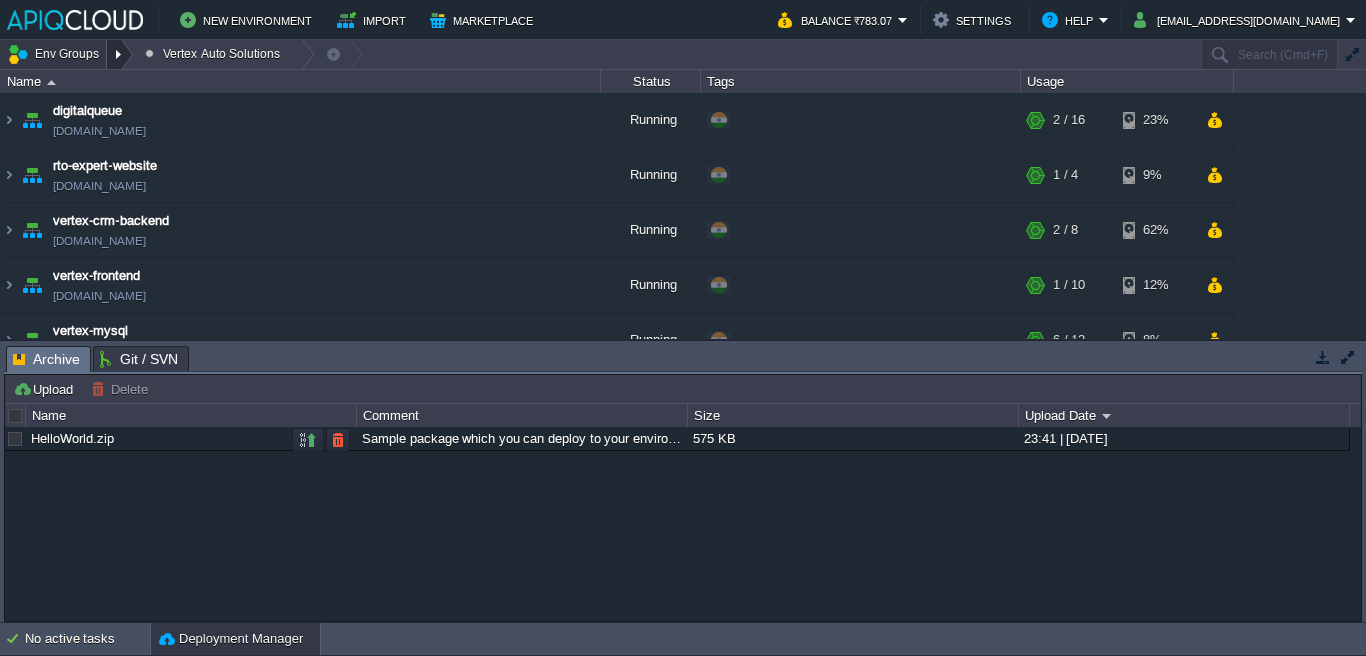 click at bounding box center (120, 54) 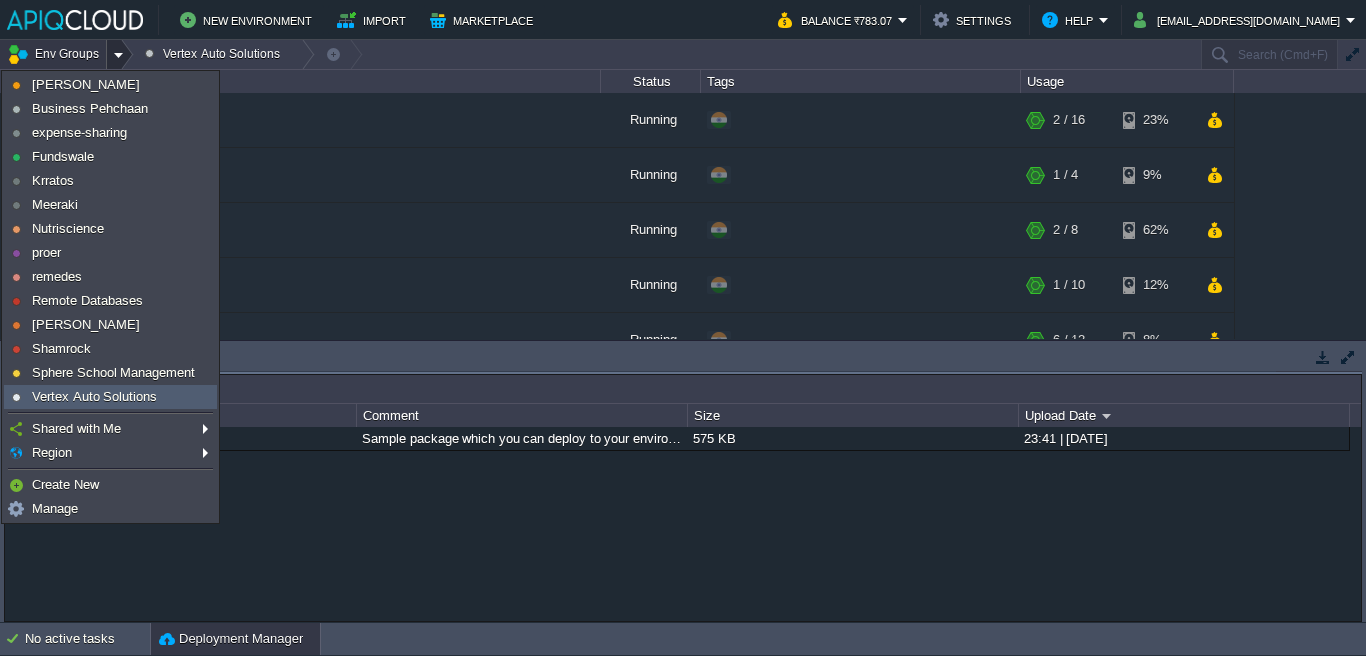 click on "Vertex Auto Solutions" at bounding box center (94, 396) 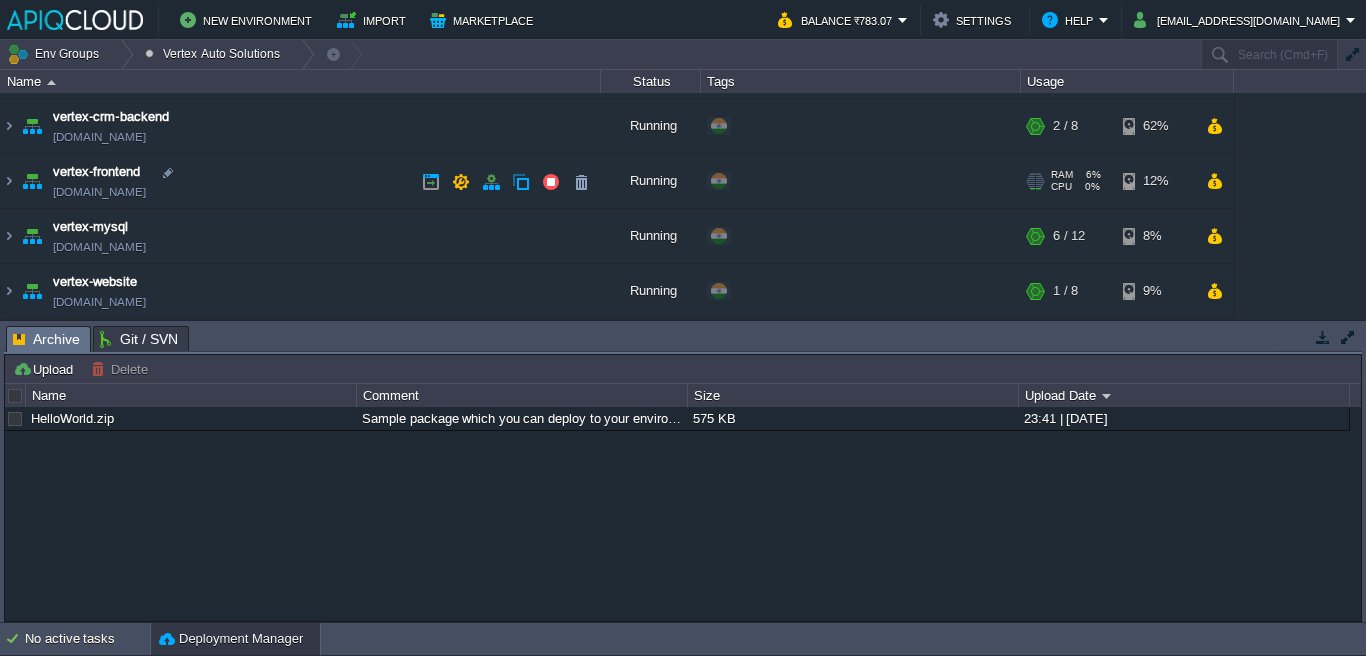 scroll, scrollTop: 0, scrollLeft: 0, axis: both 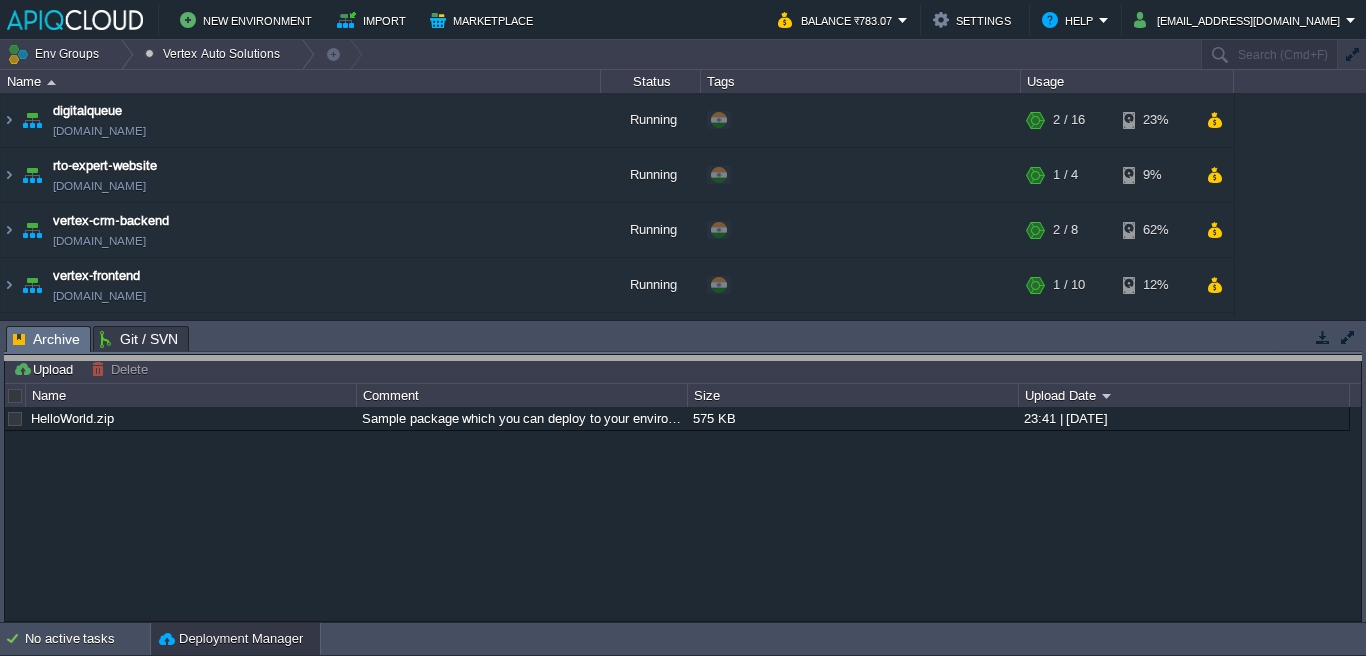 drag, startPoint x: 349, startPoint y: 341, endPoint x: 355, endPoint y: 398, distance: 57.31492 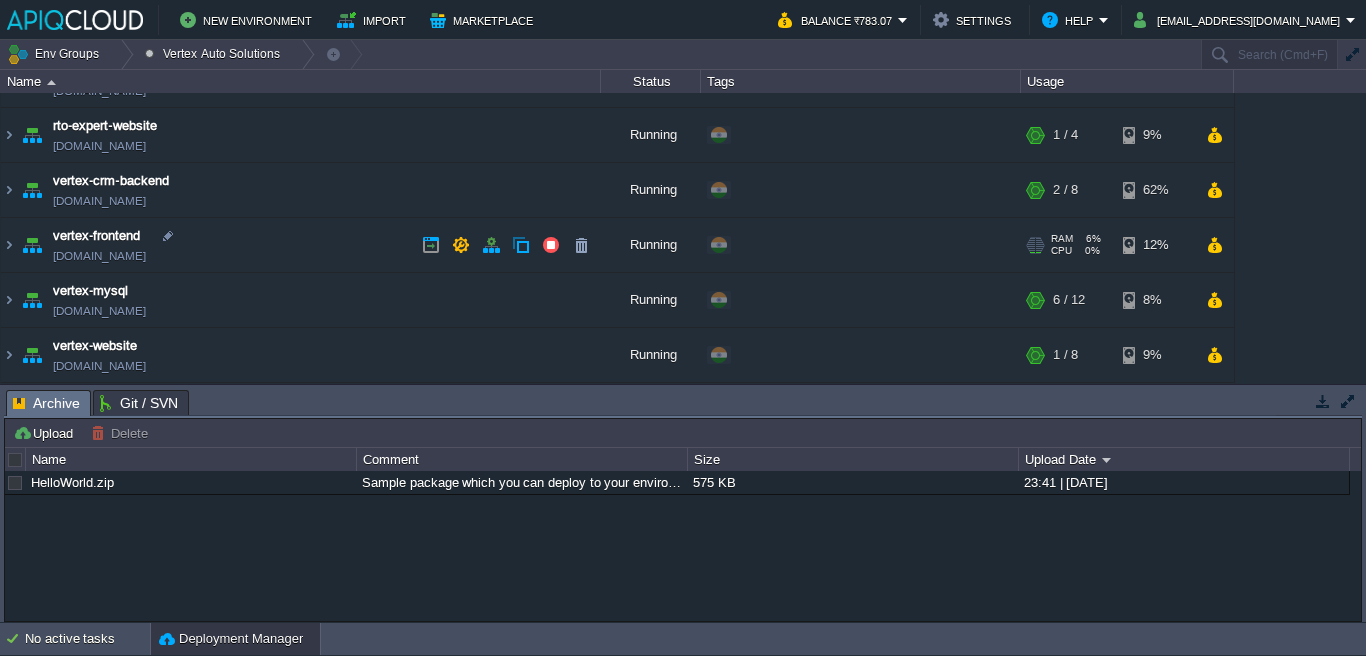 scroll, scrollTop: 0, scrollLeft: 0, axis: both 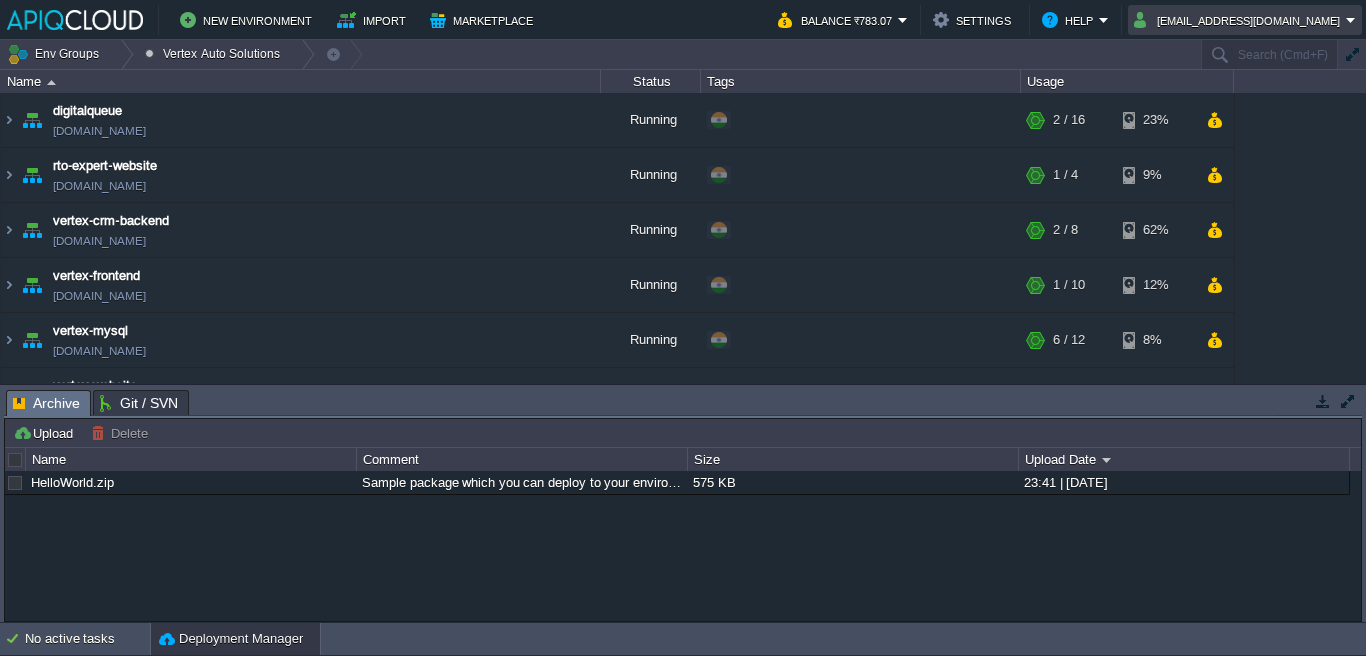 click on "[EMAIL_ADDRESS][DOMAIN_NAME]" at bounding box center [1240, 20] 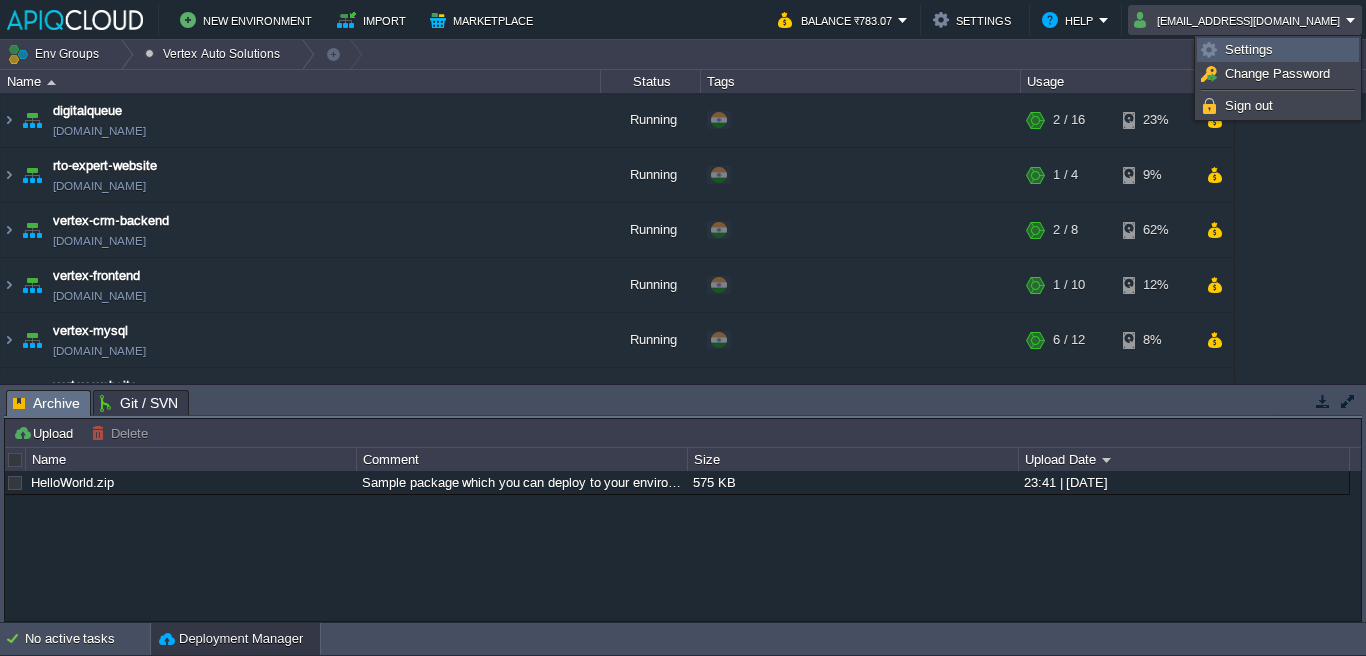 click on "Settings" at bounding box center [1278, 50] 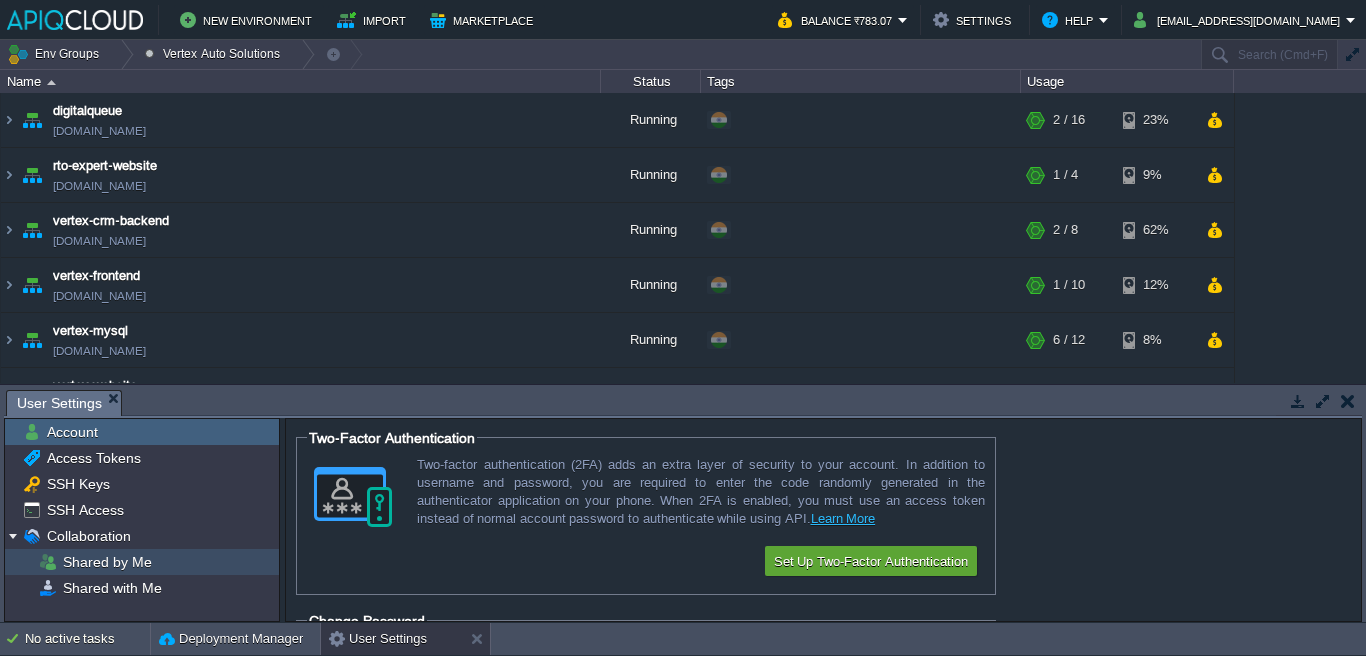 click on "Shared by Me" at bounding box center [107, 562] 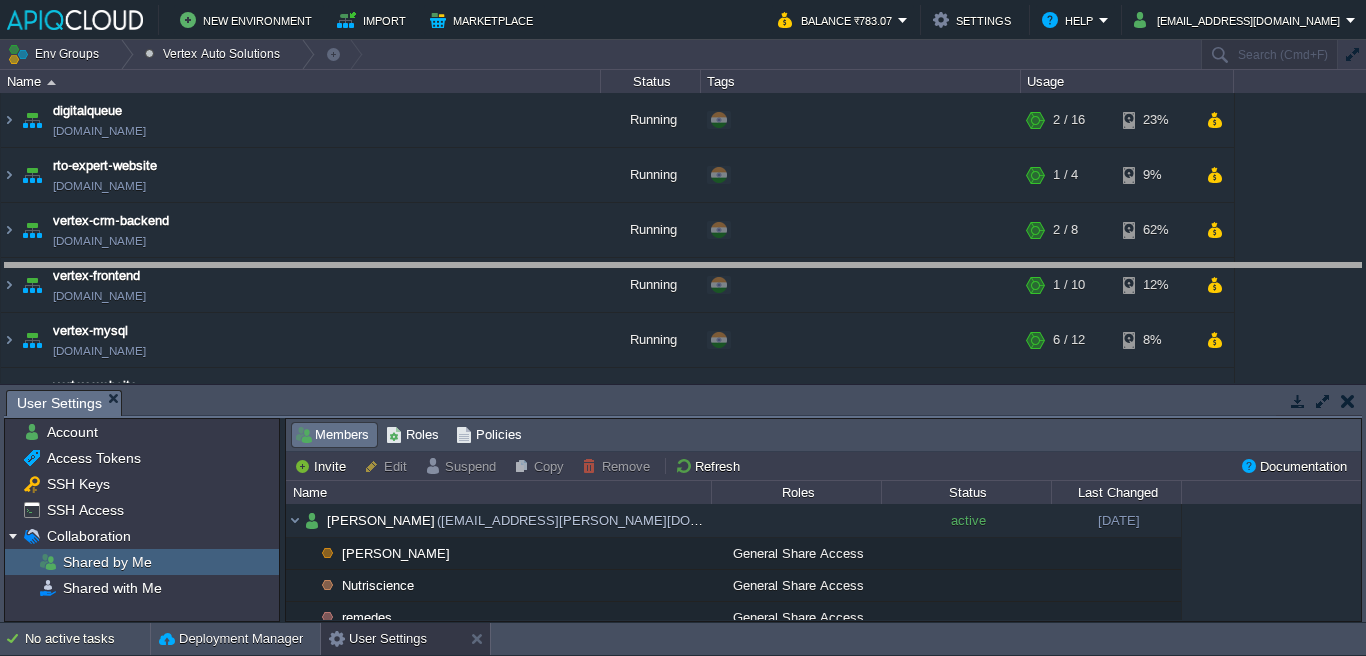 drag, startPoint x: 909, startPoint y: 387, endPoint x: 908, endPoint y: 229, distance: 158.00316 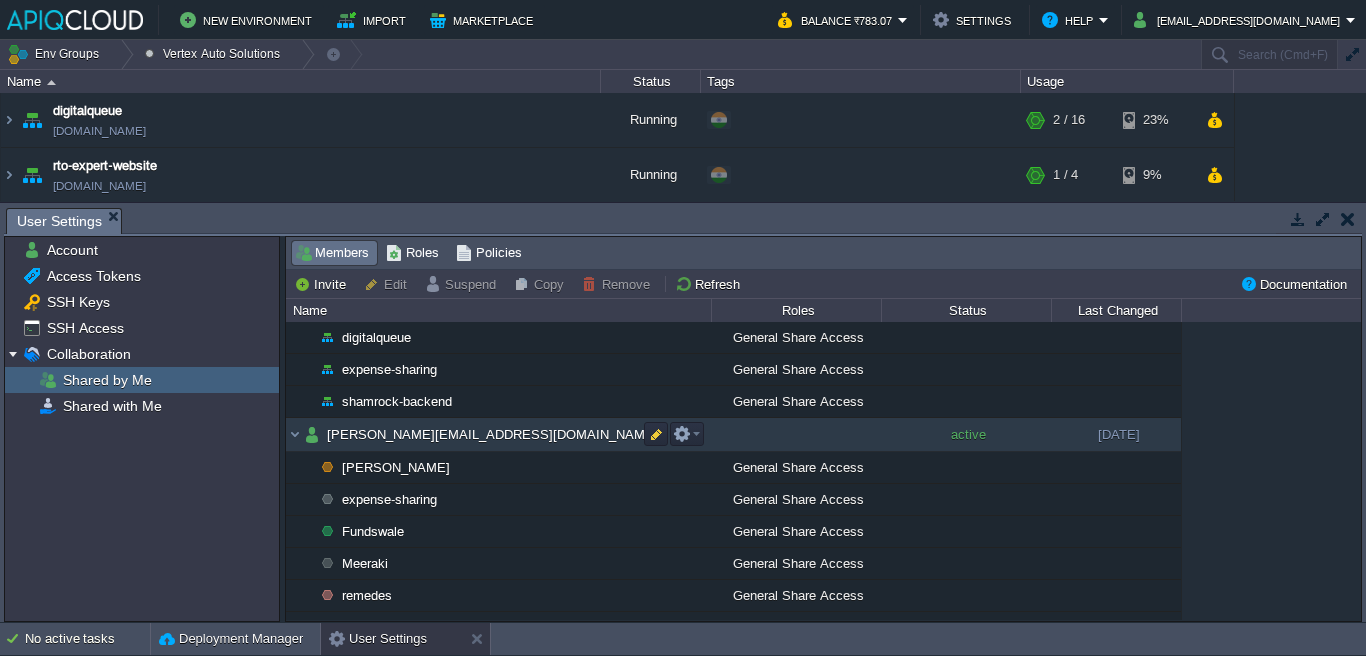 scroll, scrollTop: 606, scrollLeft: 0, axis: vertical 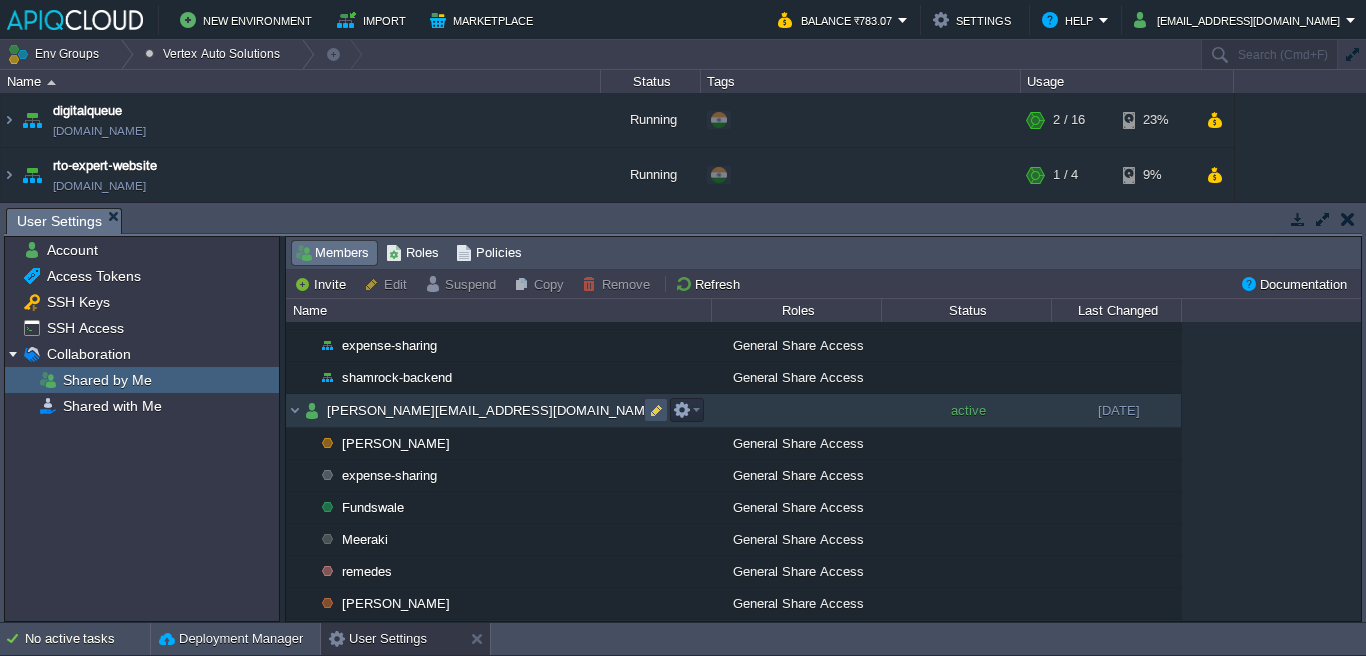 click at bounding box center [656, 410] 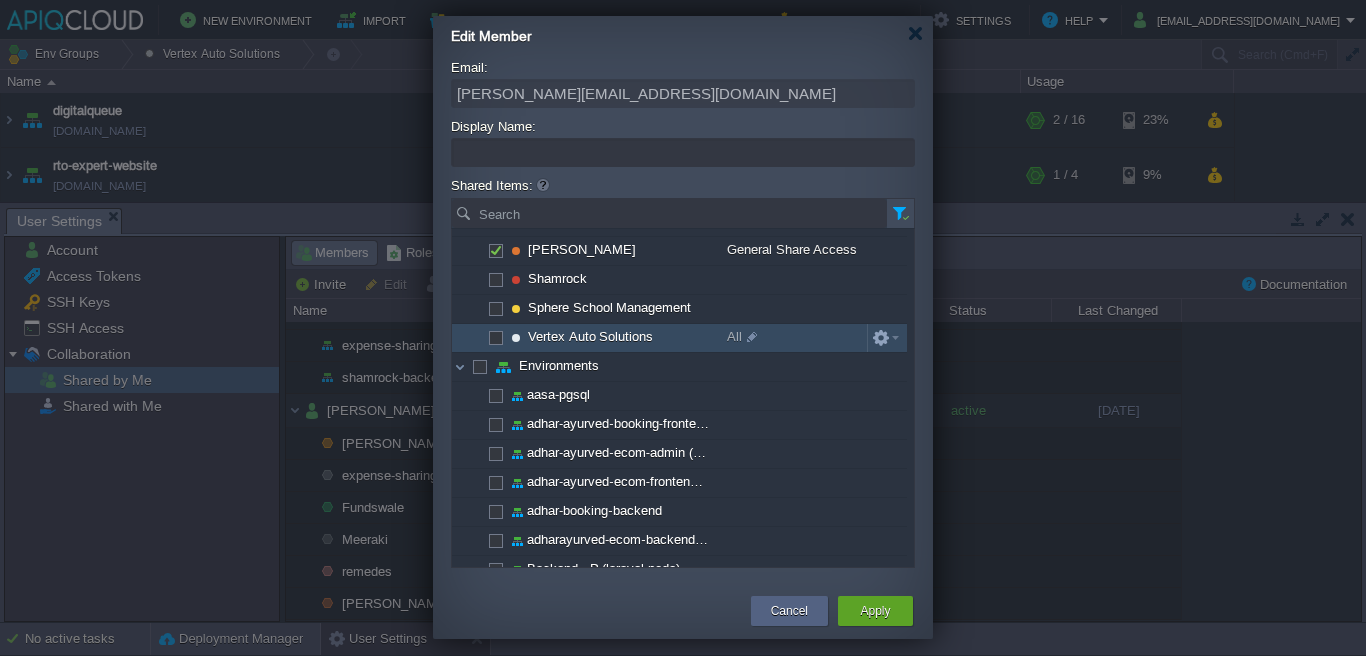 scroll, scrollTop: 300, scrollLeft: 0, axis: vertical 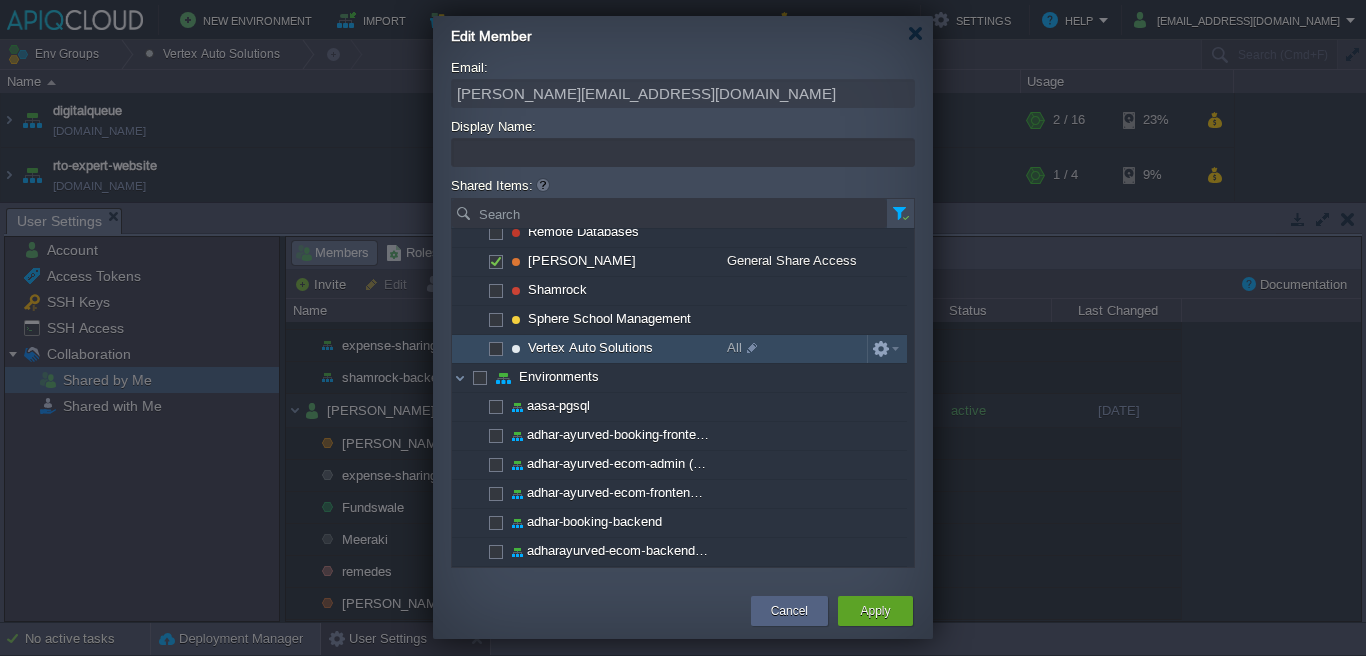 click on "Vertex Auto Solutions" at bounding box center (587, 349) 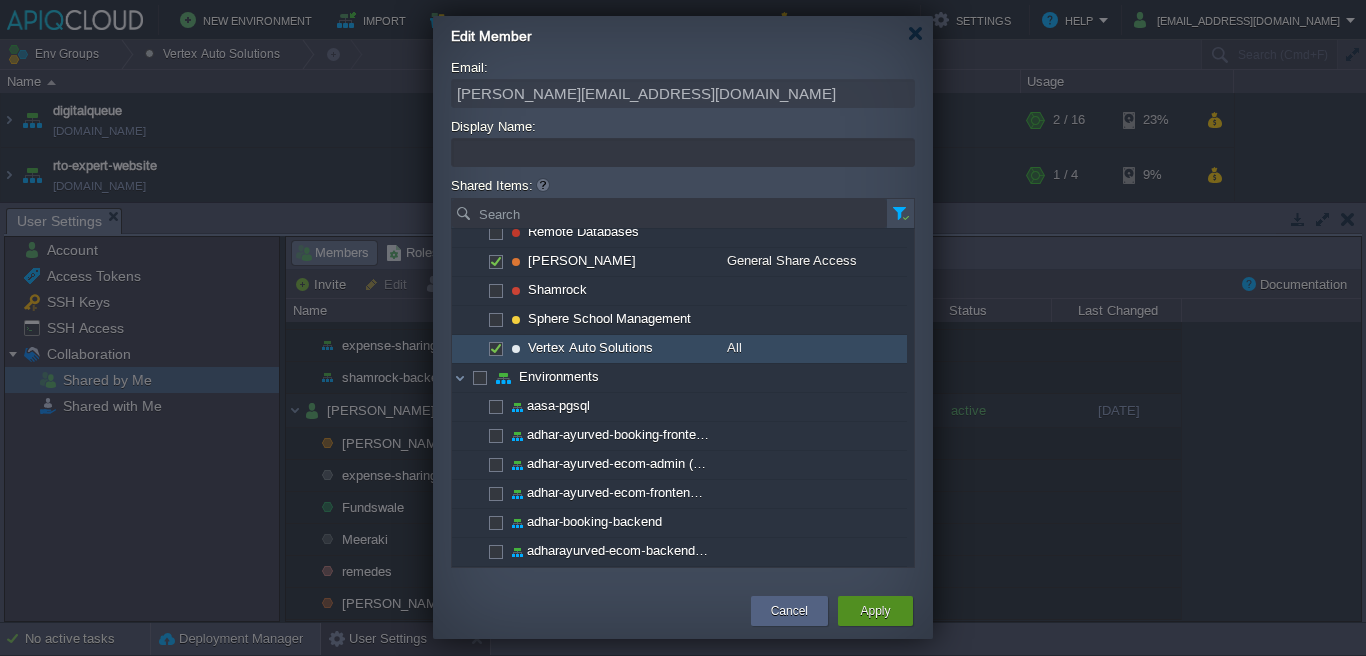 click on "Apply" at bounding box center [875, 611] 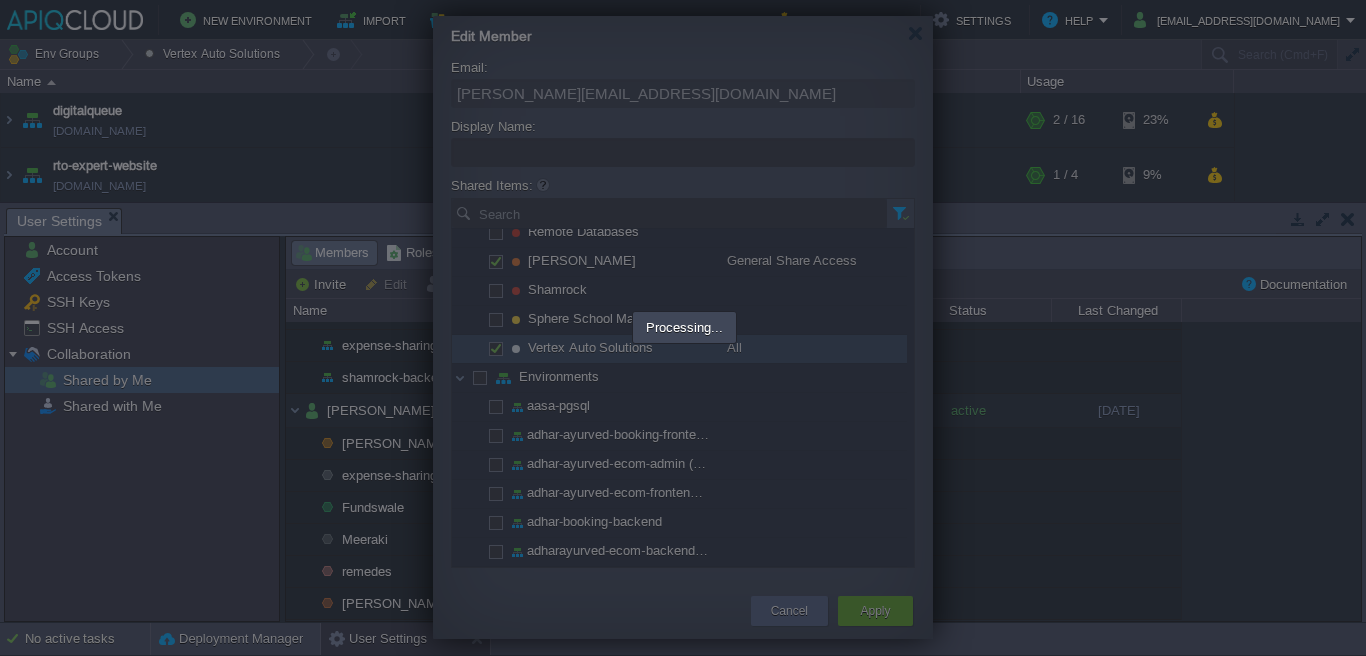 scroll, scrollTop: 0, scrollLeft: 0, axis: both 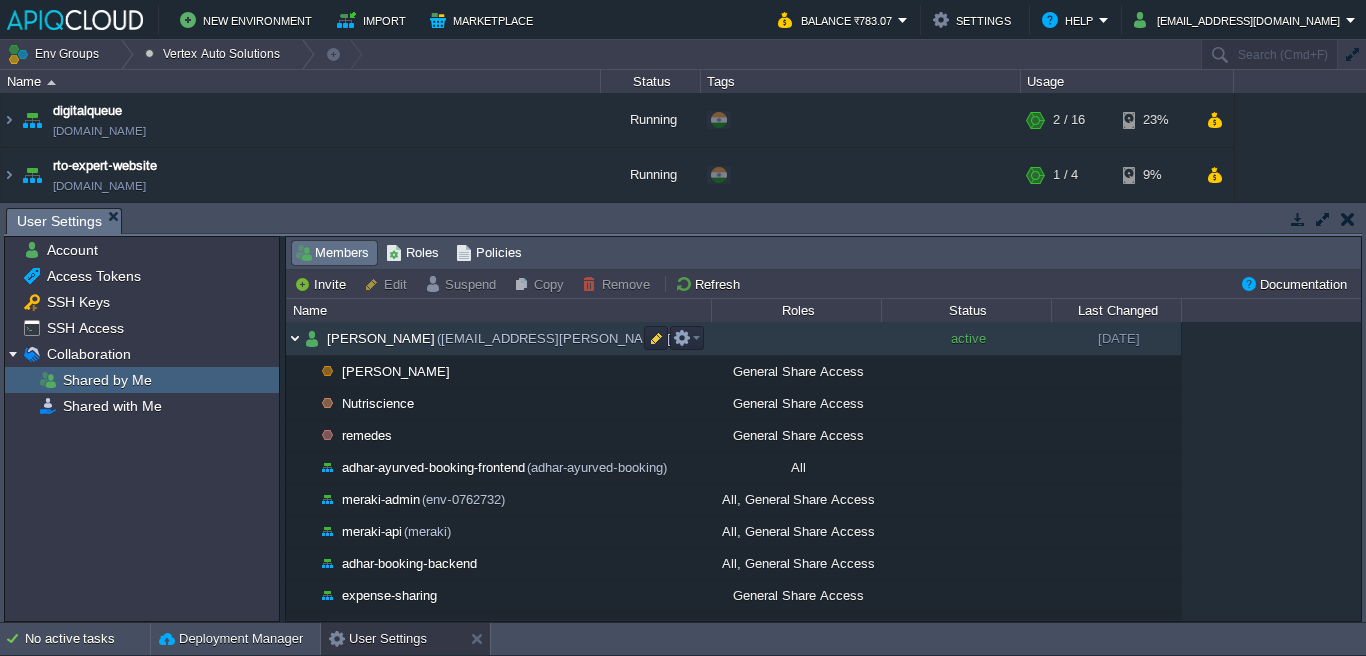 click at bounding box center (295, 338) 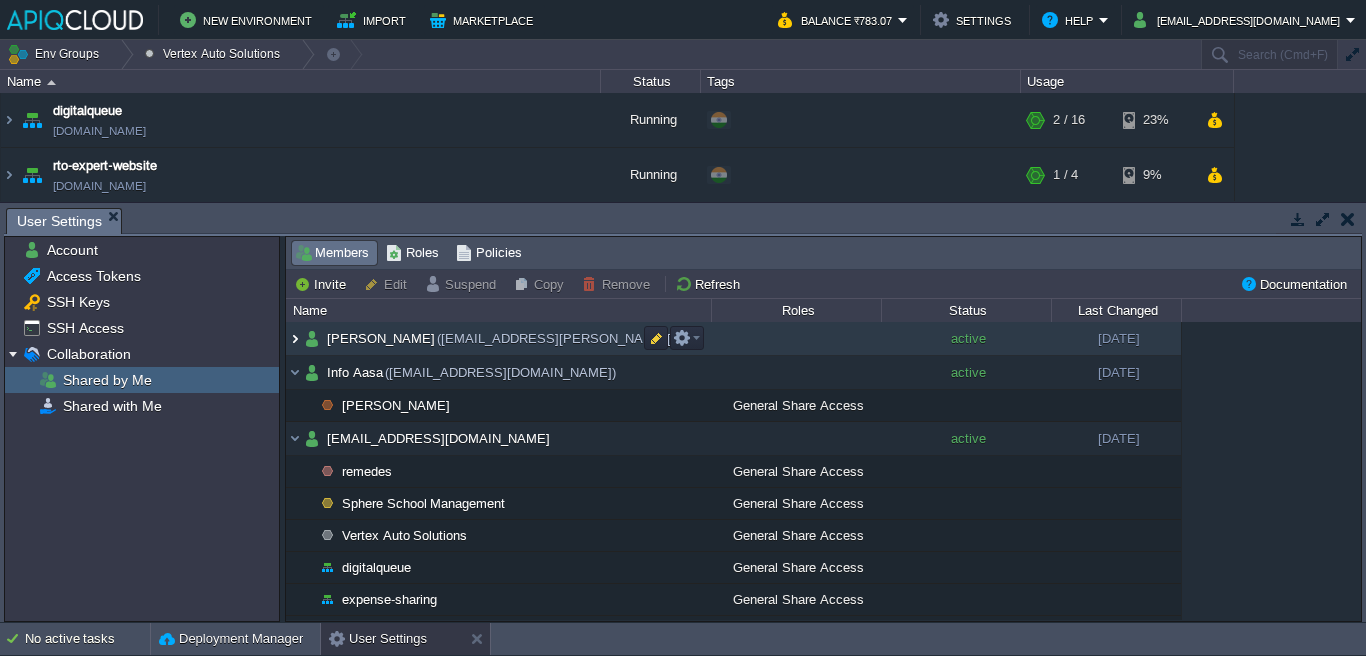 click at bounding box center (295, 338) 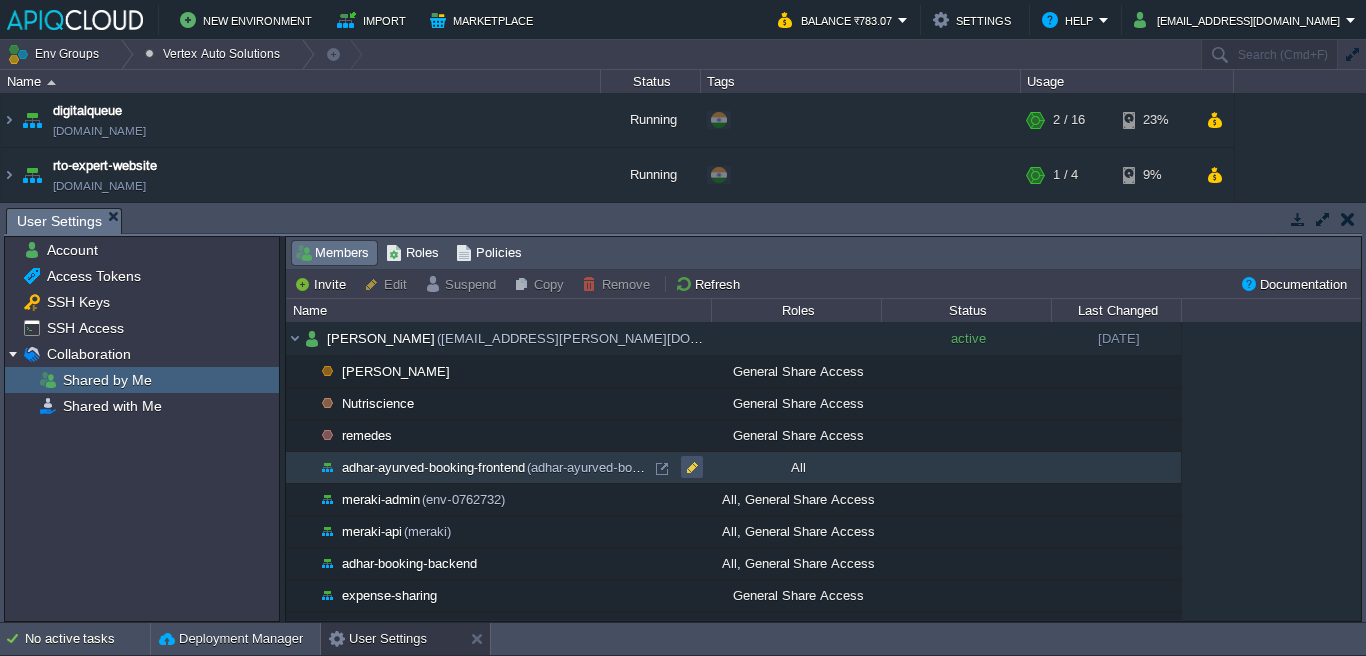 click at bounding box center [692, 467] 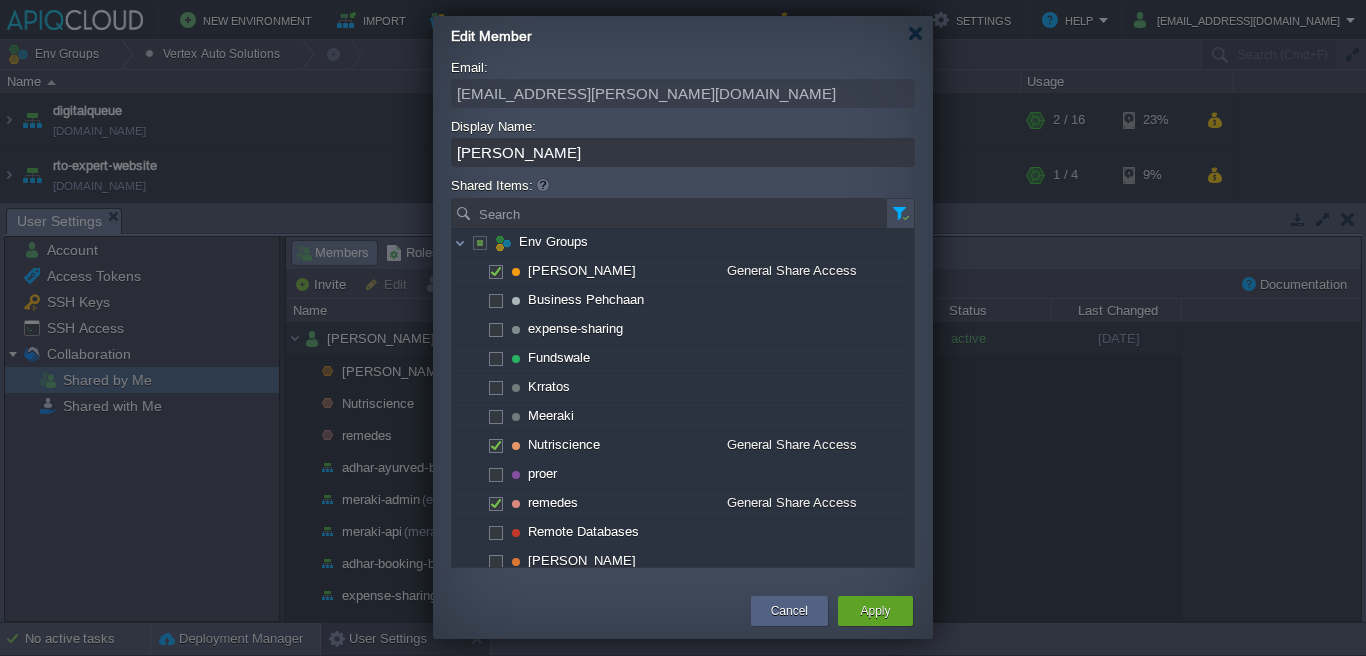 scroll, scrollTop: 357, scrollLeft: 0, axis: vertical 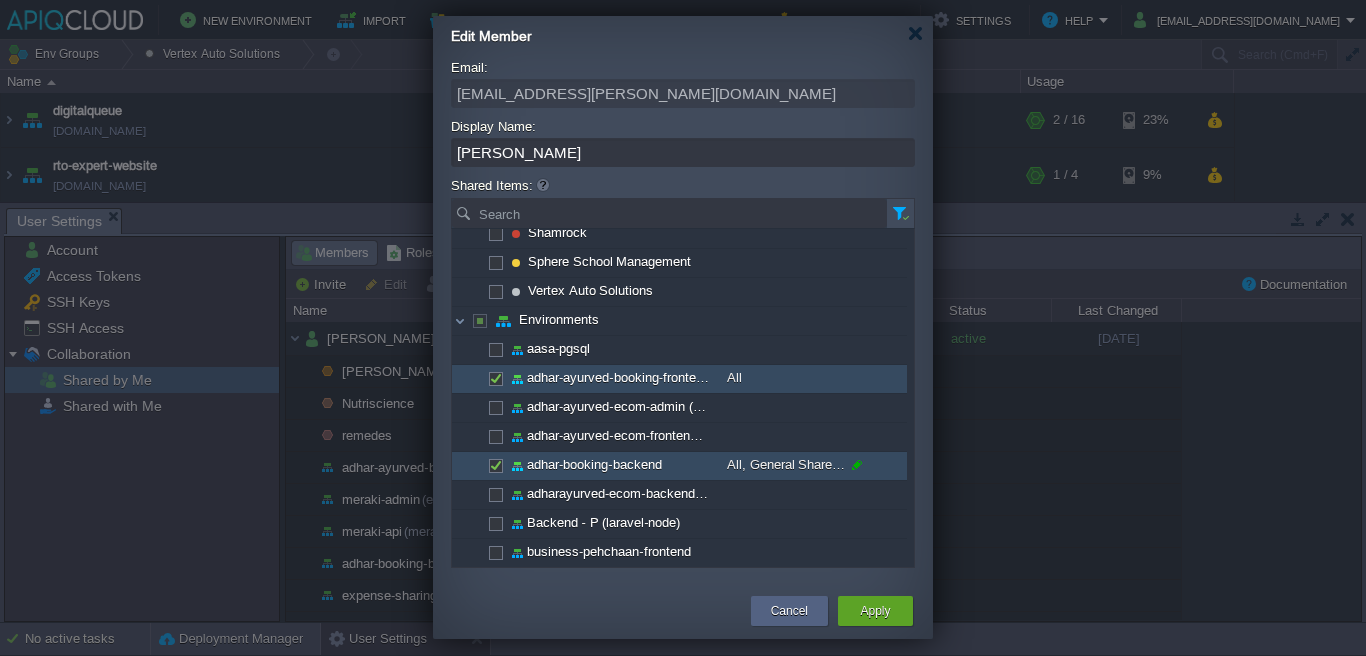 click at bounding box center [854, 465] 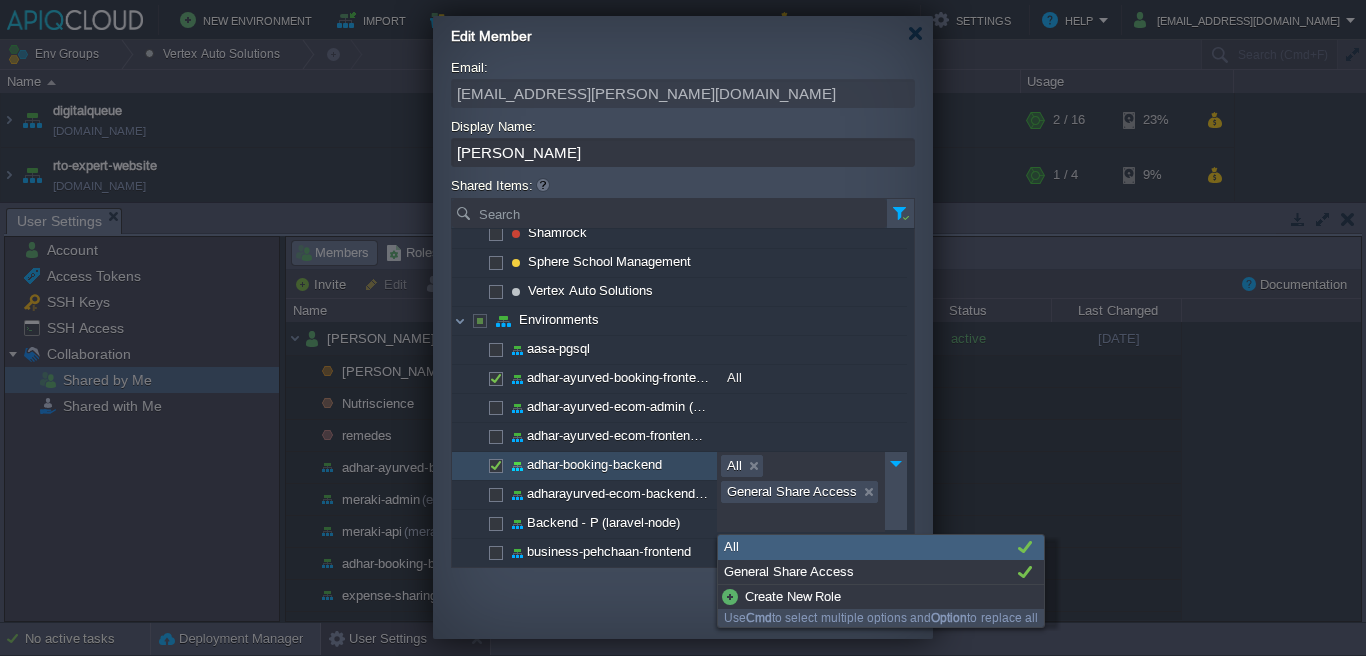 click on "All" at bounding box center [881, 547] 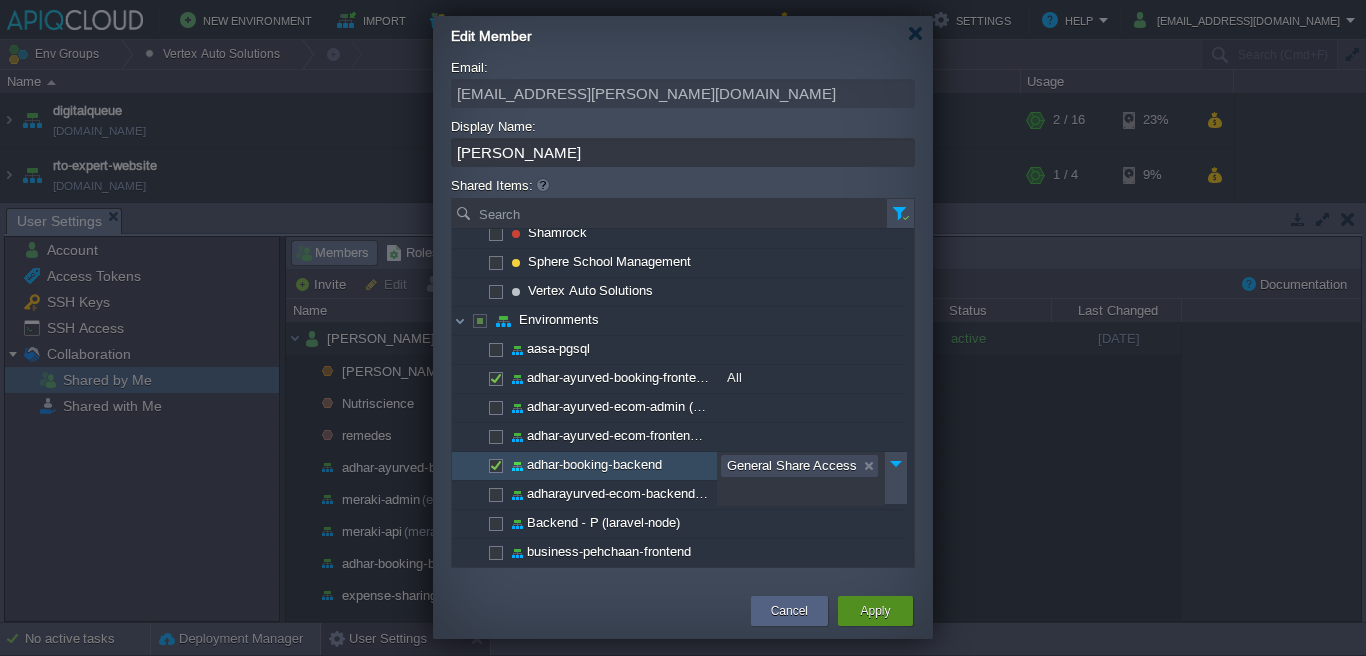click on "Apply" at bounding box center [875, 611] 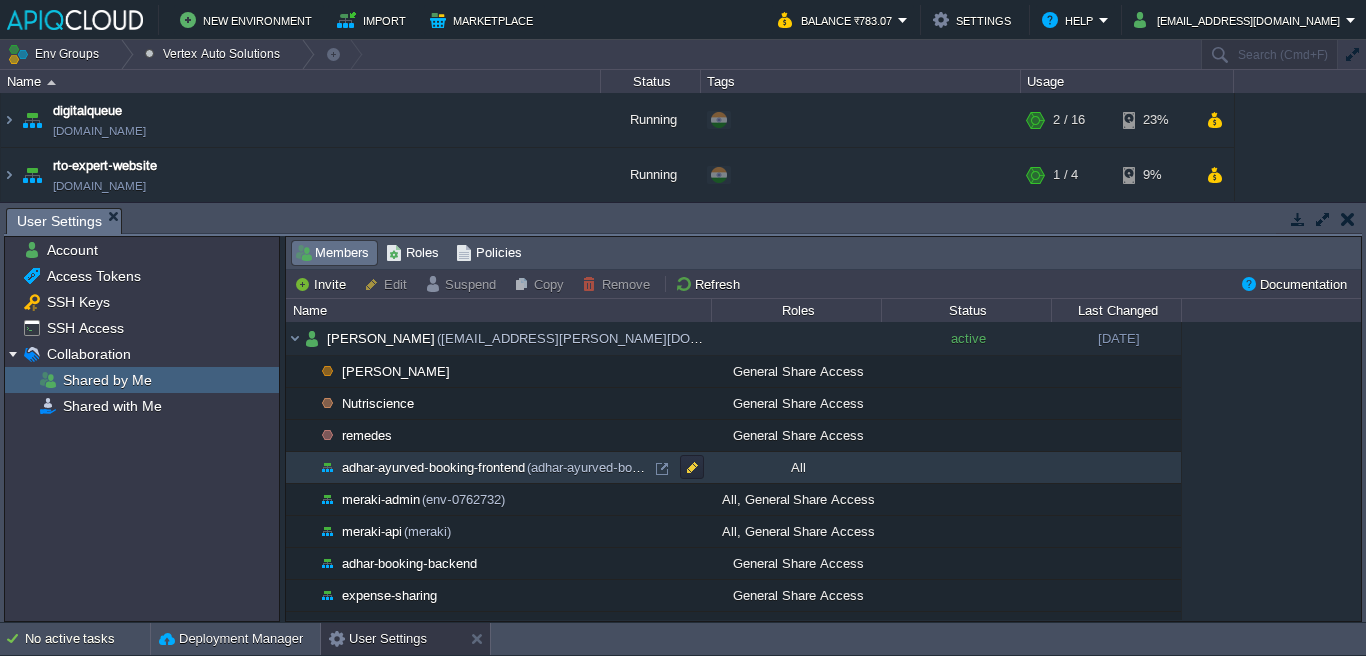 scroll, scrollTop: 4, scrollLeft: 0, axis: vertical 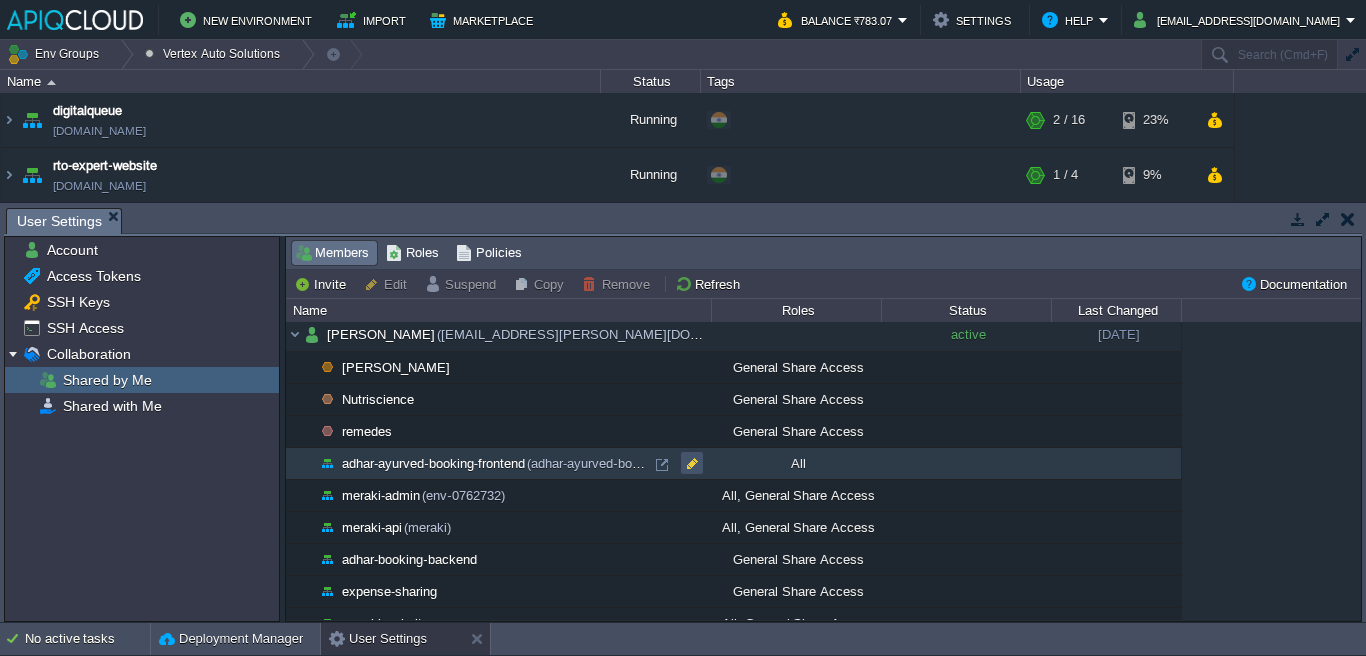 click at bounding box center [692, 463] 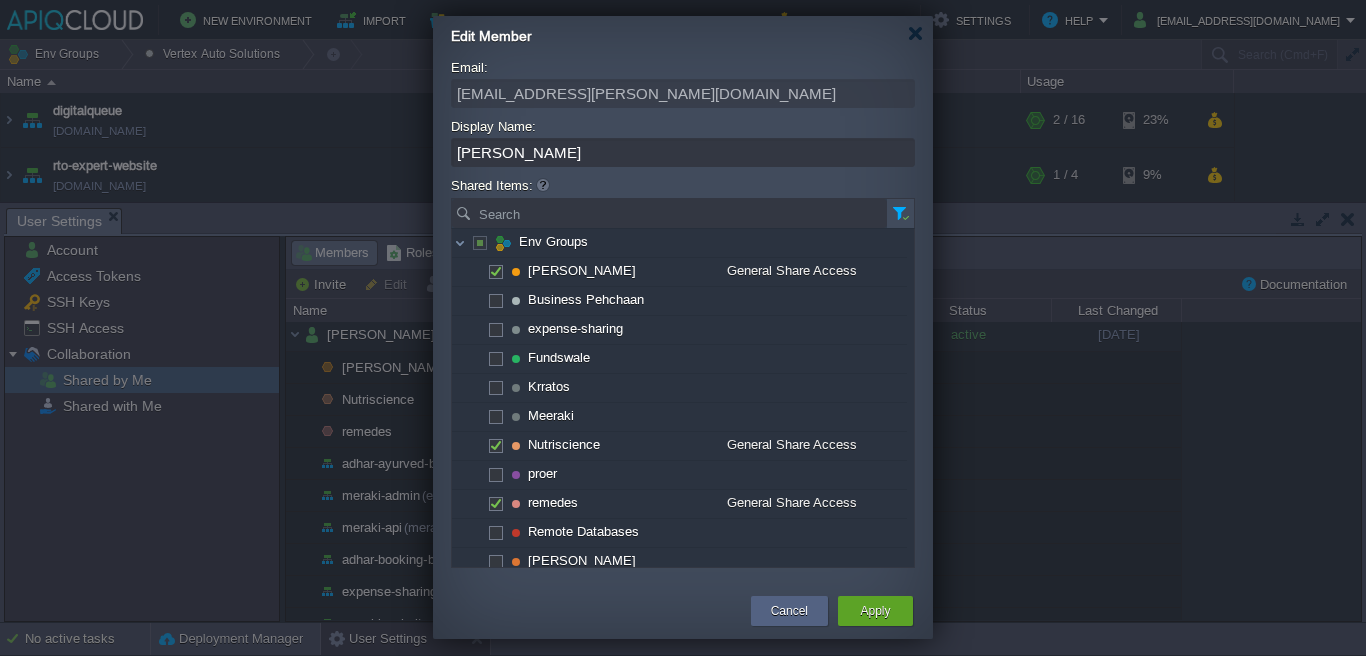 scroll, scrollTop: 357, scrollLeft: 0, axis: vertical 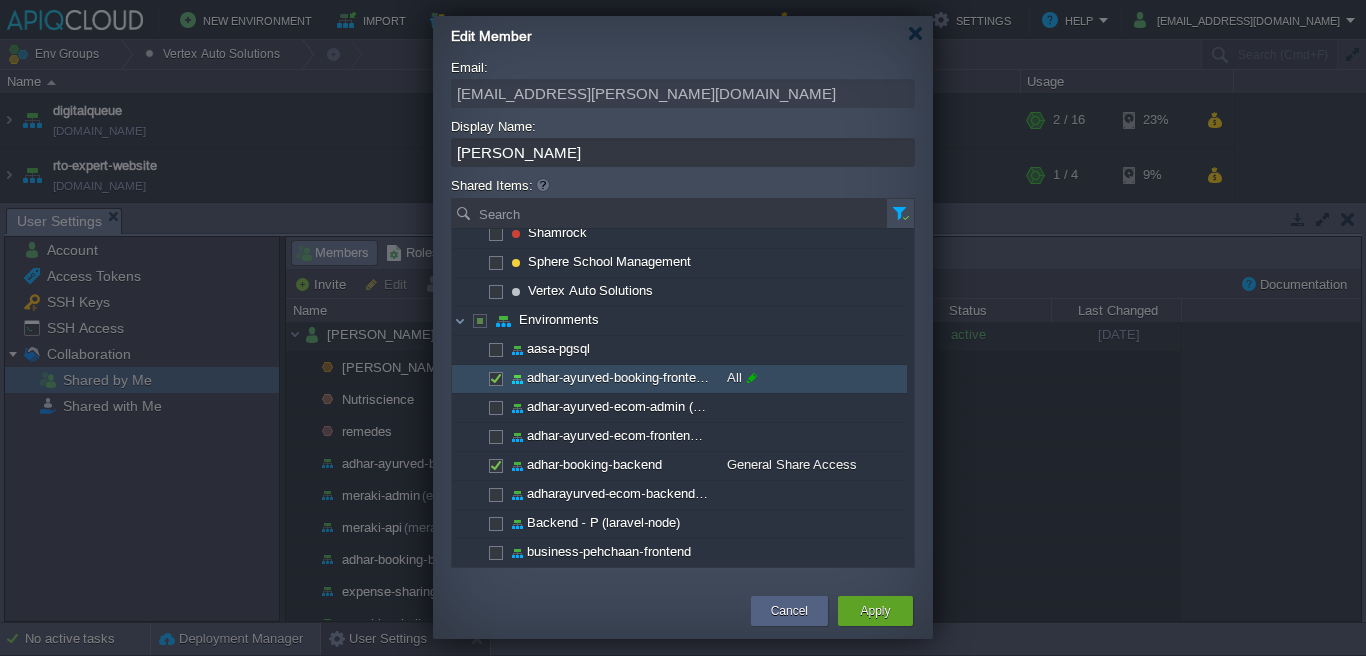 click at bounding box center [749, 378] 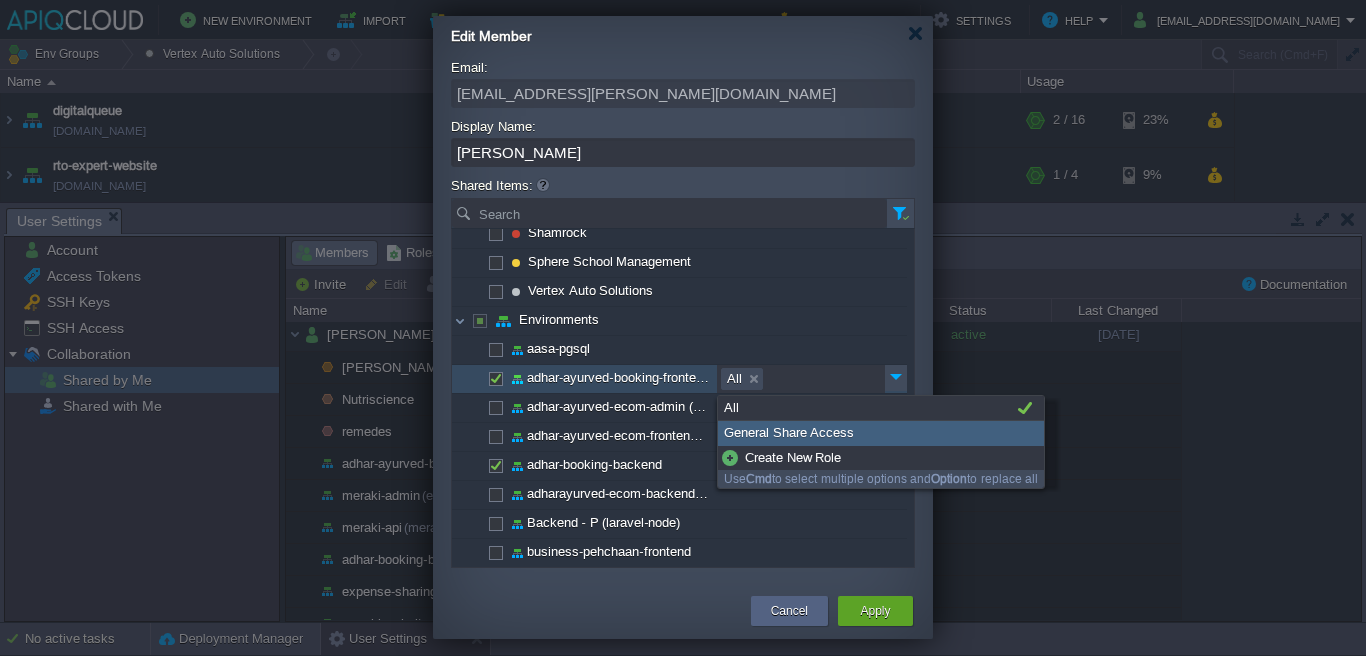 click on "General Share Access" at bounding box center (881, 433) 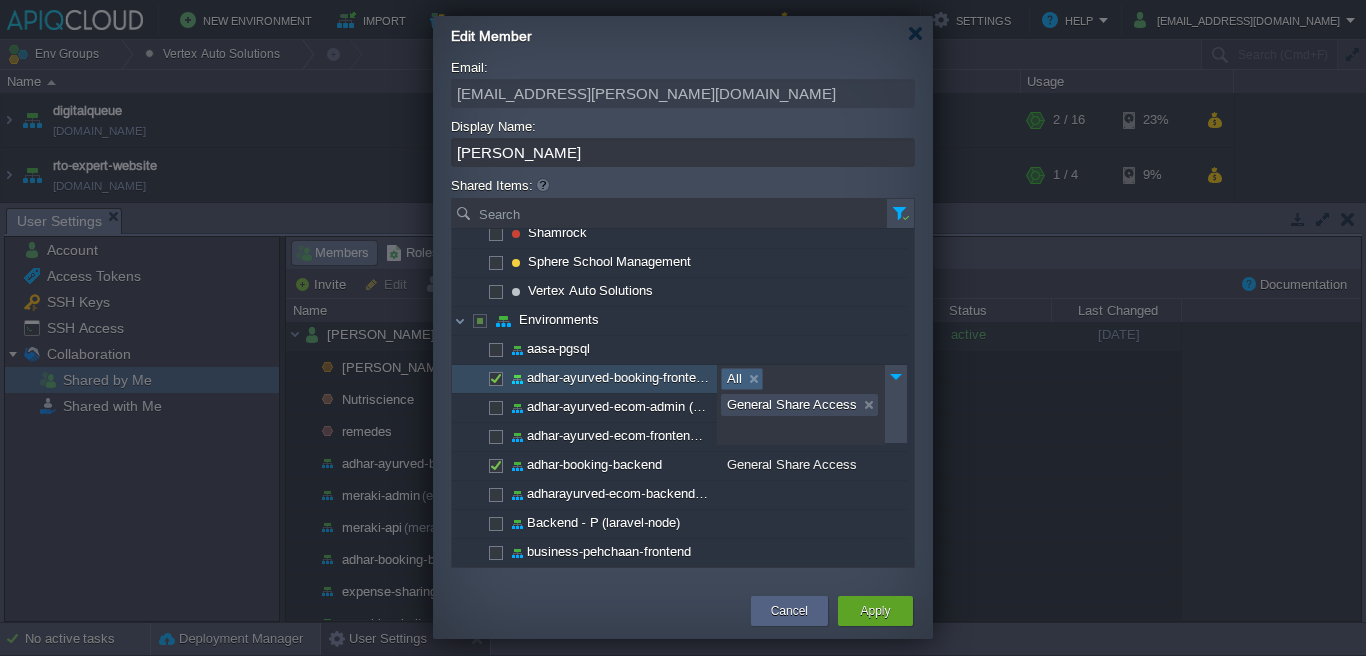 click at bounding box center [753, 379] 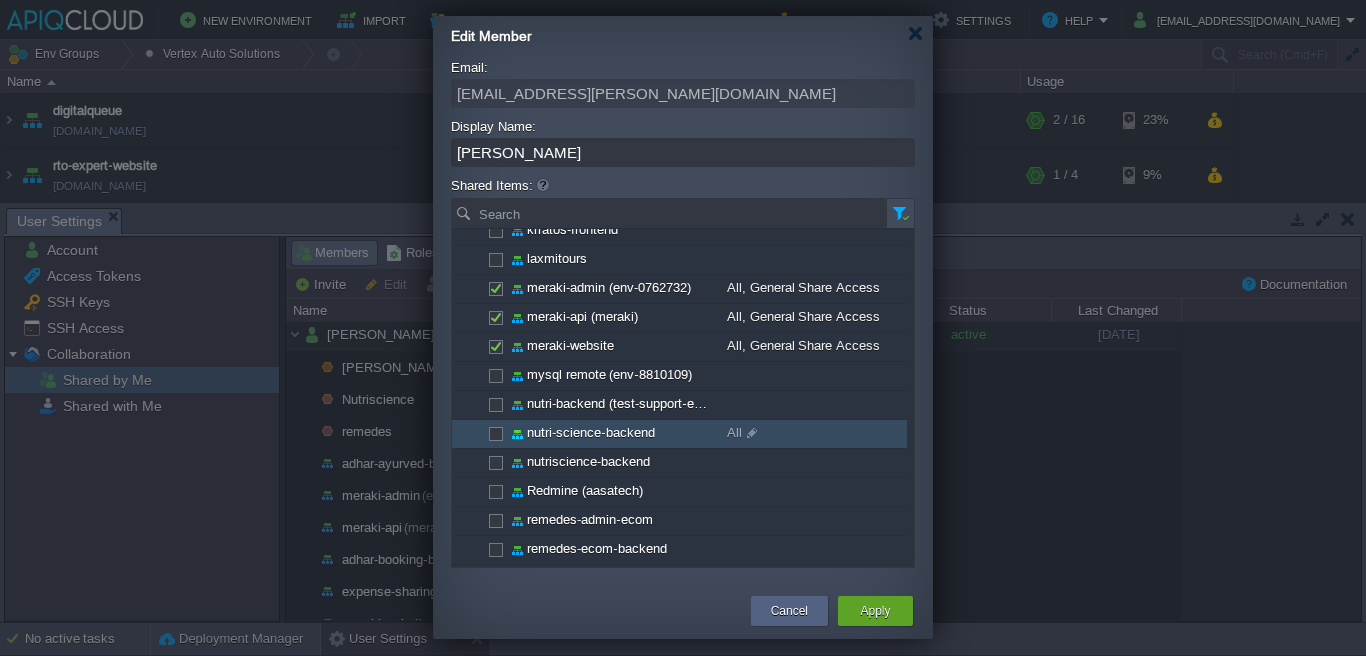 scroll, scrollTop: 939, scrollLeft: 0, axis: vertical 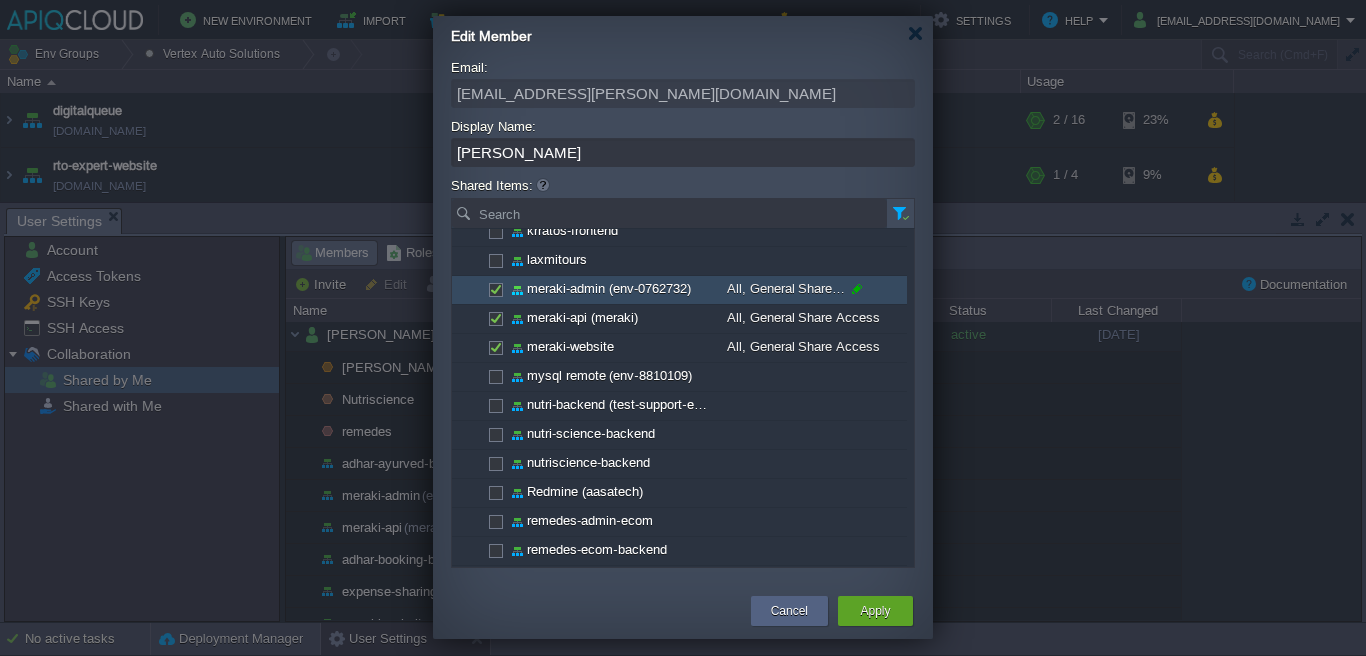 click on "Env Groups General Share Access     [PERSON_NAME] General Share Access     Business Pehchaan General Share Access     expense-sharing General Share Access     Fundswale General Share Access     Krratos General Share Access     Meeraki General Share Access     Nutriscience General Share Access     proer General Share Access     remedes General Share Access     Remote Databases General Share Access     [PERSON_NAME] General Share Access     Shamrock General Share Access     Sphere School Management General Share Access     Vertex Auto Solutions General Share Access     Environments General Share Access     aasa-pgsql General Share Access     adhar-ayurved-booking-frontend (adhar-ayurved-booking) General Share Access     adhar-ayurved-ecom-admin (adhar-ayurved-admin) General Share Access     adhar-ayurved-ecom-frontend (adhar-ayurved-ecom) General Share Access     adhar-booking-backend General Share Access     adharayurved-ecom-backend-api ([PERSON_NAME]-ecom-backend-api)" at bounding box center [679, 131] 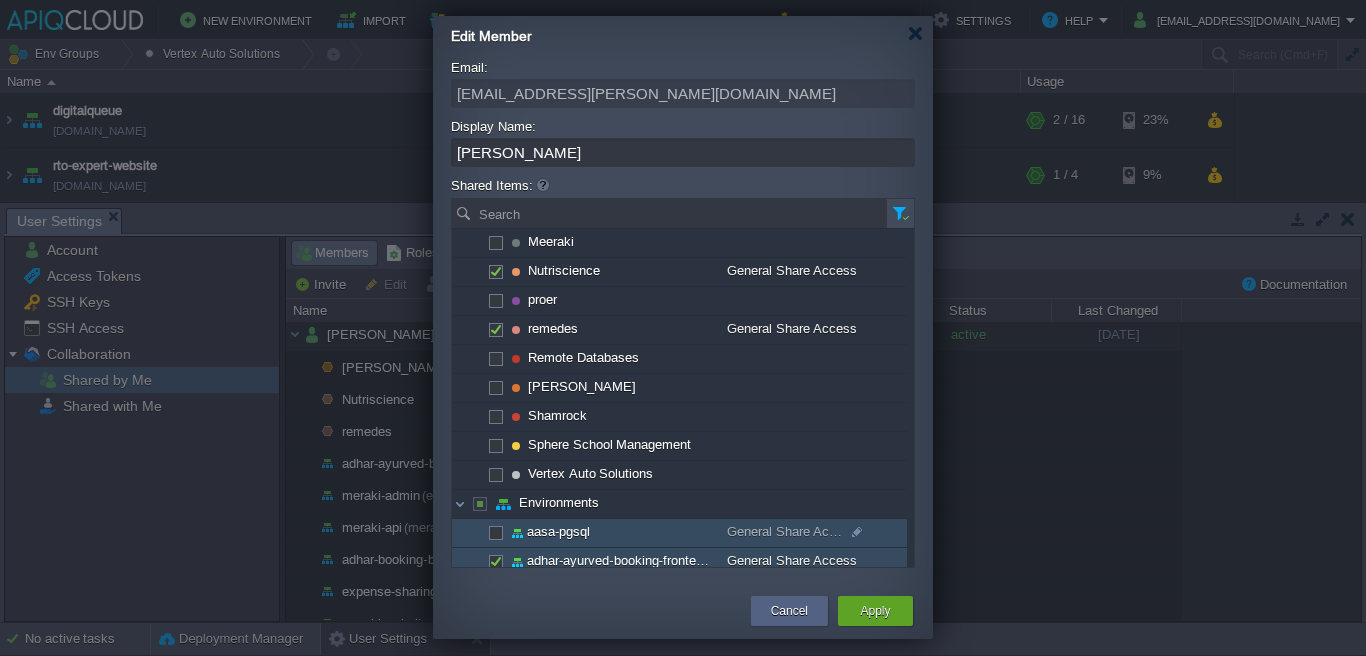 scroll, scrollTop: 85, scrollLeft: 0, axis: vertical 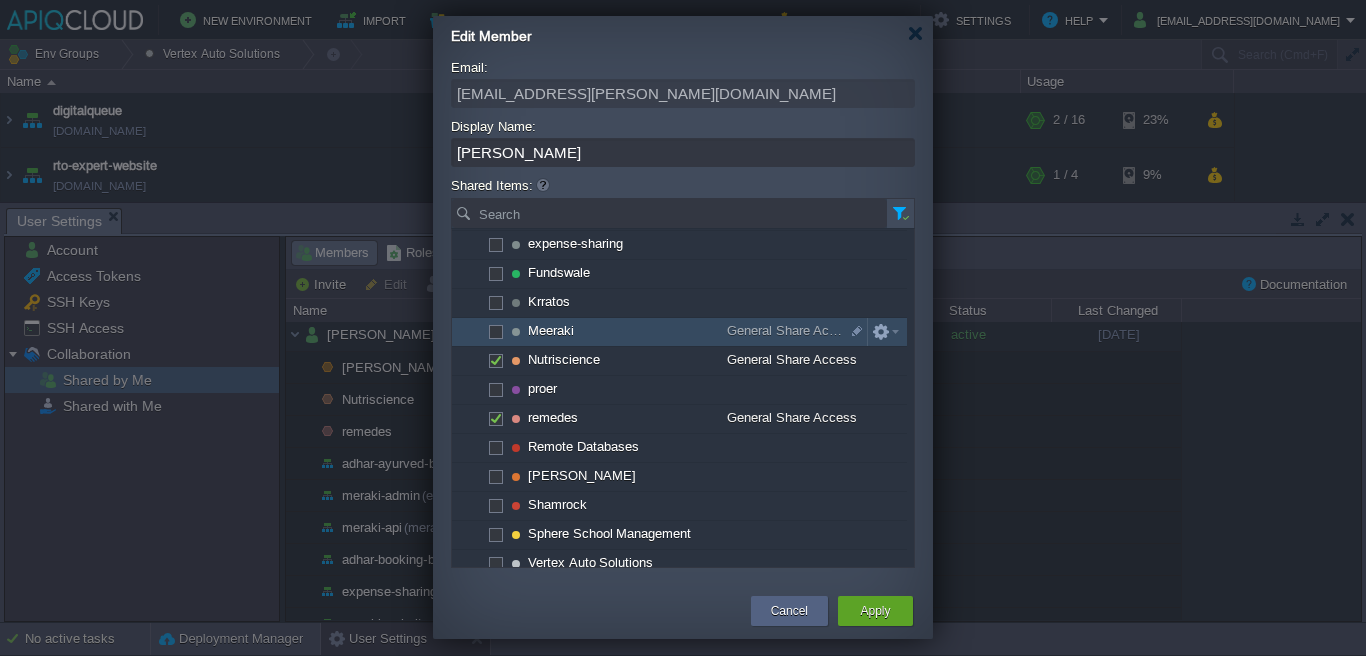 click on "Meeraki" at bounding box center (587, 332) 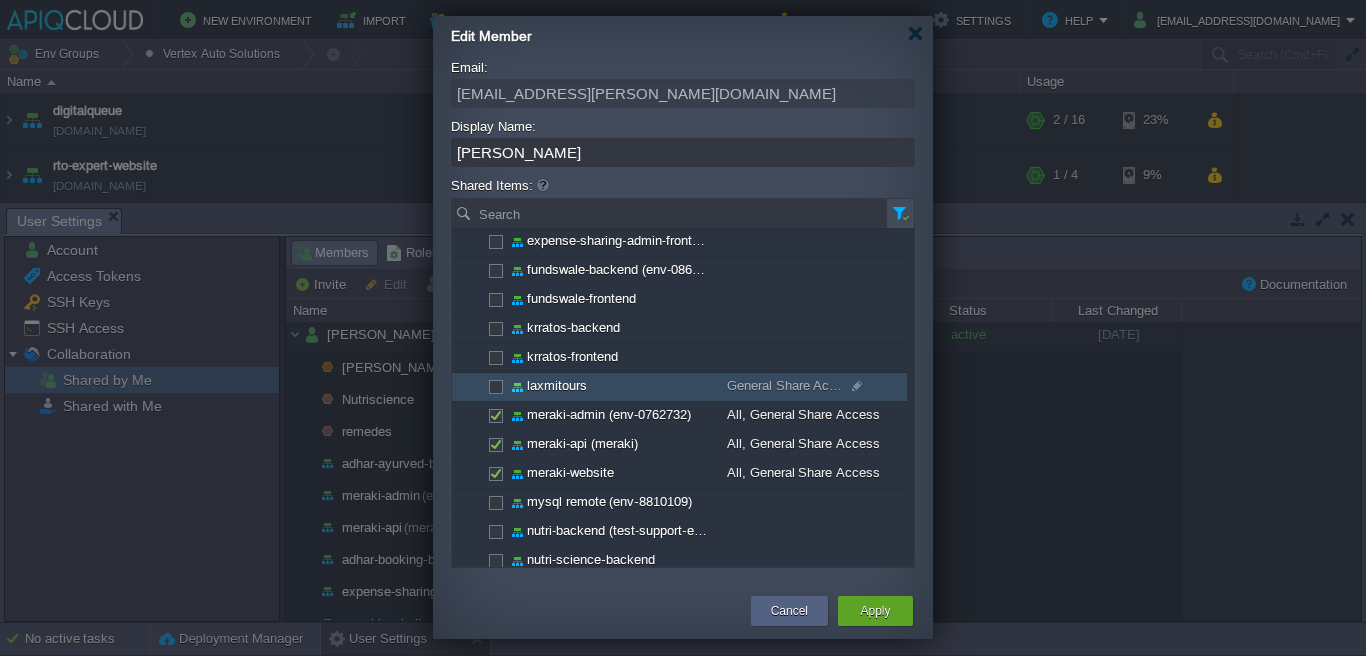 scroll, scrollTop: 830, scrollLeft: 0, axis: vertical 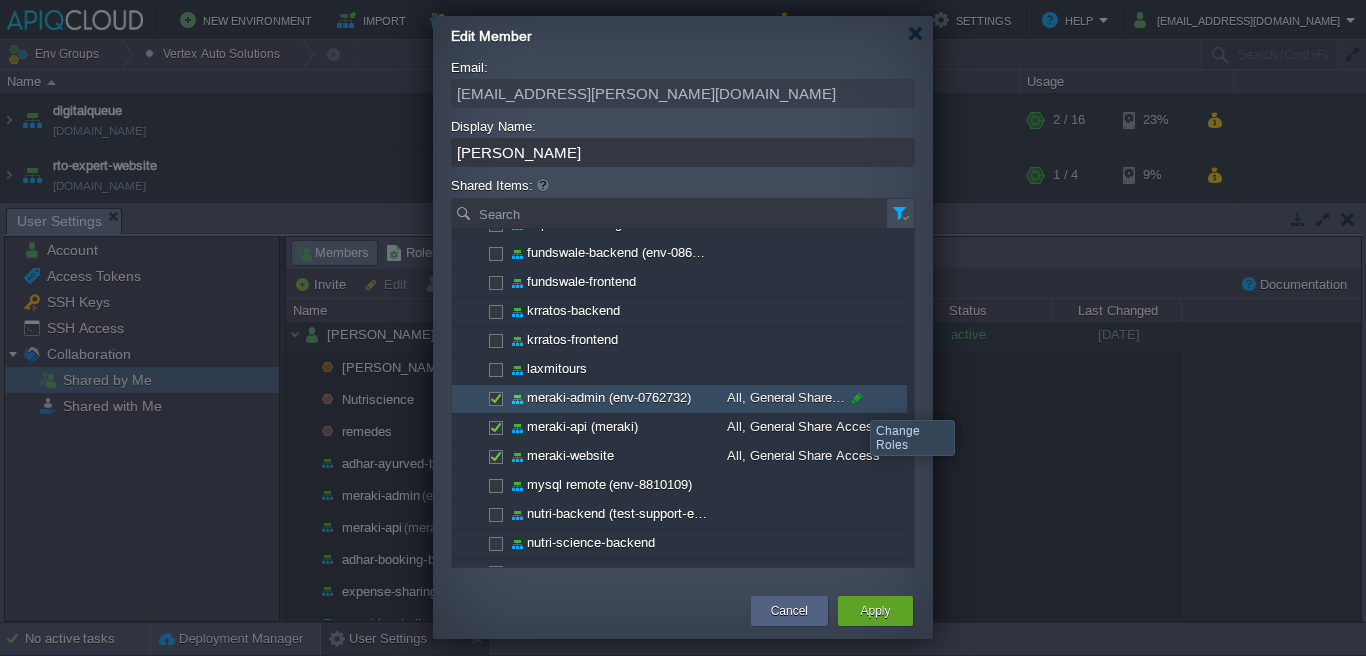 click at bounding box center [854, 398] 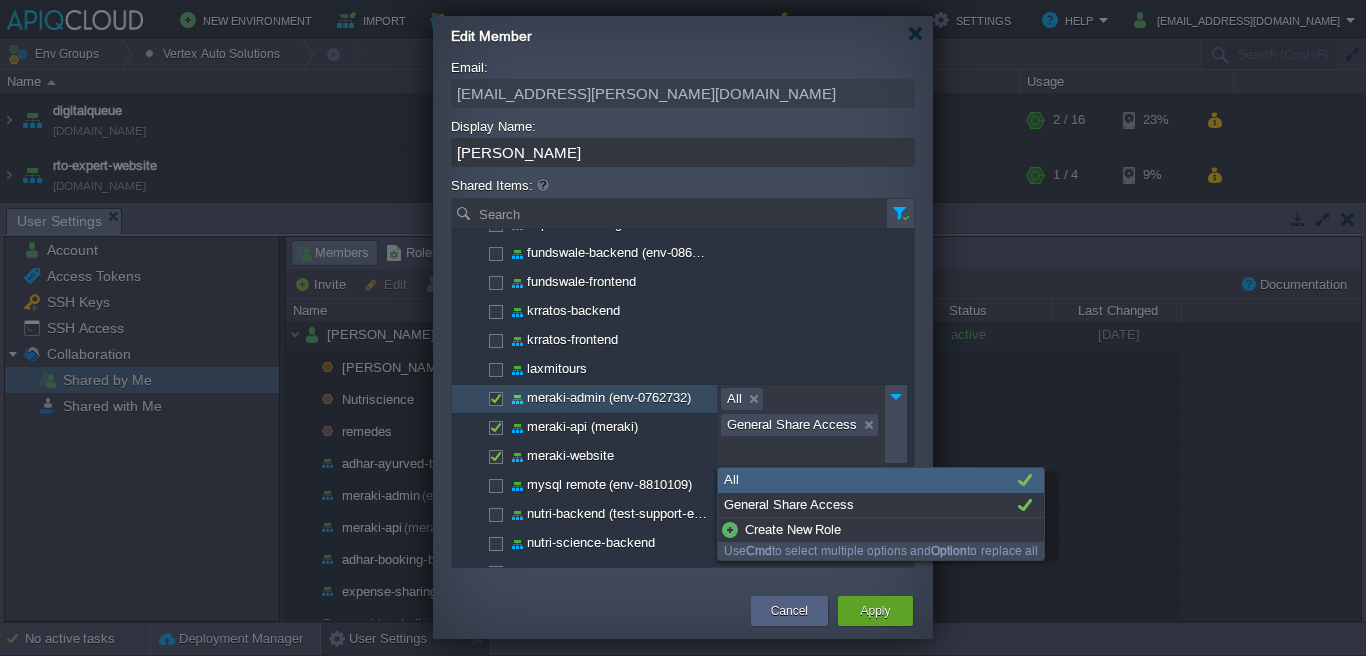 click on "All" at bounding box center (881, 480) 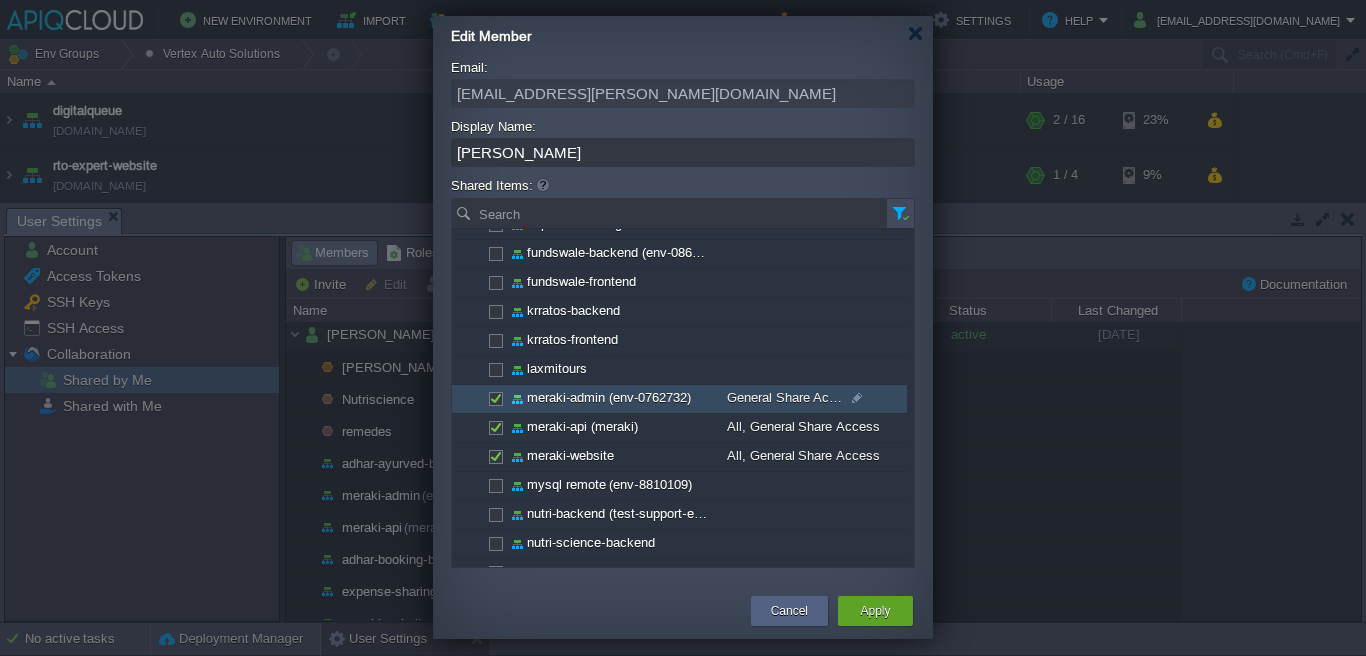 click at bounding box center [495, 397] 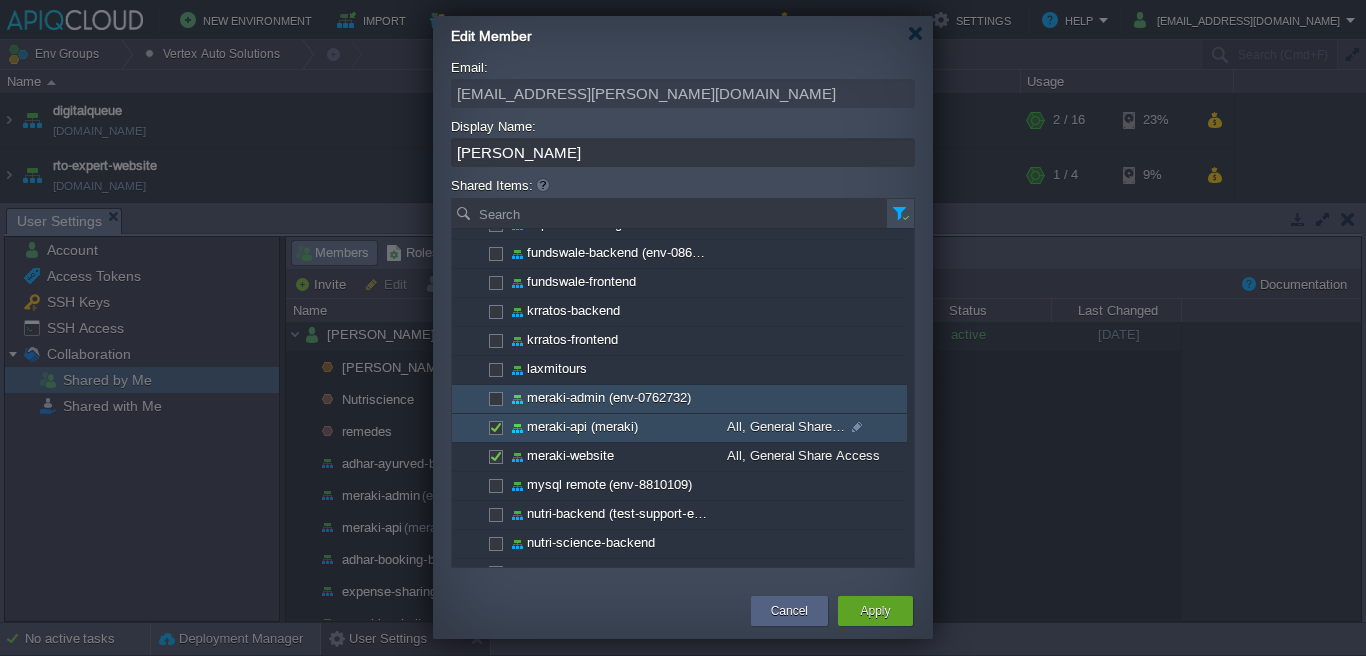 click at bounding box center [495, 426] 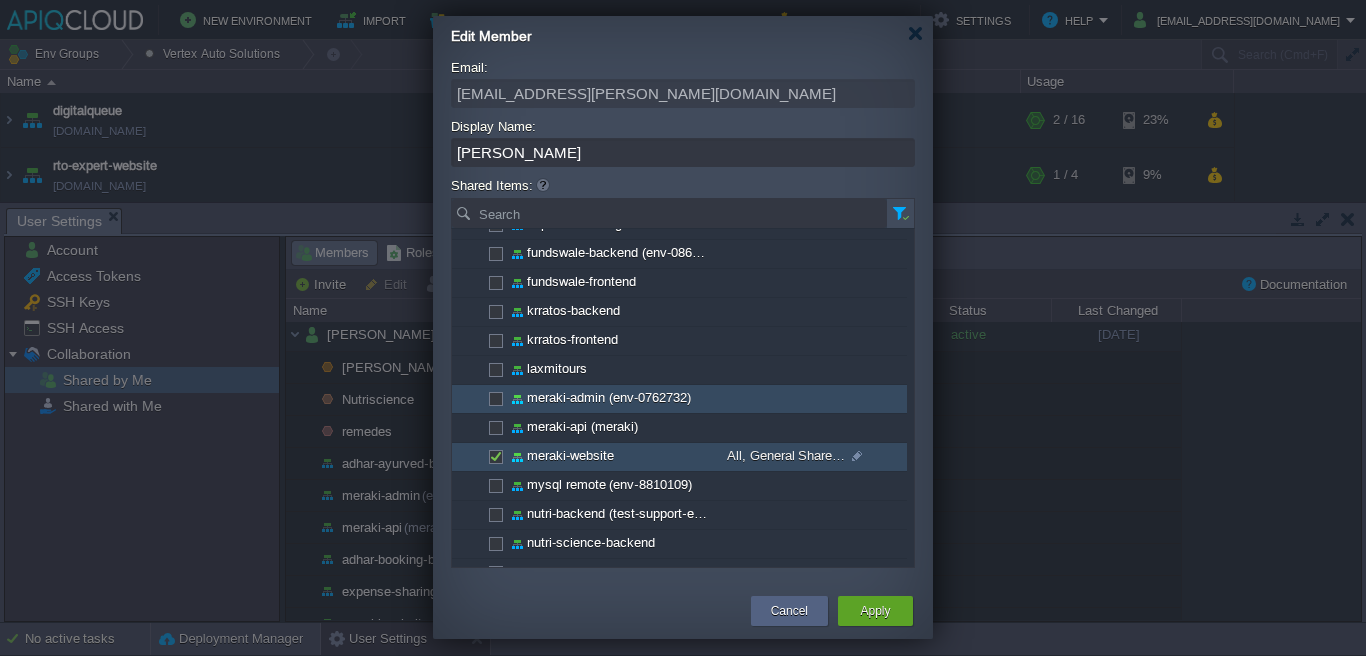 click at bounding box center (495, 455) 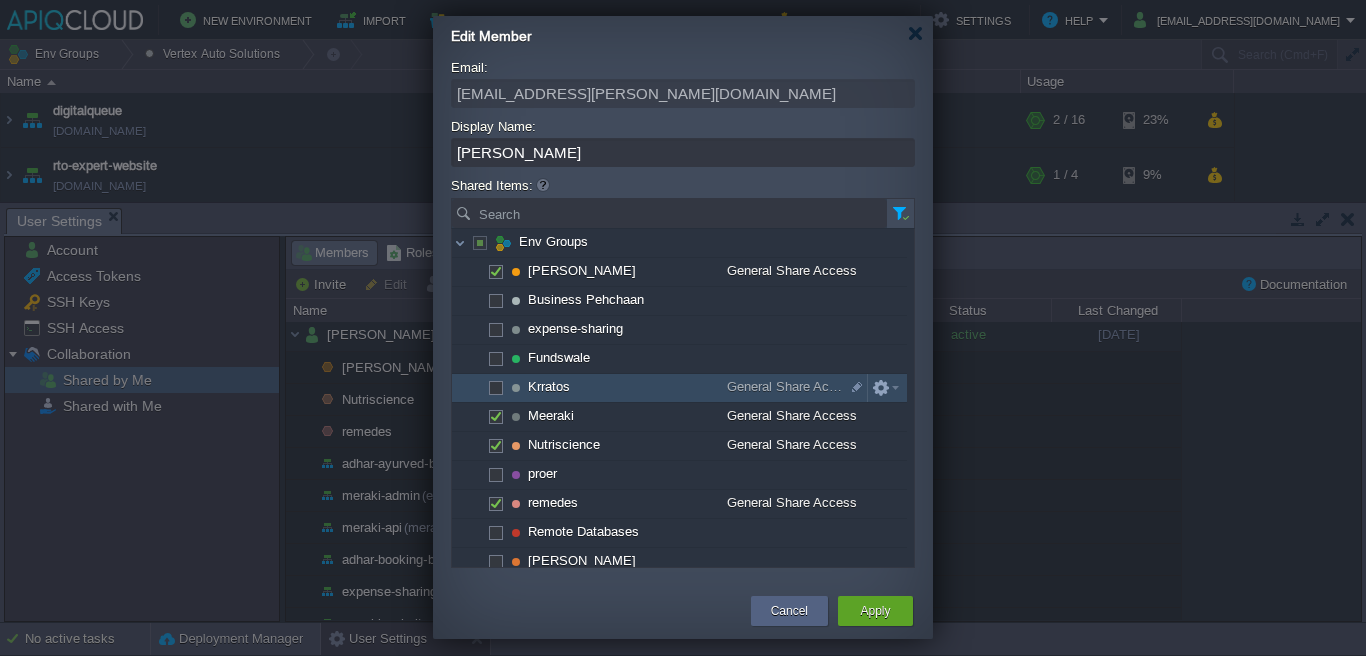 scroll, scrollTop: 4, scrollLeft: 0, axis: vertical 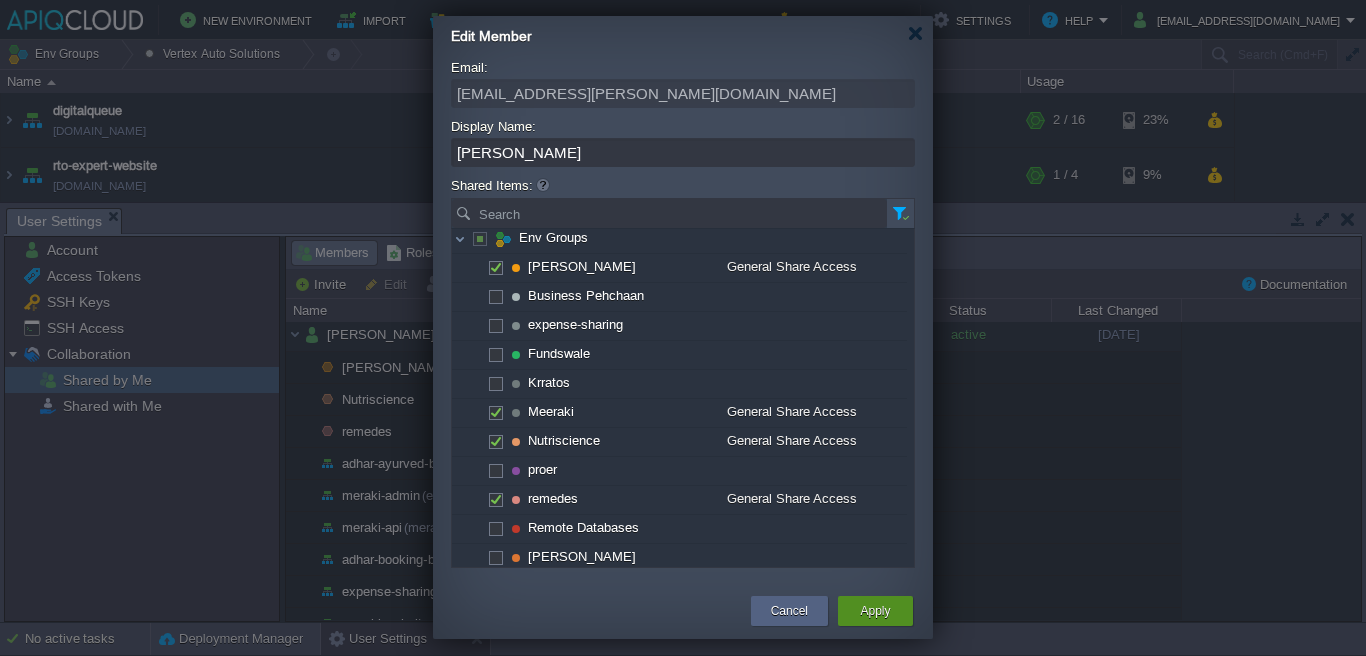 click on "Apply" at bounding box center [875, 611] 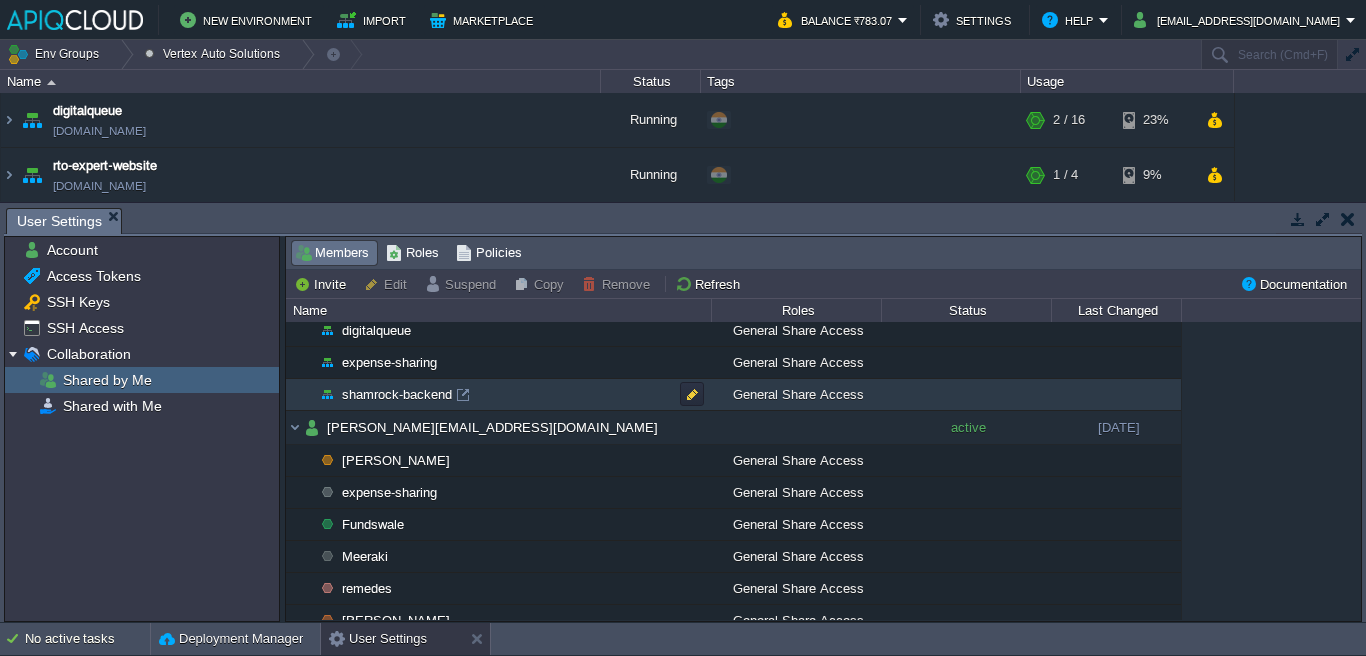scroll, scrollTop: 542, scrollLeft: 0, axis: vertical 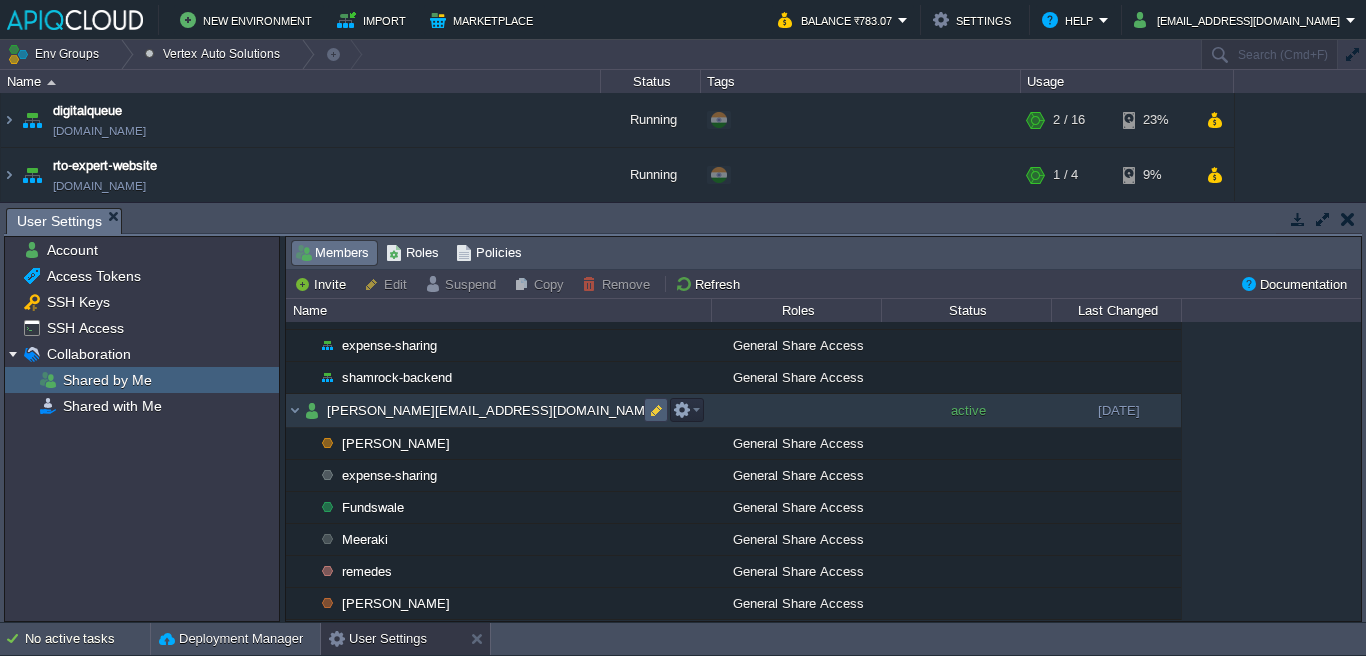 click at bounding box center [656, 410] 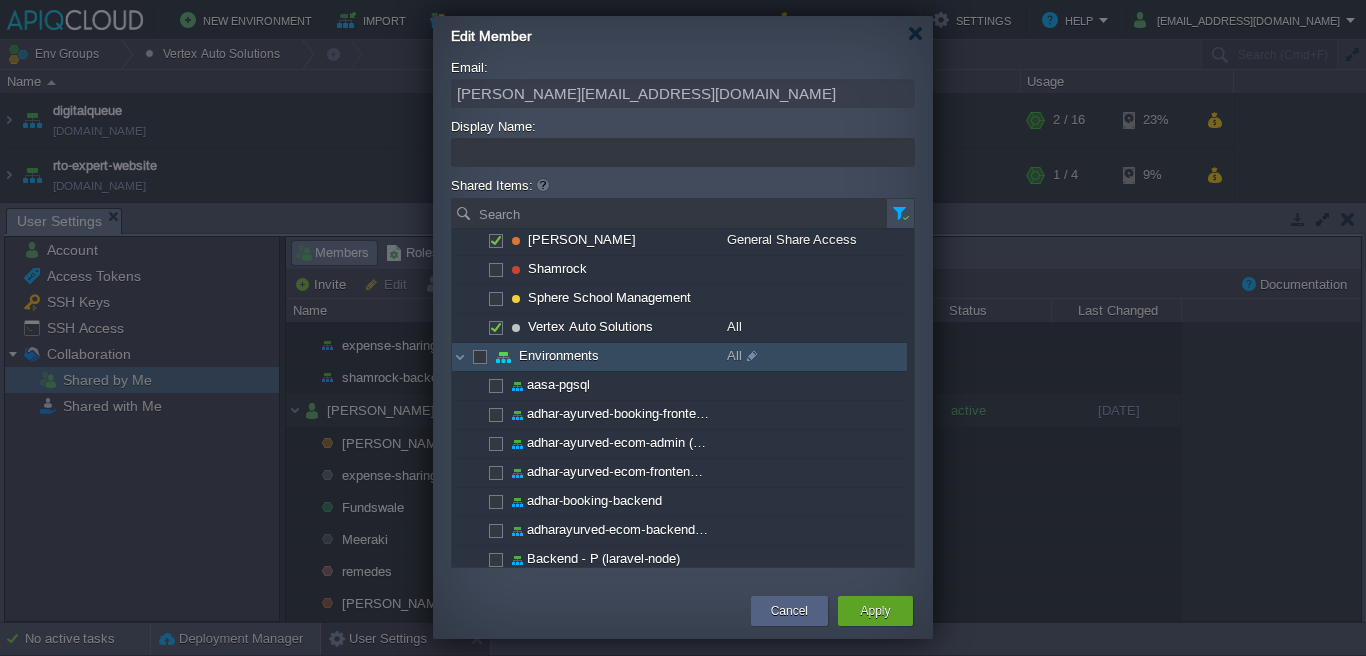 scroll, scrollTop: 322, scrollLeft: 0, axis: vertical 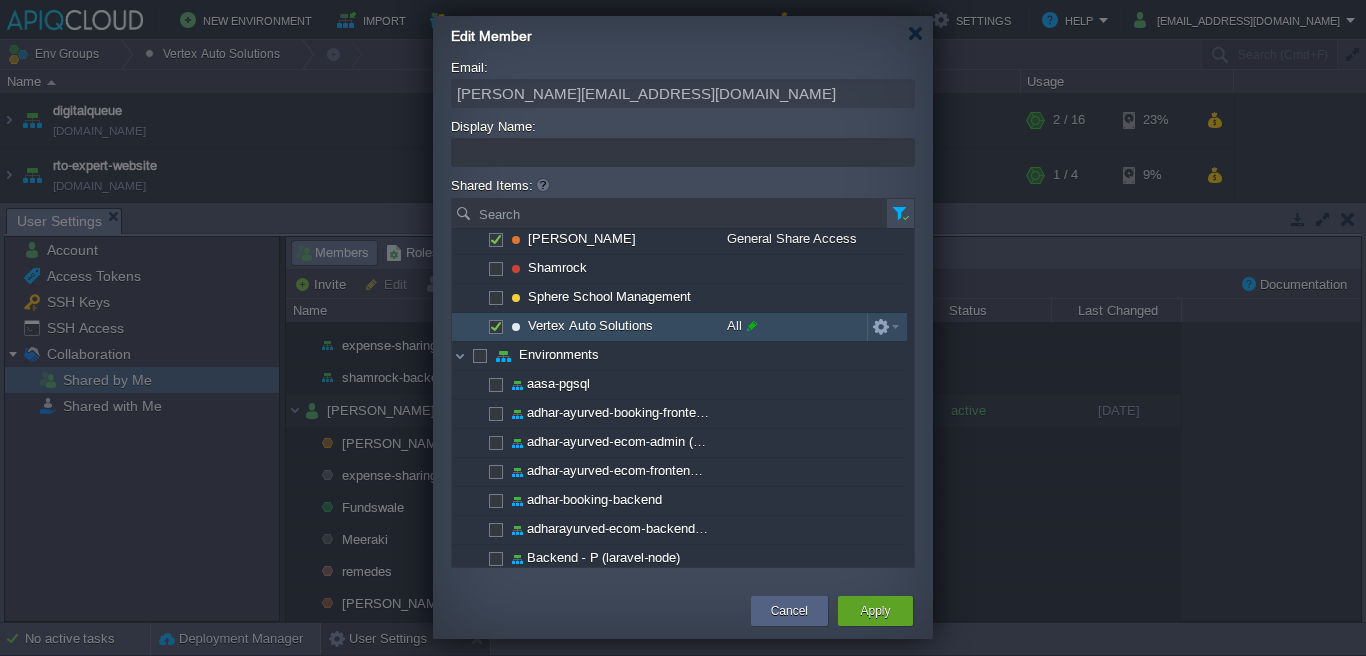 click at bounding box center (749, 326) 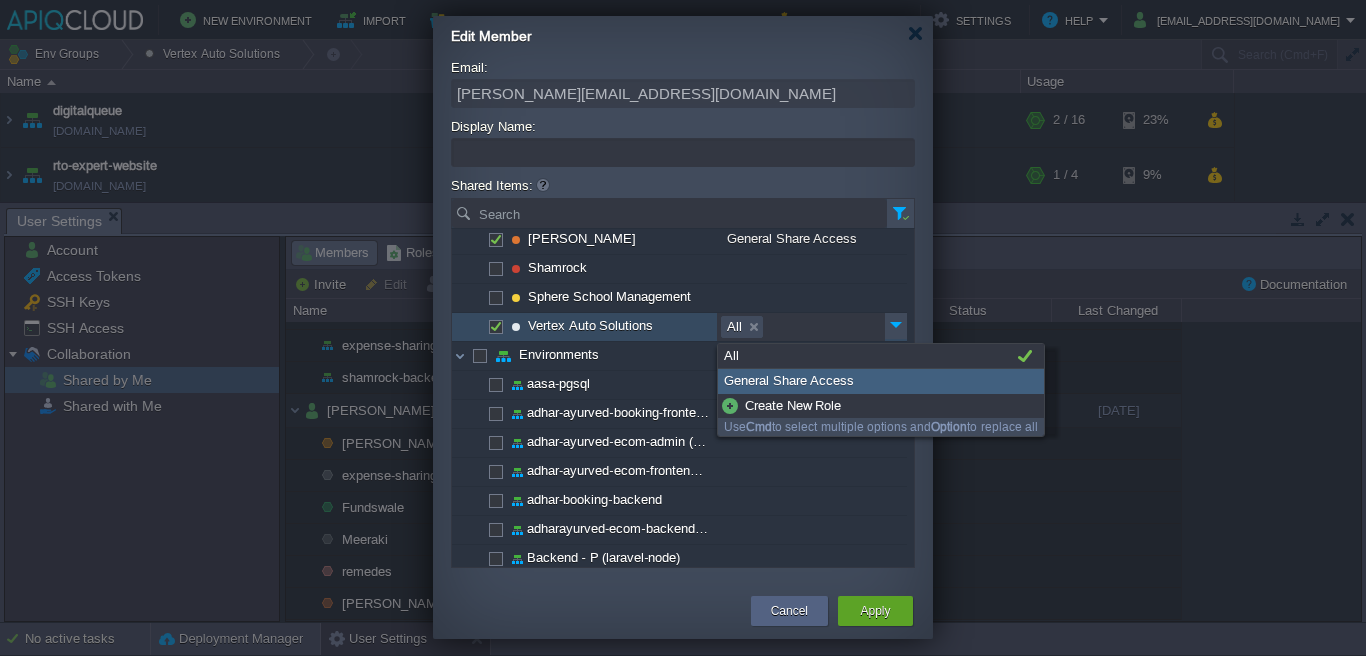 click on "General Share Access" at bounding box center (881, 381) 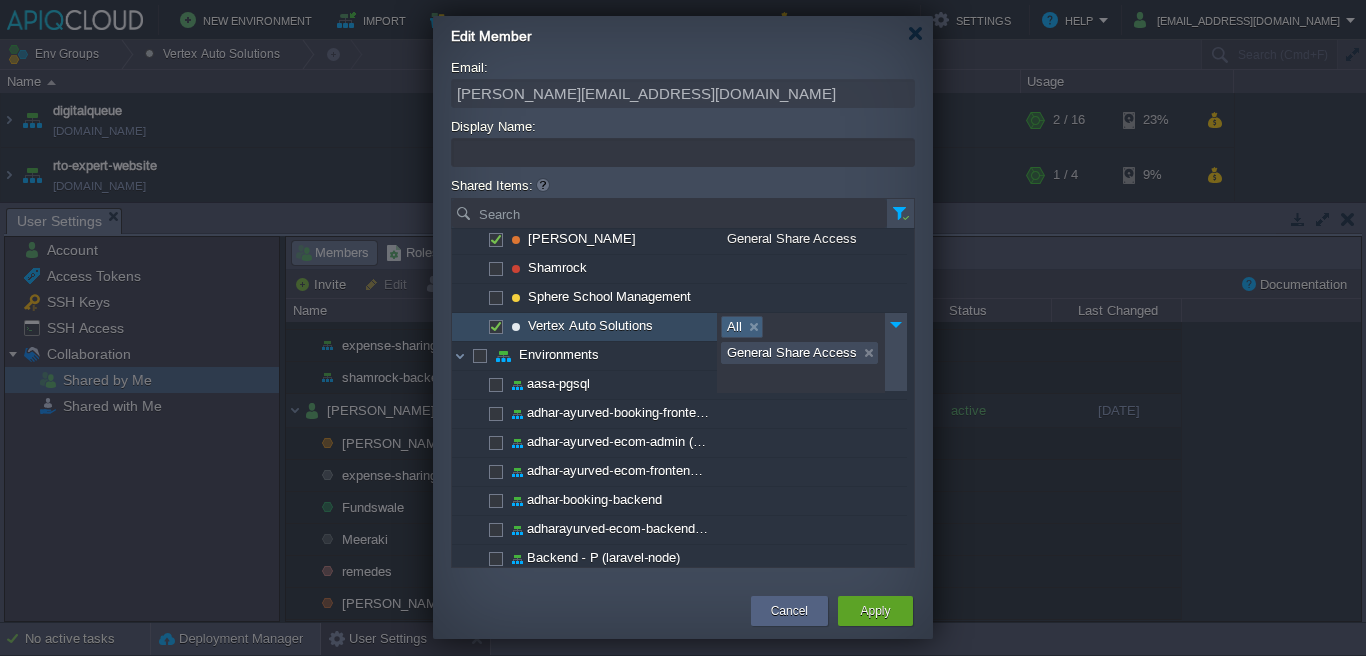 click at bounding box center (753, 327) 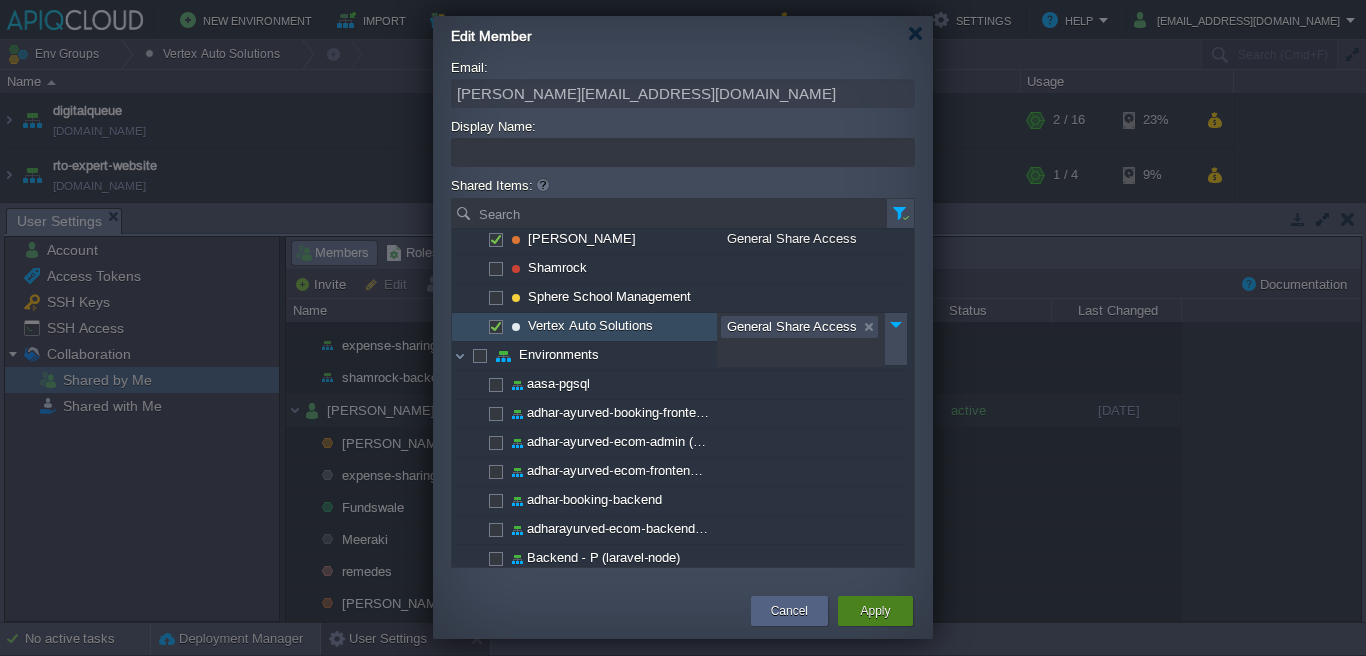 click on "Apply" at bounding box center [875, 611] 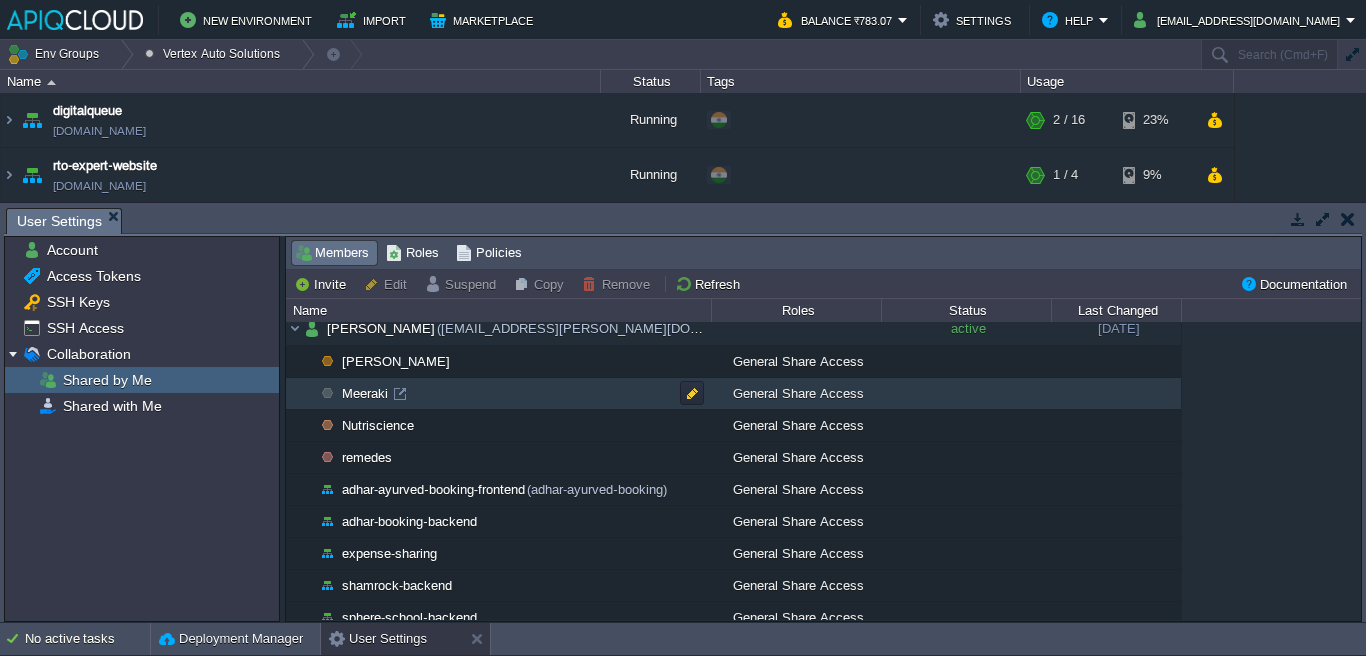 scroll, scrollTop: 0, scrollLeft: 0, axis: both 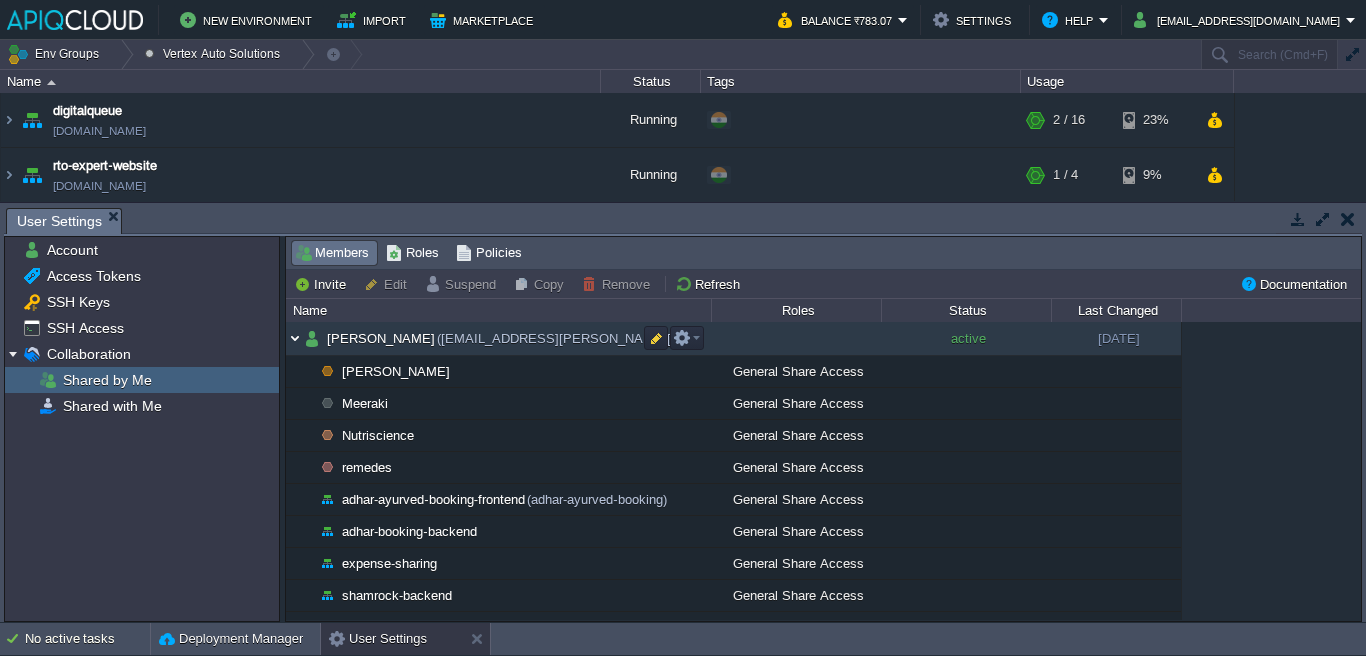 click at bounding box center [295, 338] 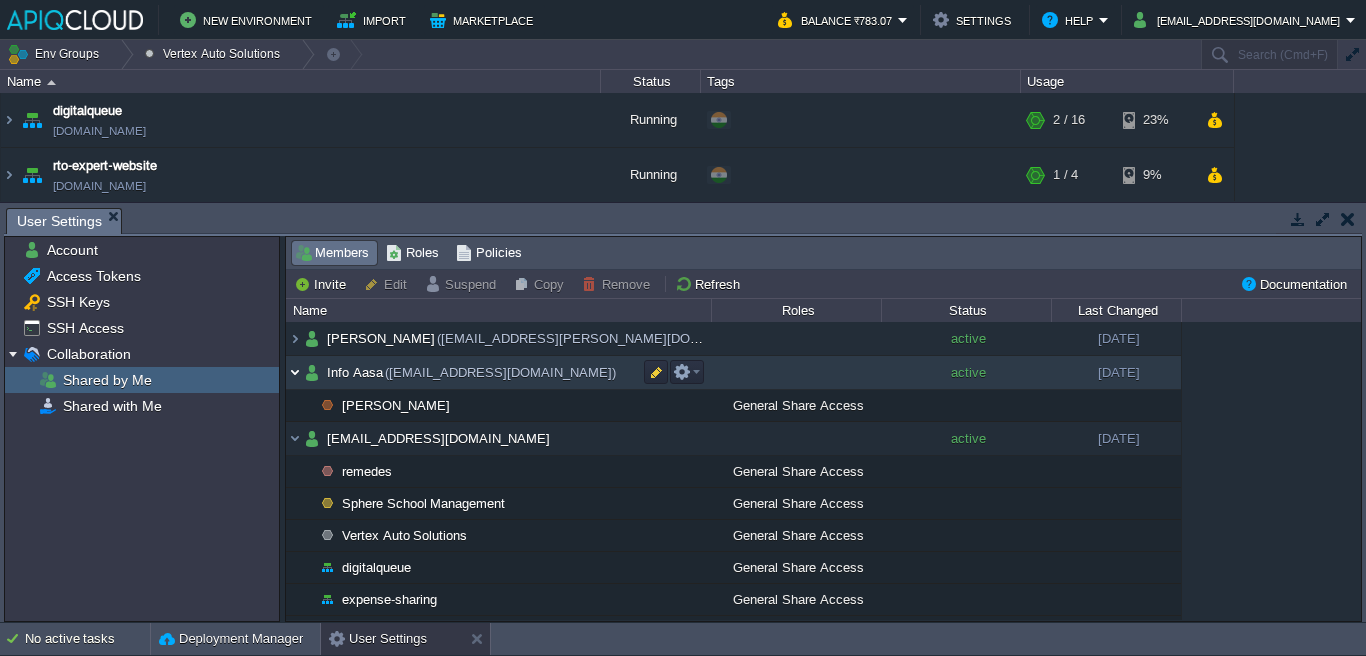 click at bounding box center [295, 372] 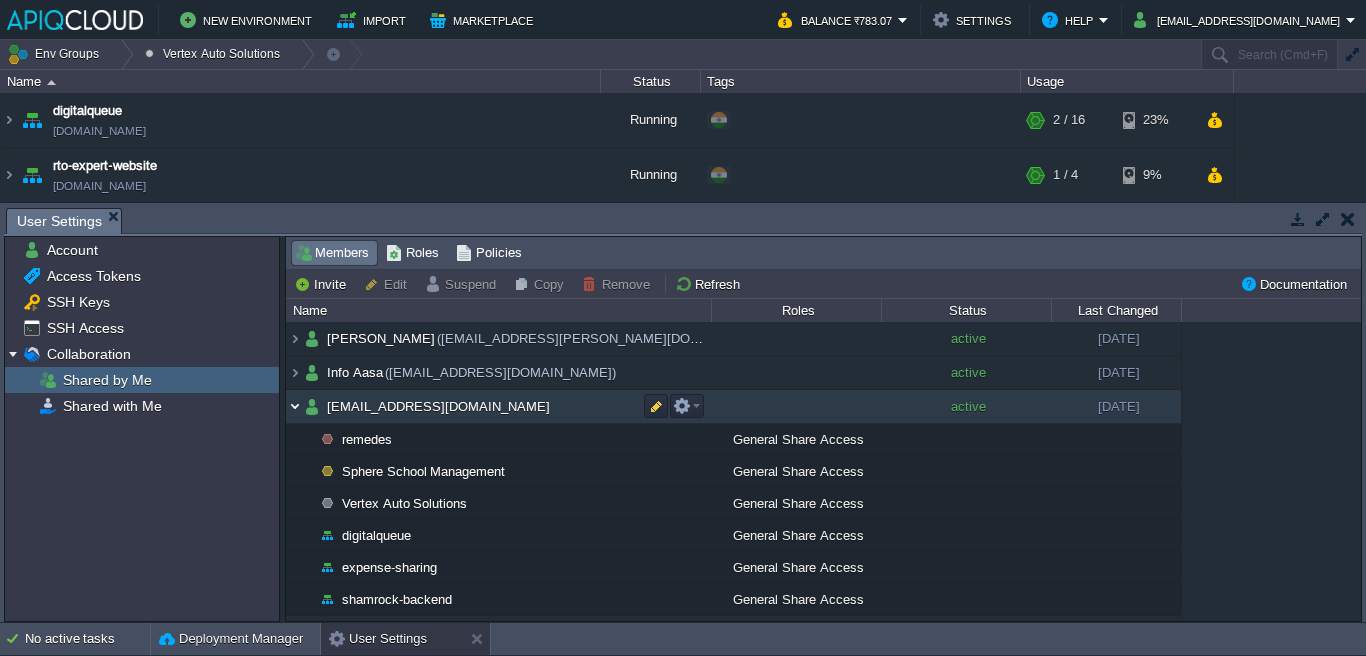 click at bounding box center (295, 406) 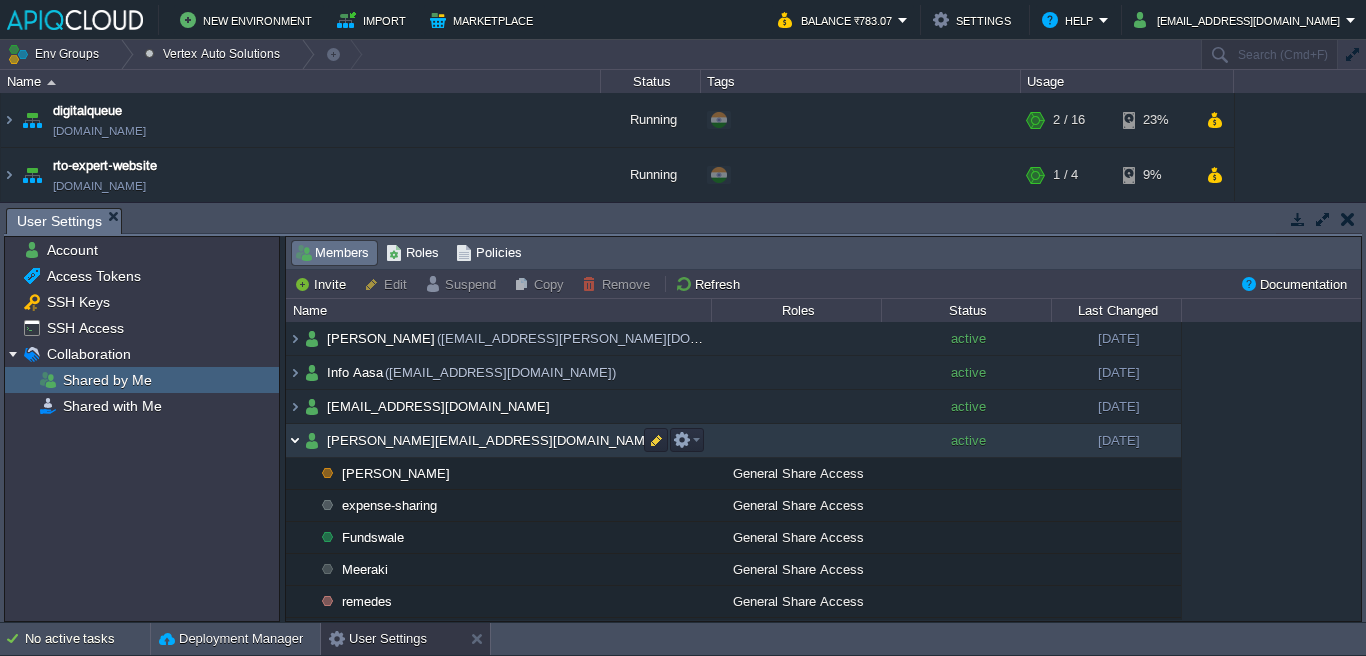 click at bounding box center [295, 440] 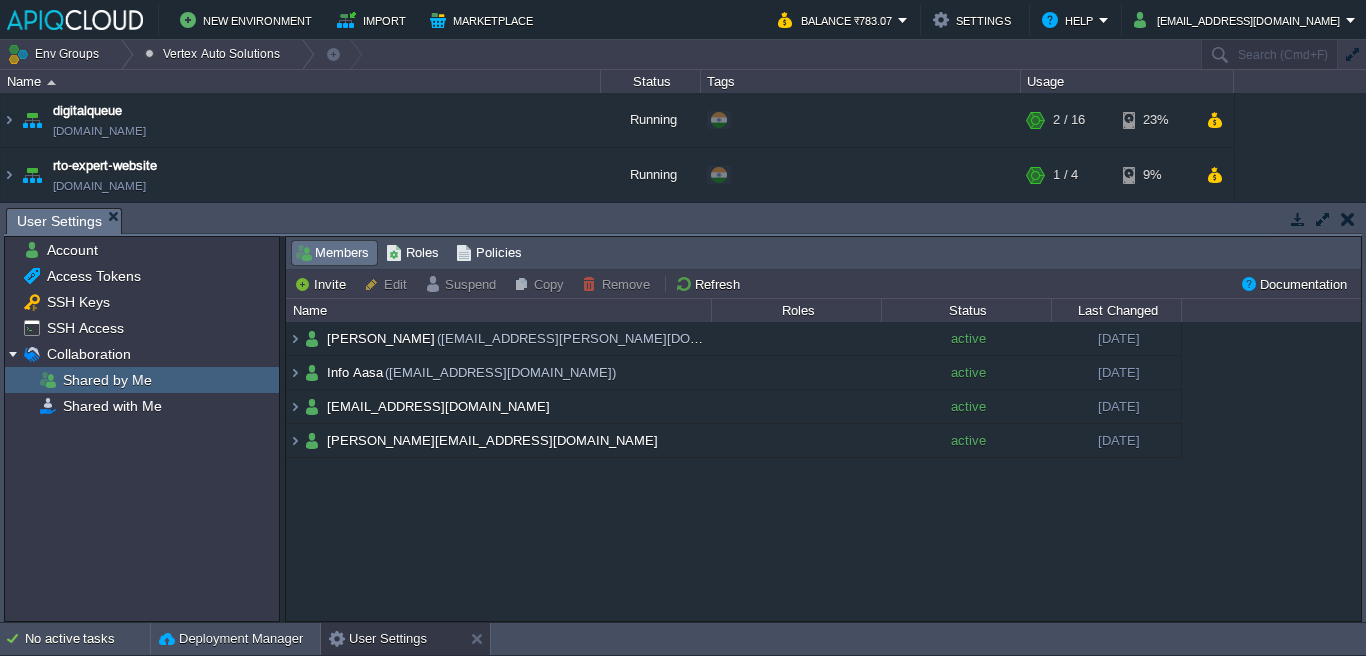 click at bounding box center [1348, 219] 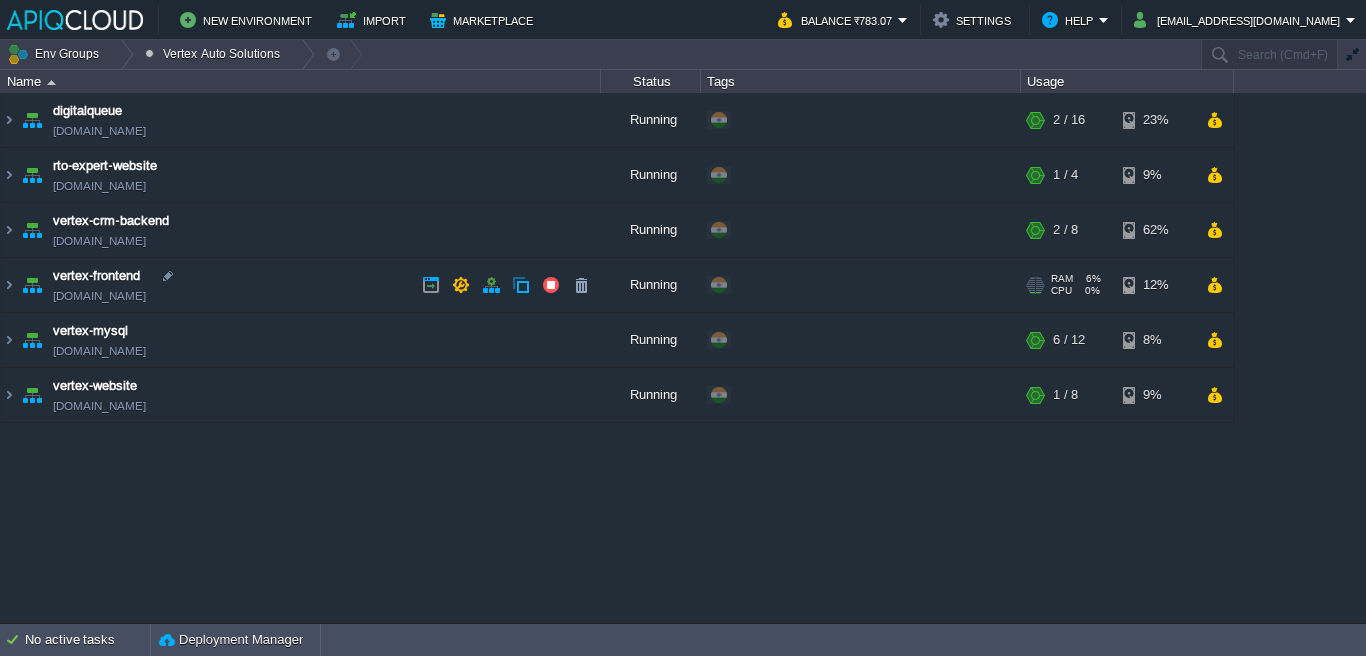 click on "vertex-frontend [DOMAIN_NAME]" at bounding box center [301, 285] 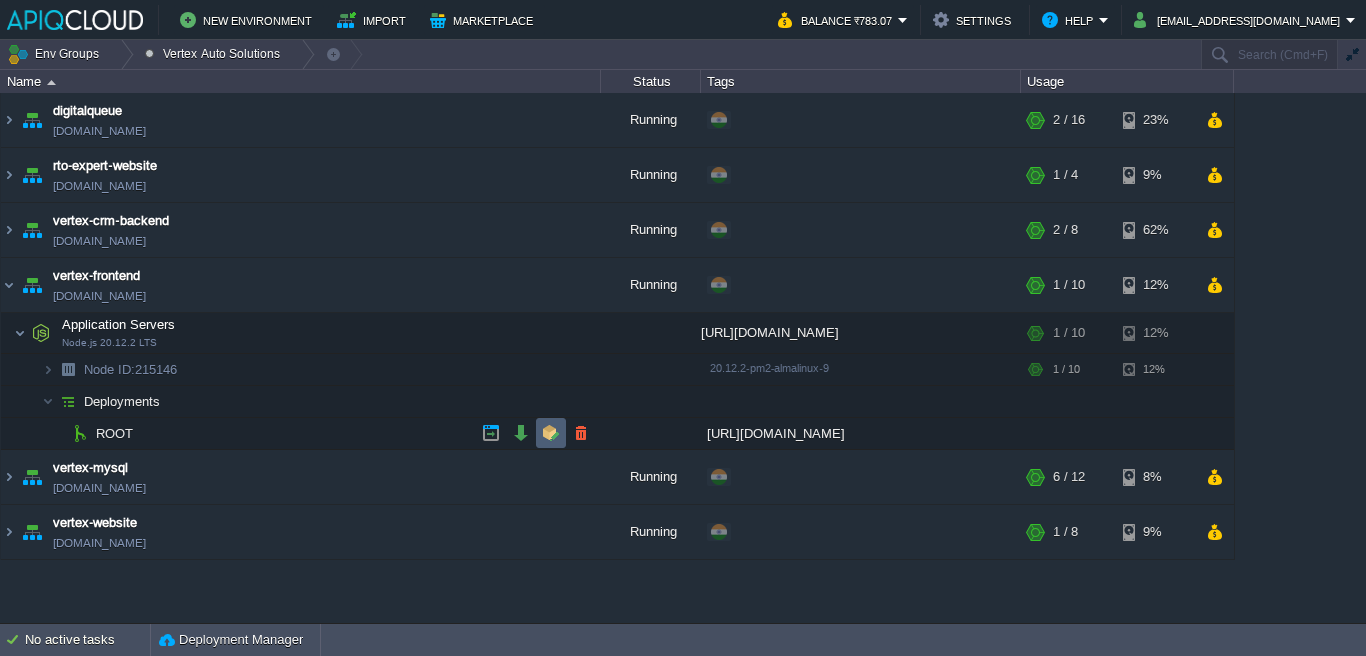 click at bounding box center (551, 433) 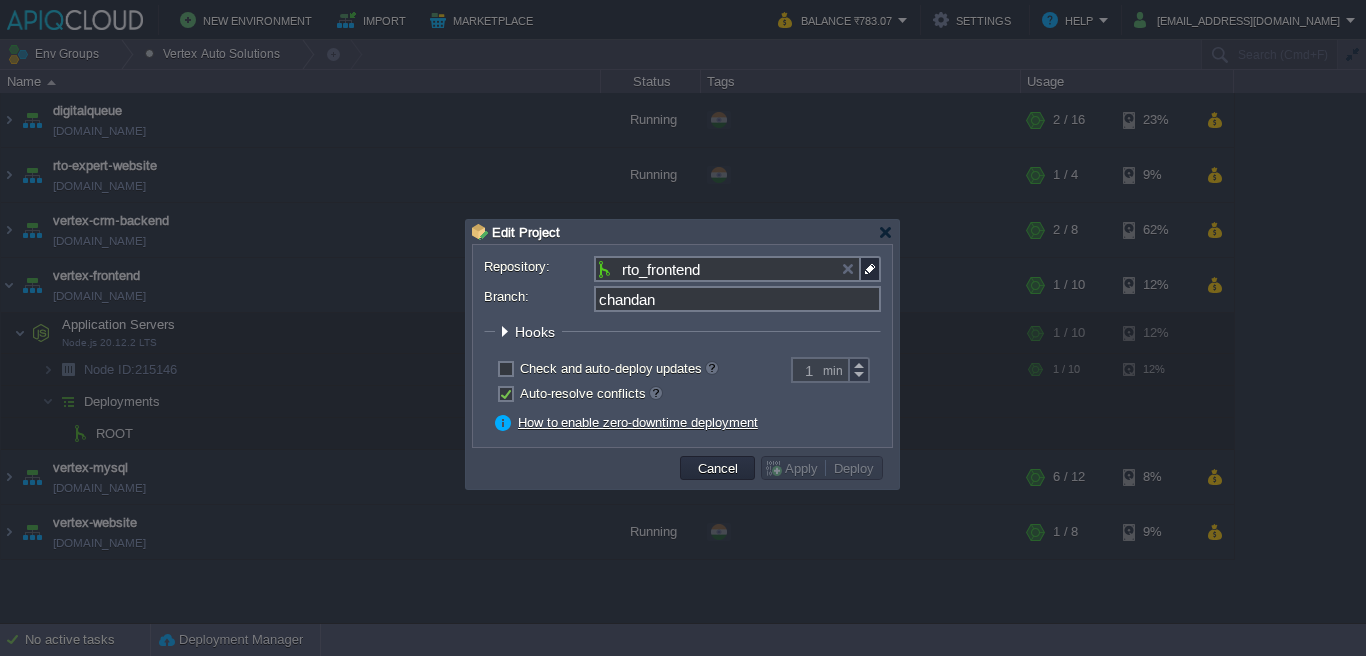 click on "Hooks" at bounding box center [537, 332] 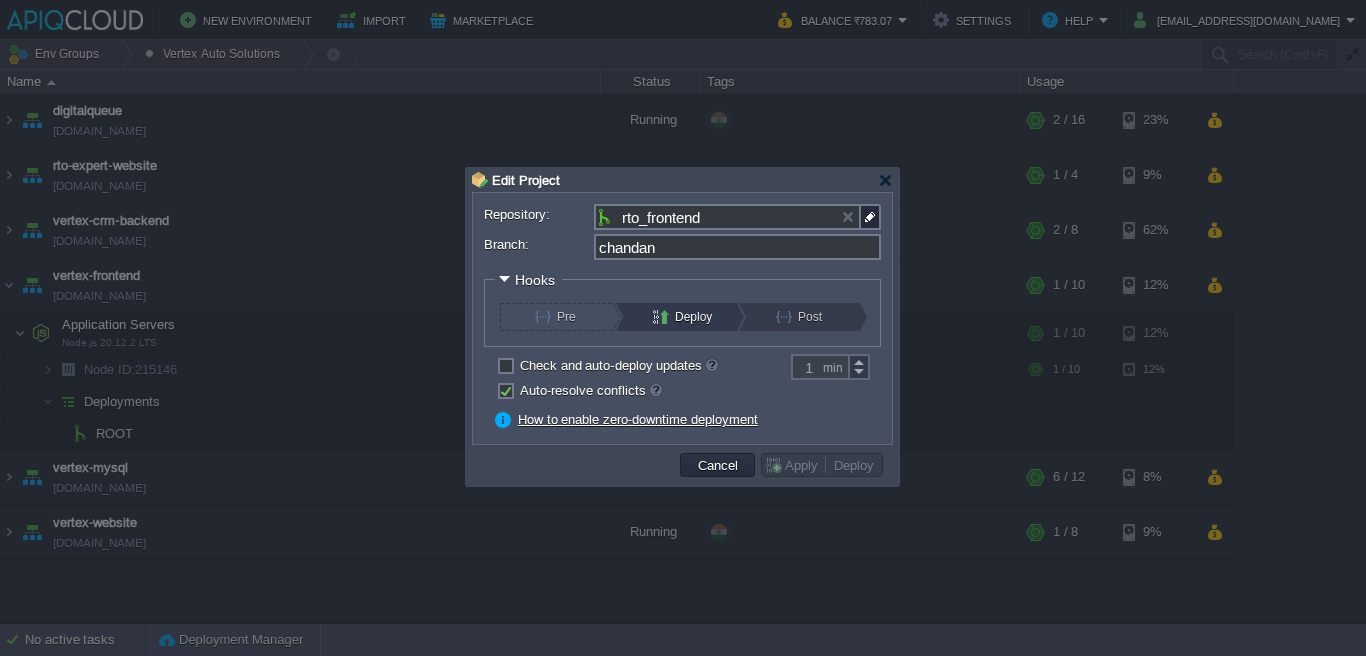 click on "Post" at bounding box center (810, 317) 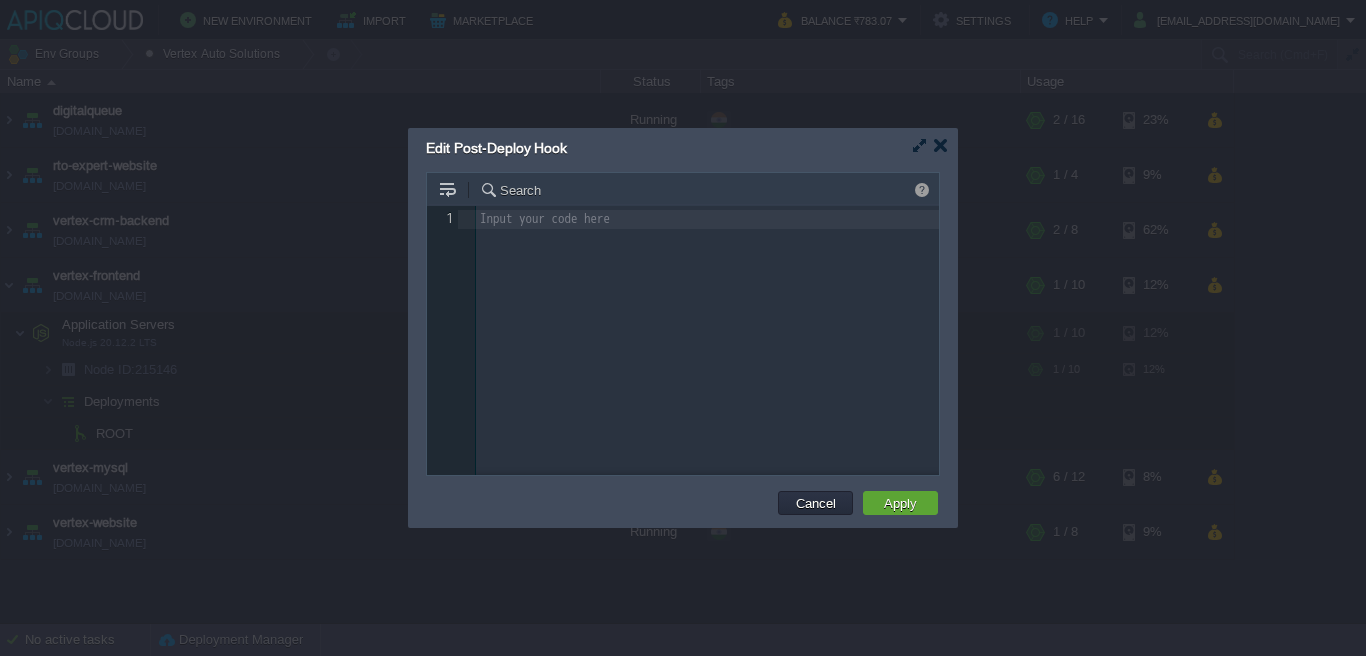 scroll, scrollTop: 7, scrollLeft: 0, axis: vertical 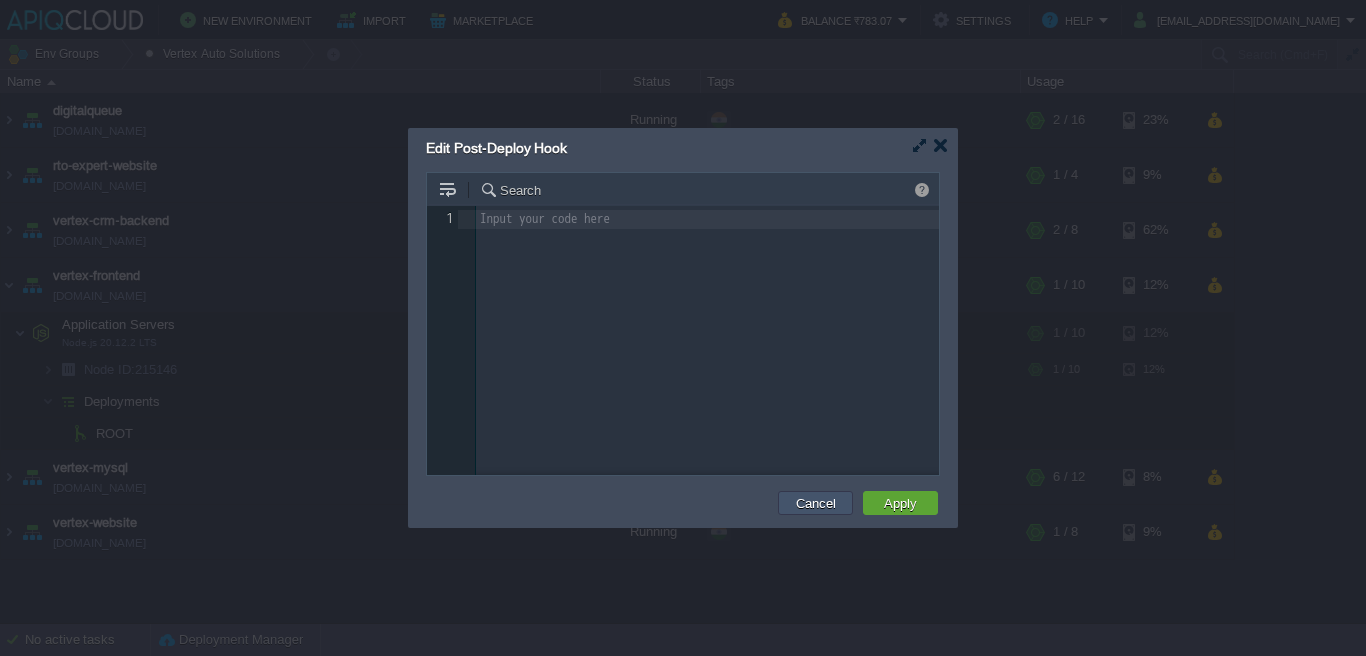 click on "Cancel" at bounding box center (816, 503) 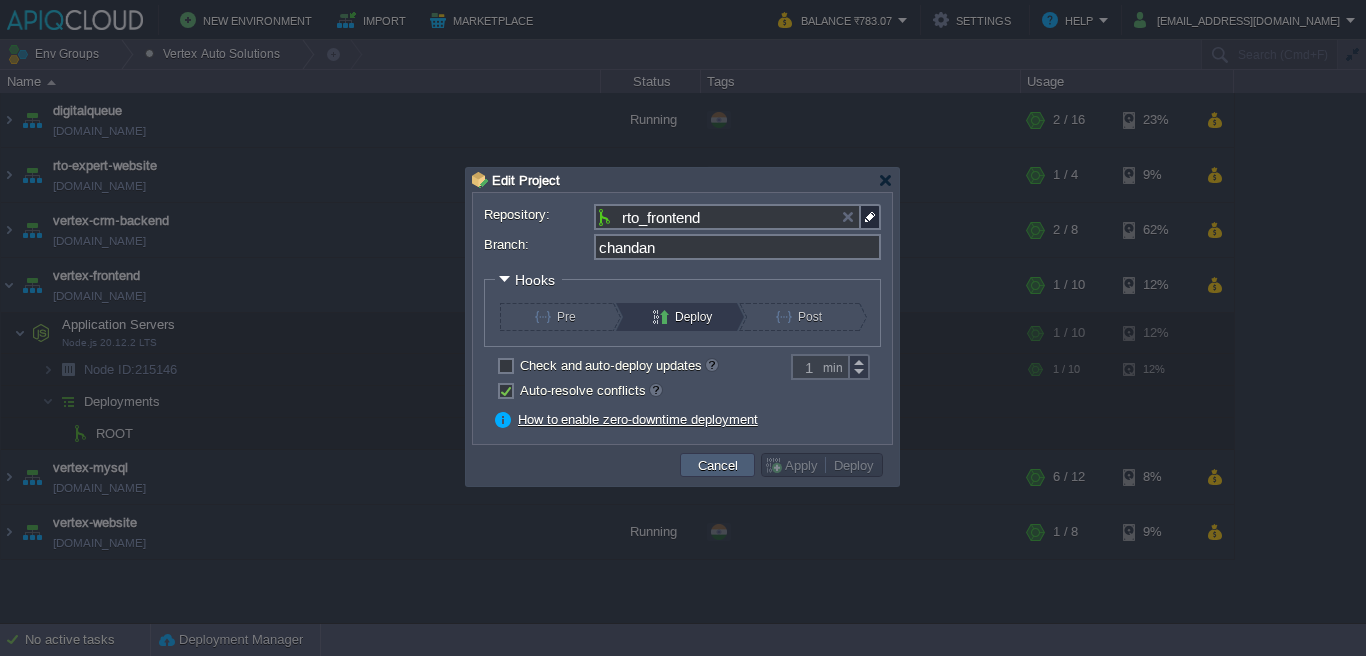 click on "Cancel" at bounding box center (717, 465) 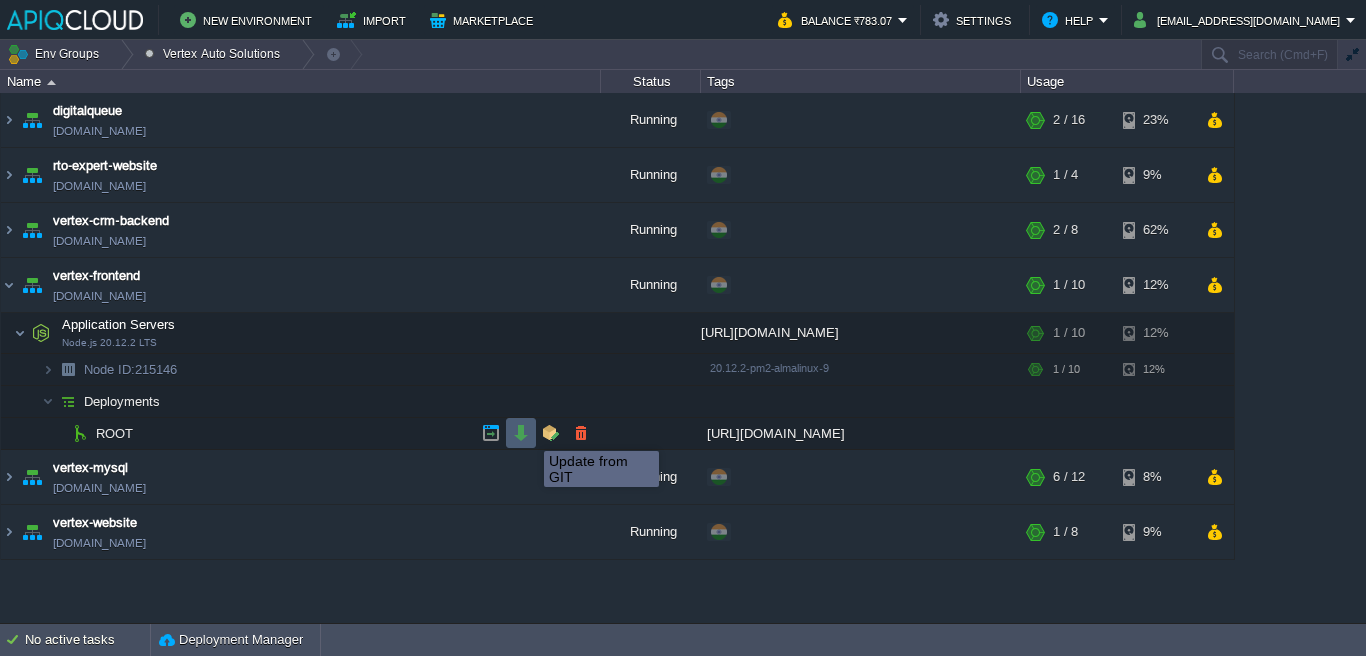click at bounding box center [521, 433] 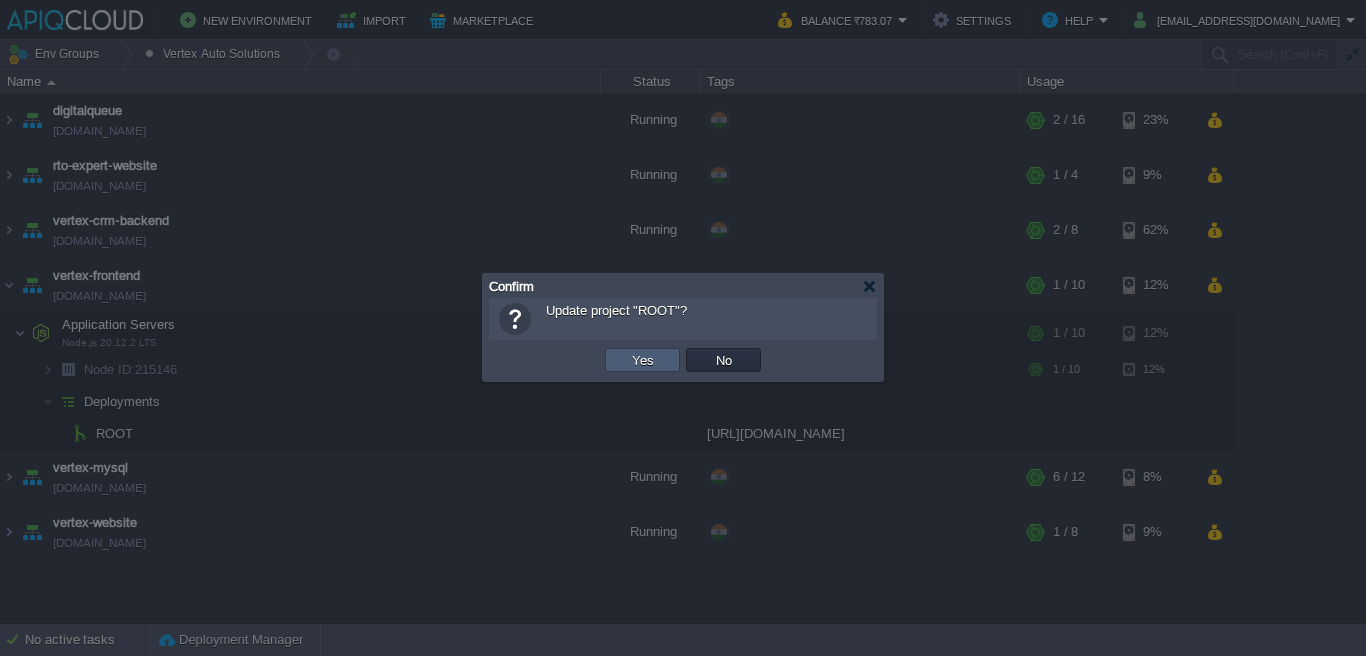 click on "Yes" at bounding box center [643, 360] 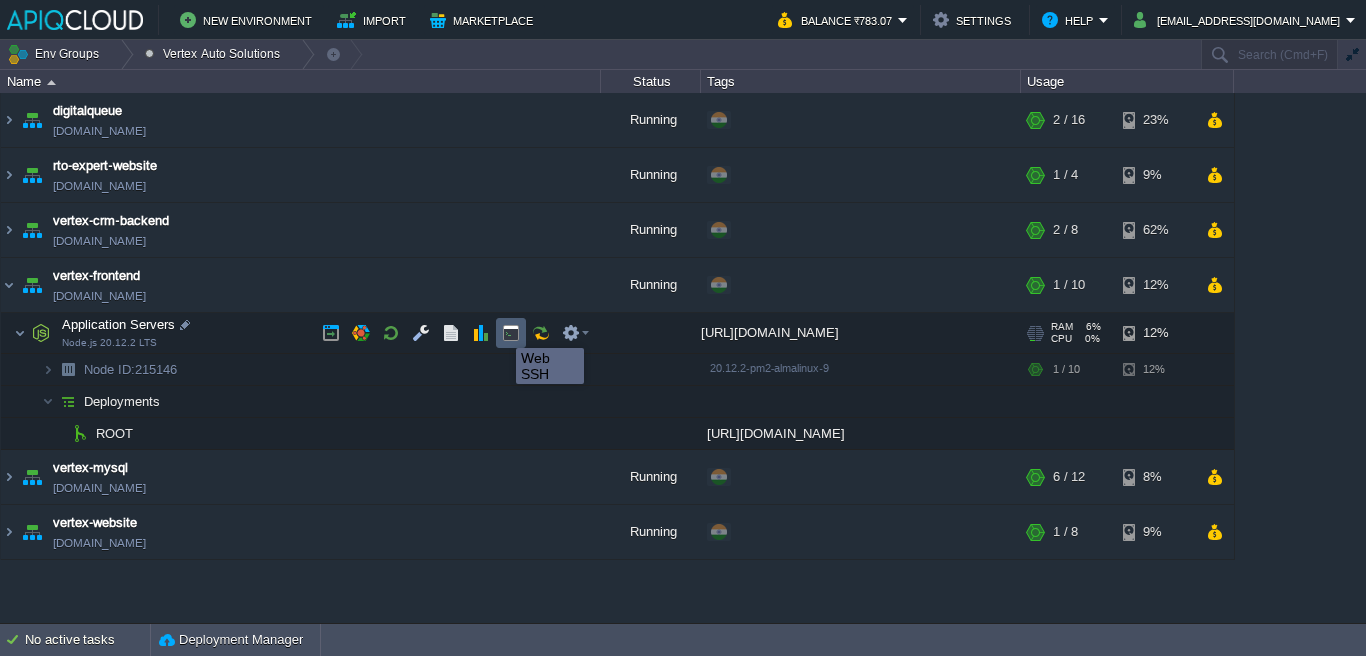 click at bounding box center [511, 333] 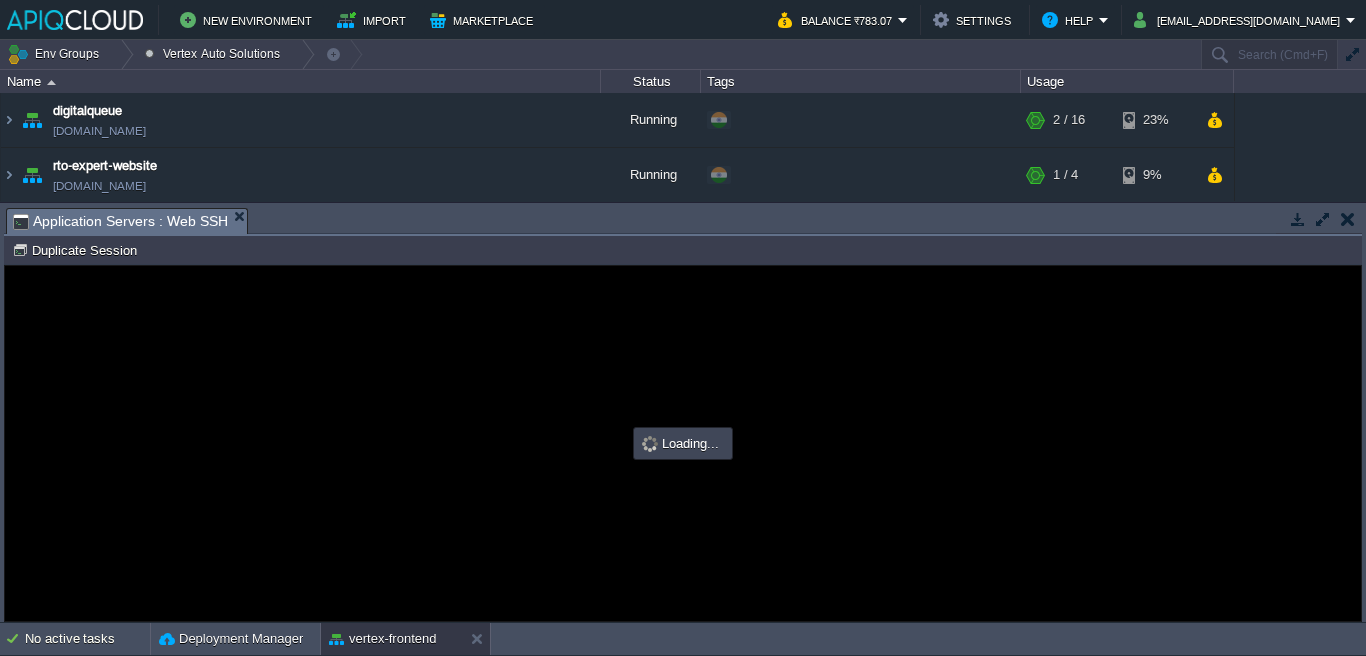 scroll, scrollTop: 0, scrollLeft: 0, axis: both 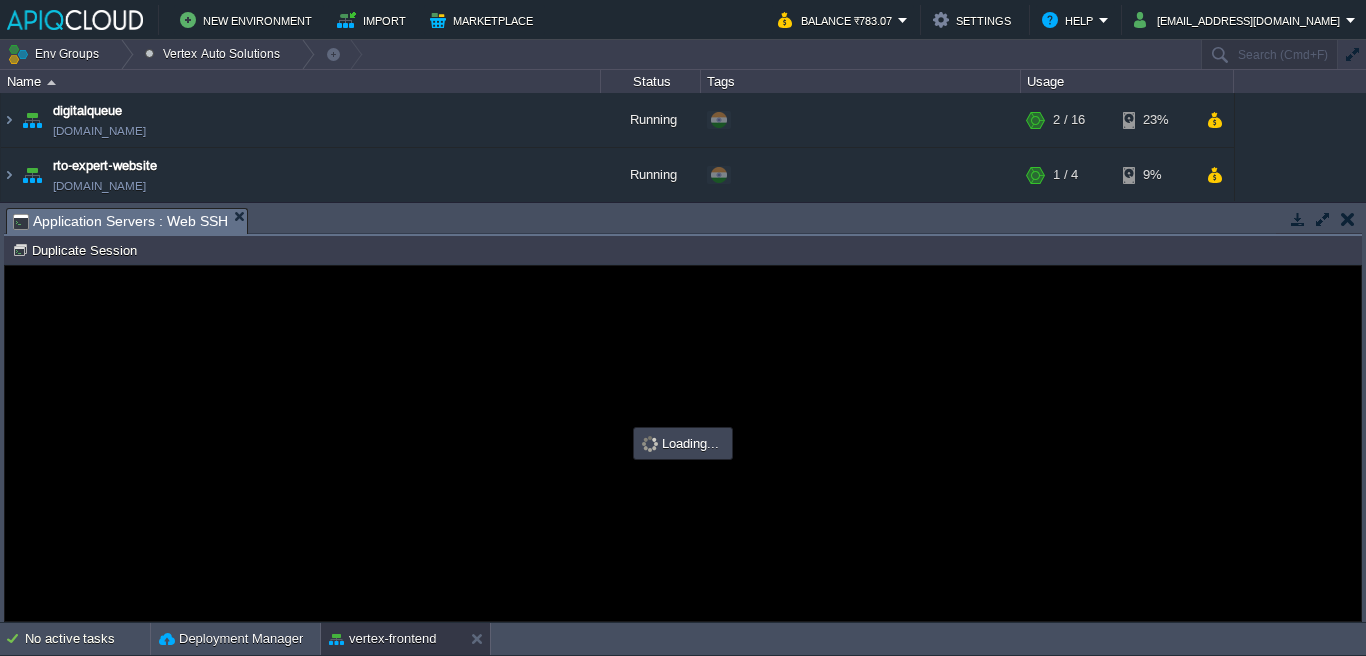 type on "#000000" 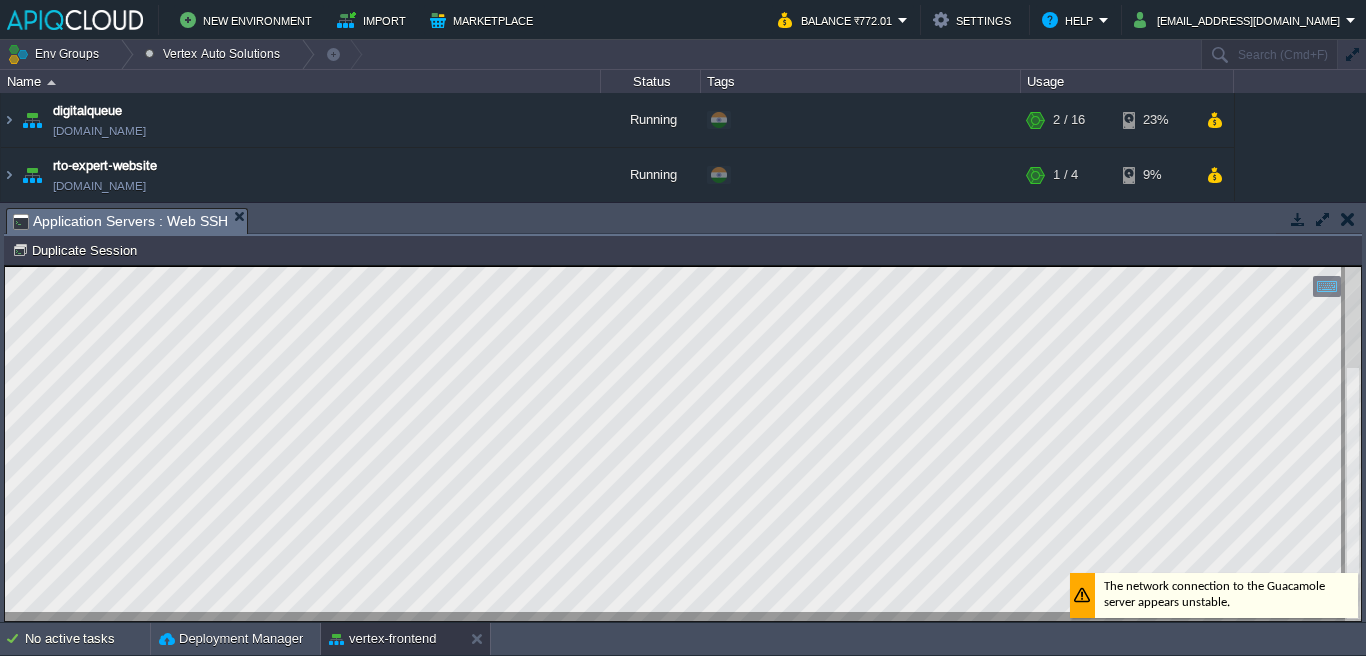 click on "Tasks Activity Log Archive Git / SVN Application Servers : Web SSH" at bounding box center (2504, 220) 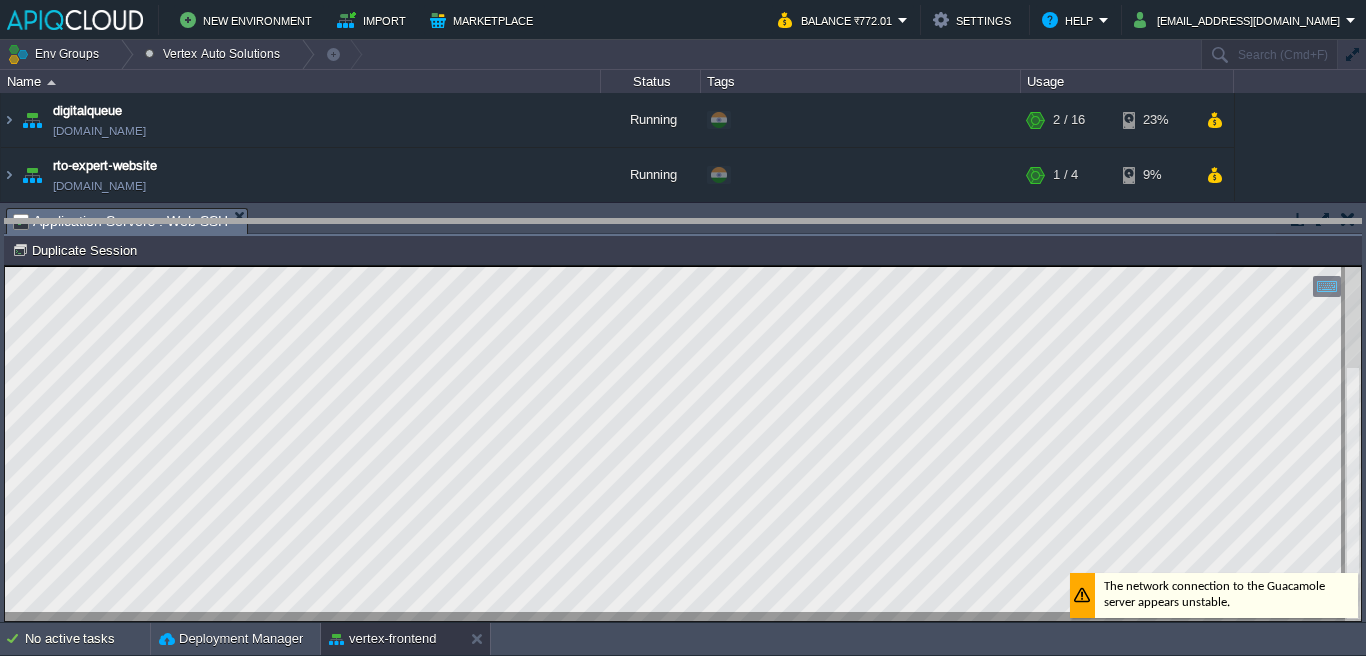drag, startPoint x: 475, startPoint y: 218, endPoint x: 497, endPoint y: 431, distance: 214.13313 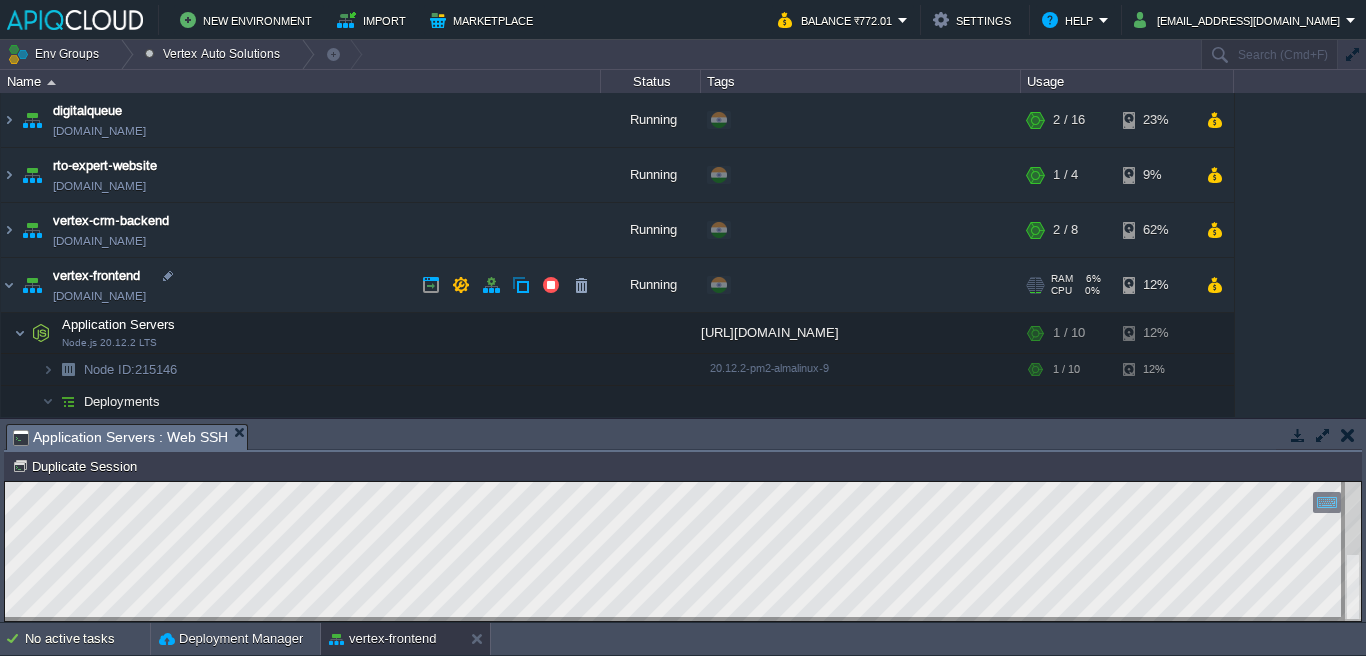 click on "vertex-frontend [DOMAIN_NAME]" at bounding box center (301, 285) 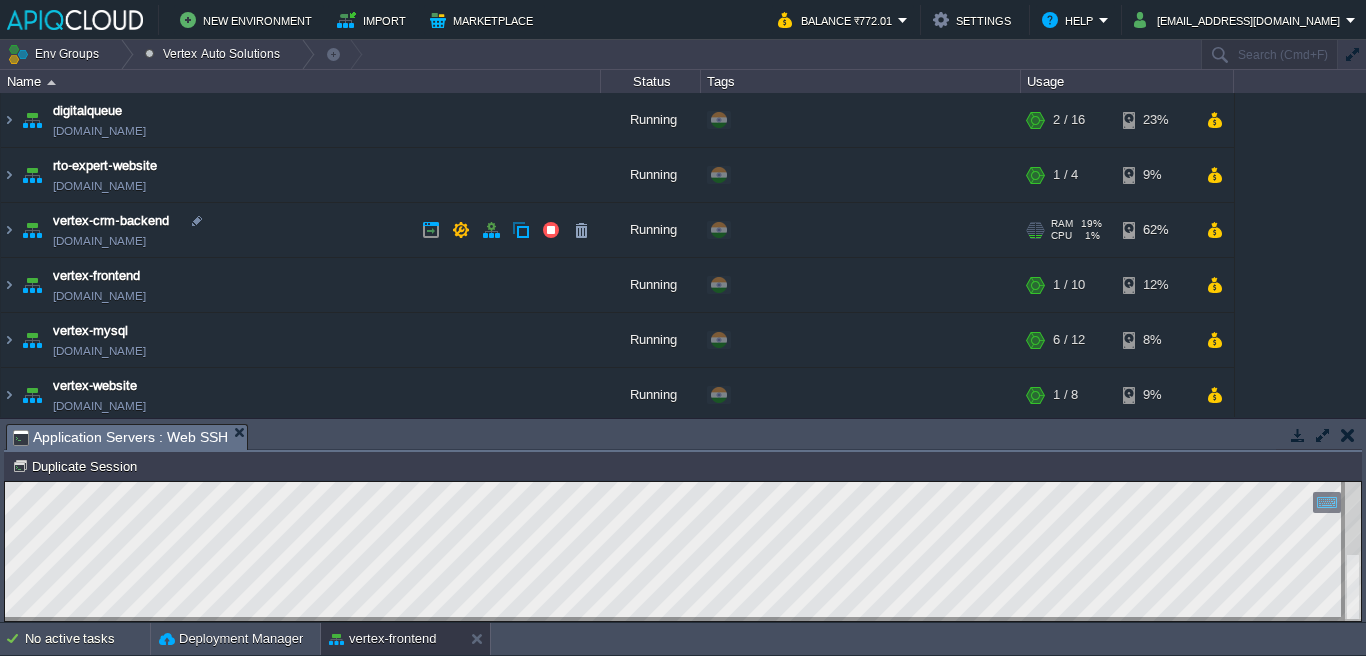 scroll, scrollTop: 6, scrollLeft: 0, axis: vertical 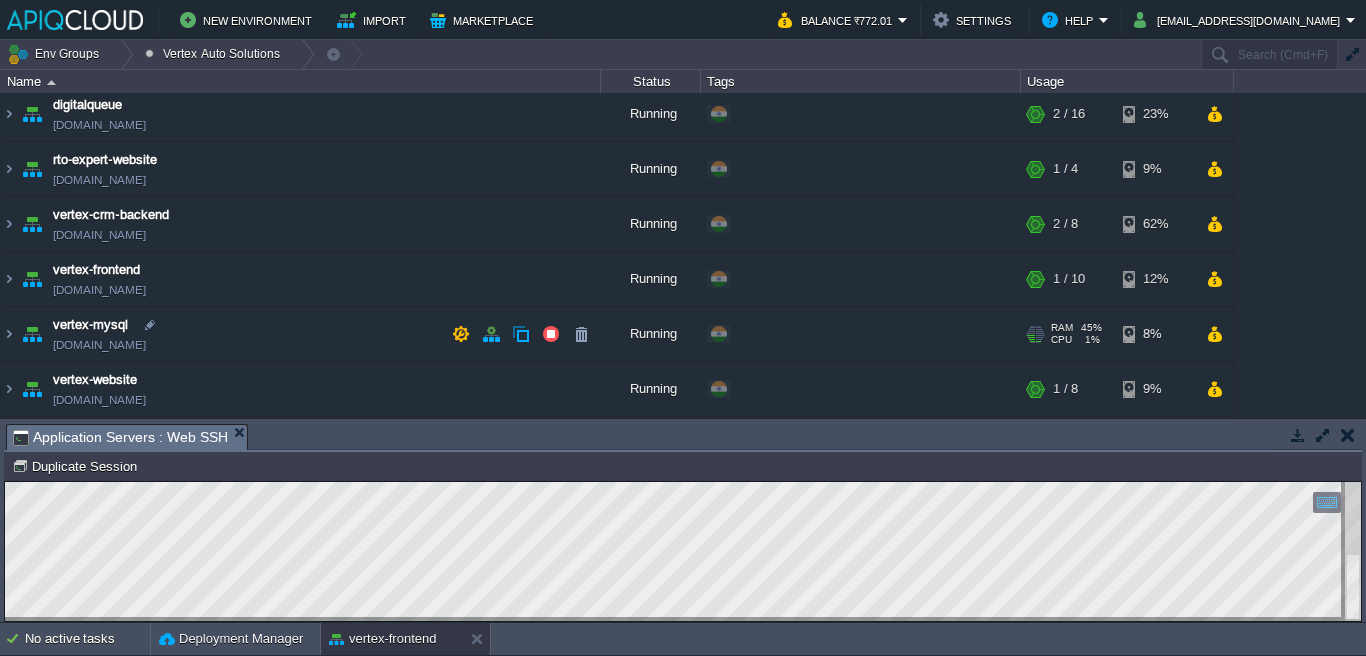 click on "vertex-mysql [DOMAIN_NAME]" at bounding box center (301, 334) 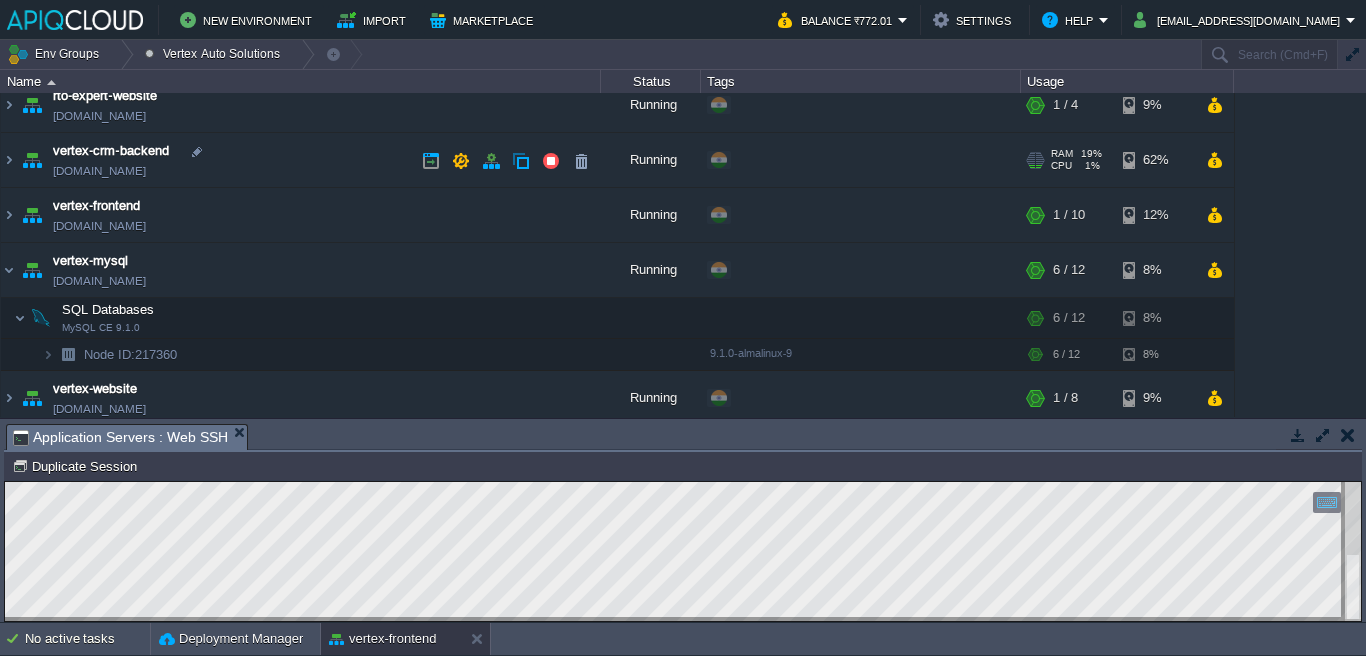 scroll, scrollTop: 79, scrollLeft: 0, axis: vertical 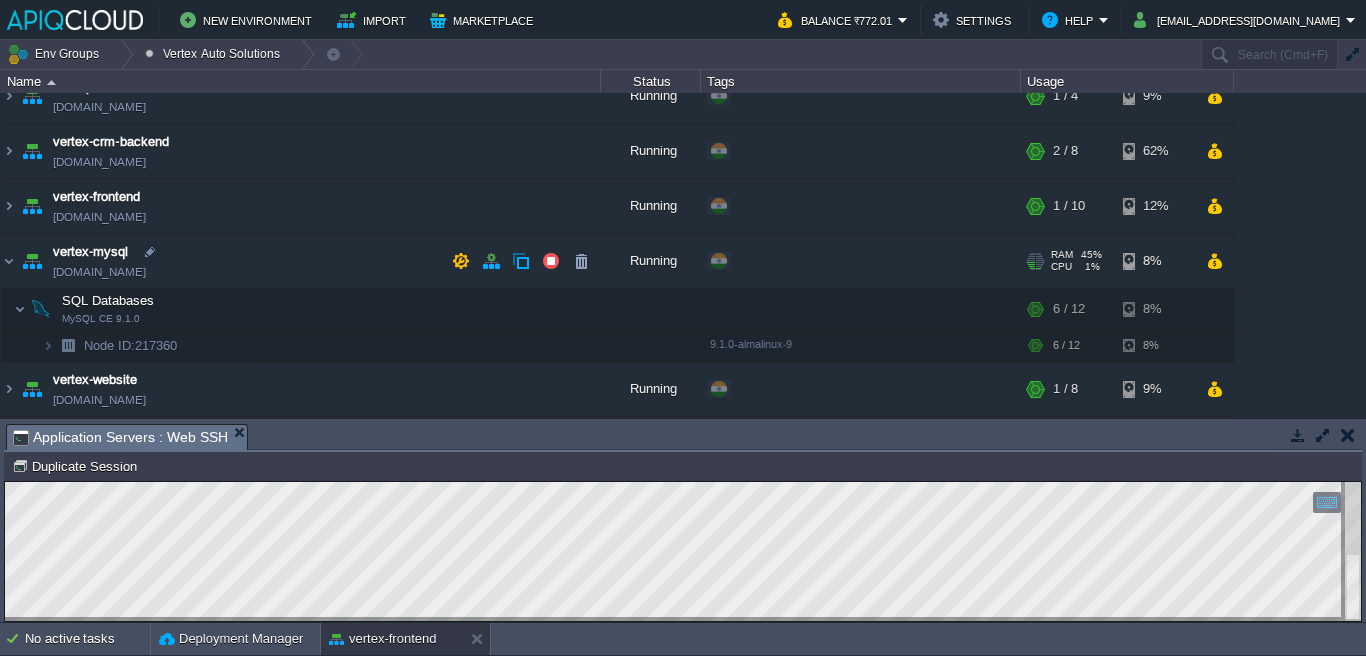 click on "vertex-mysql [DOMAIN_NAME]" at bounding box center (301, 261) 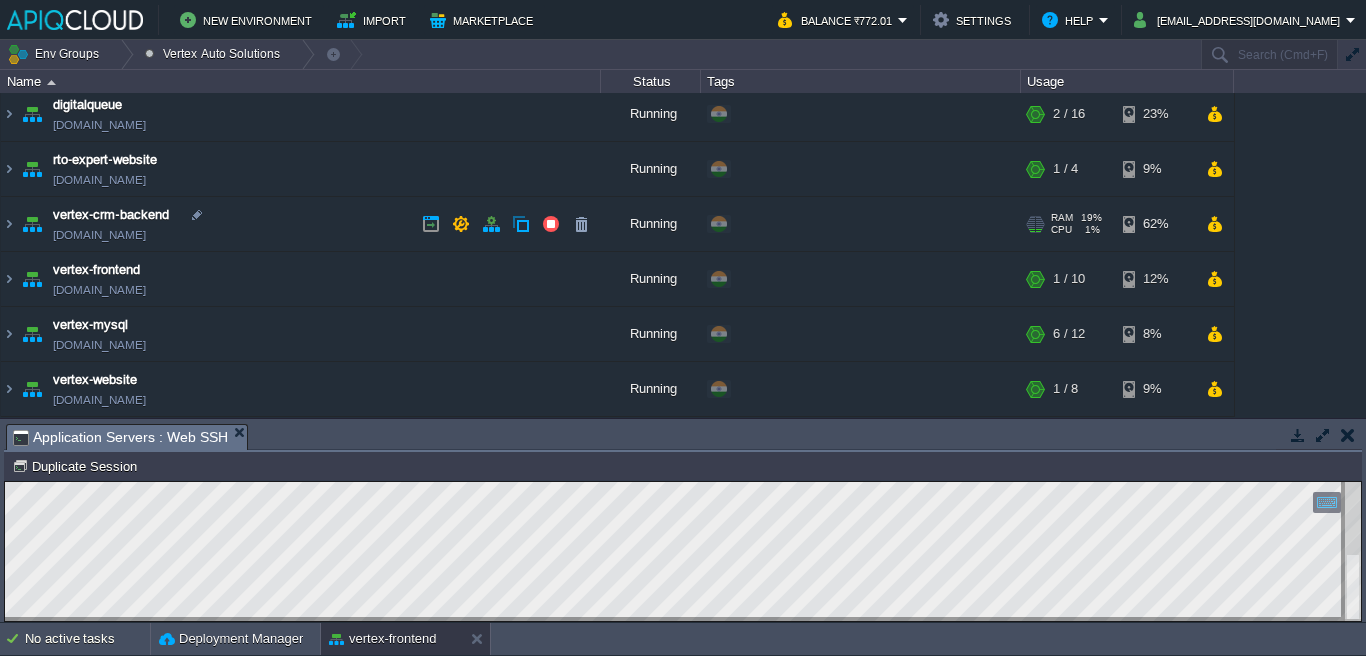 click on "vertex-crm-backend [DOMAIN_NAME]" at bounding box center [301, 224] 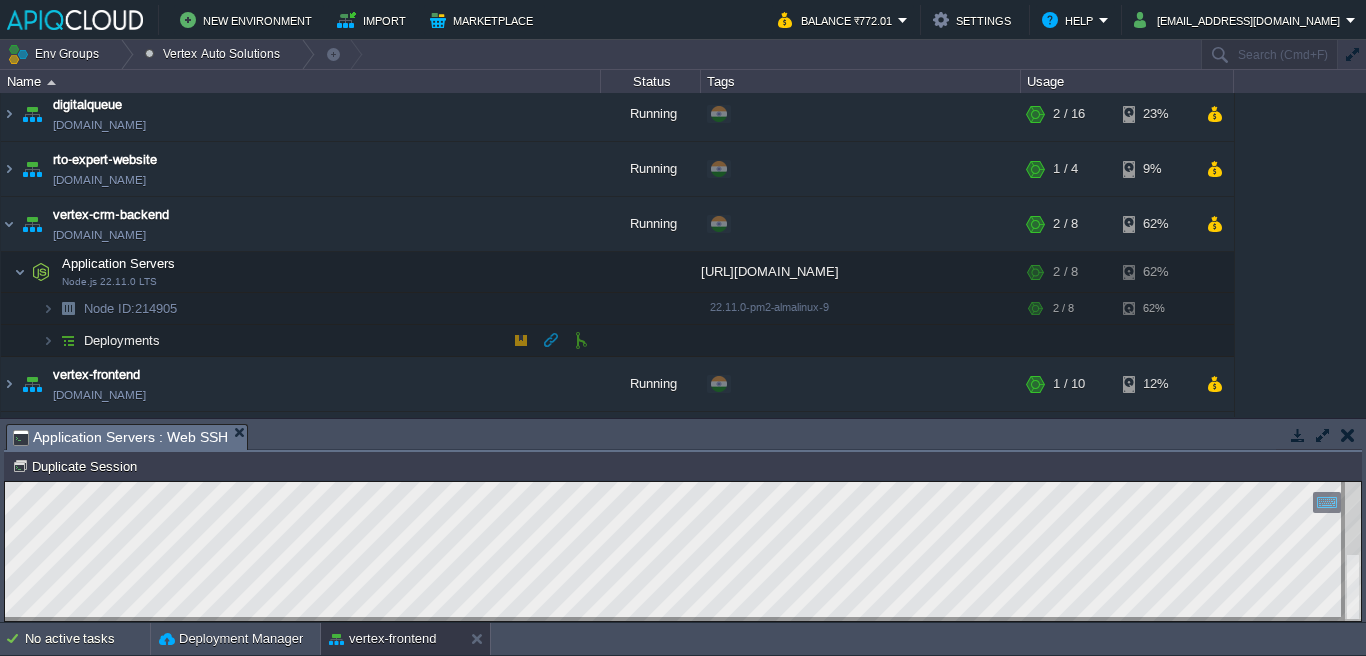 click on "Deployments" at bounding box center [301, 341] 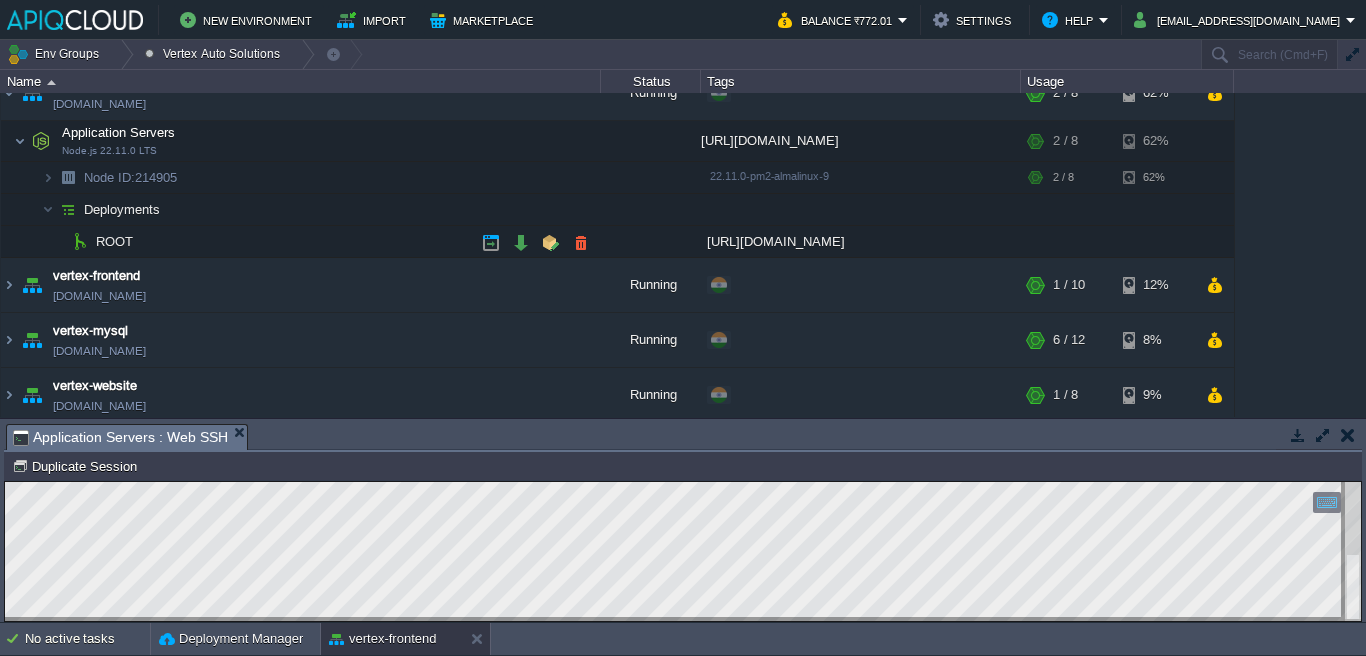 scroll, scrollTop: 143, scrollLeft: 0, axis: vertical 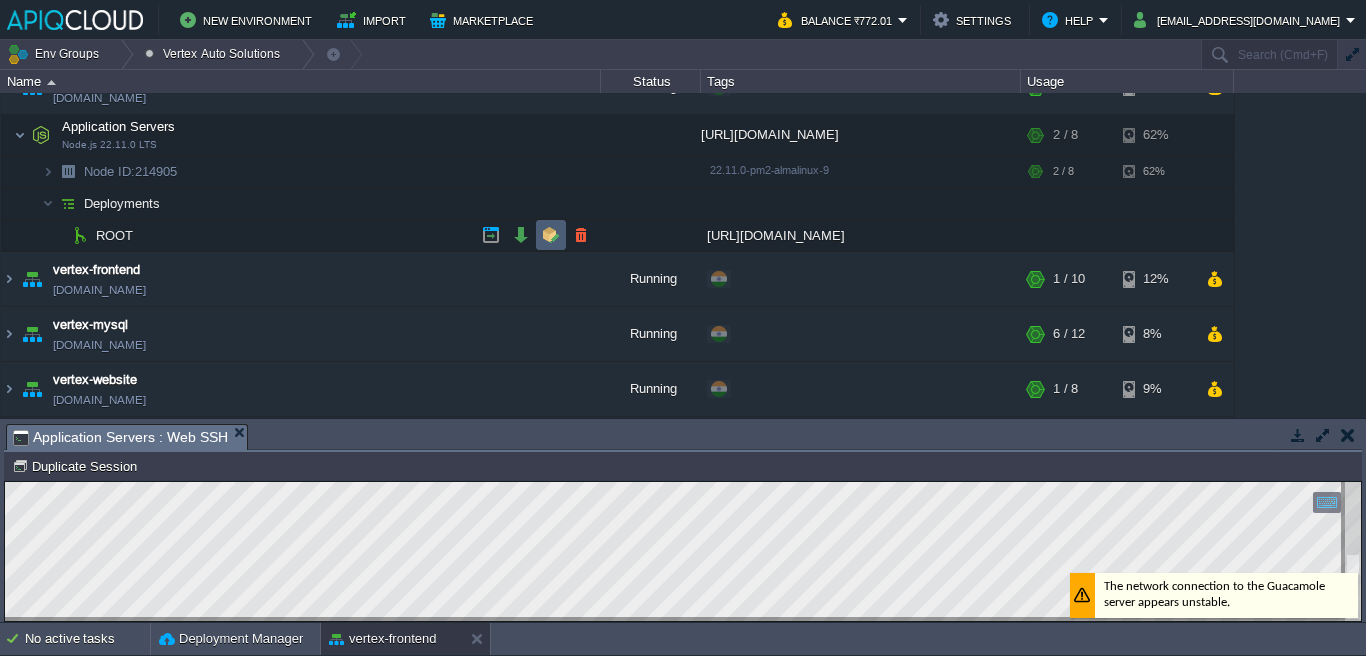 click at bounding box center (551, 235) 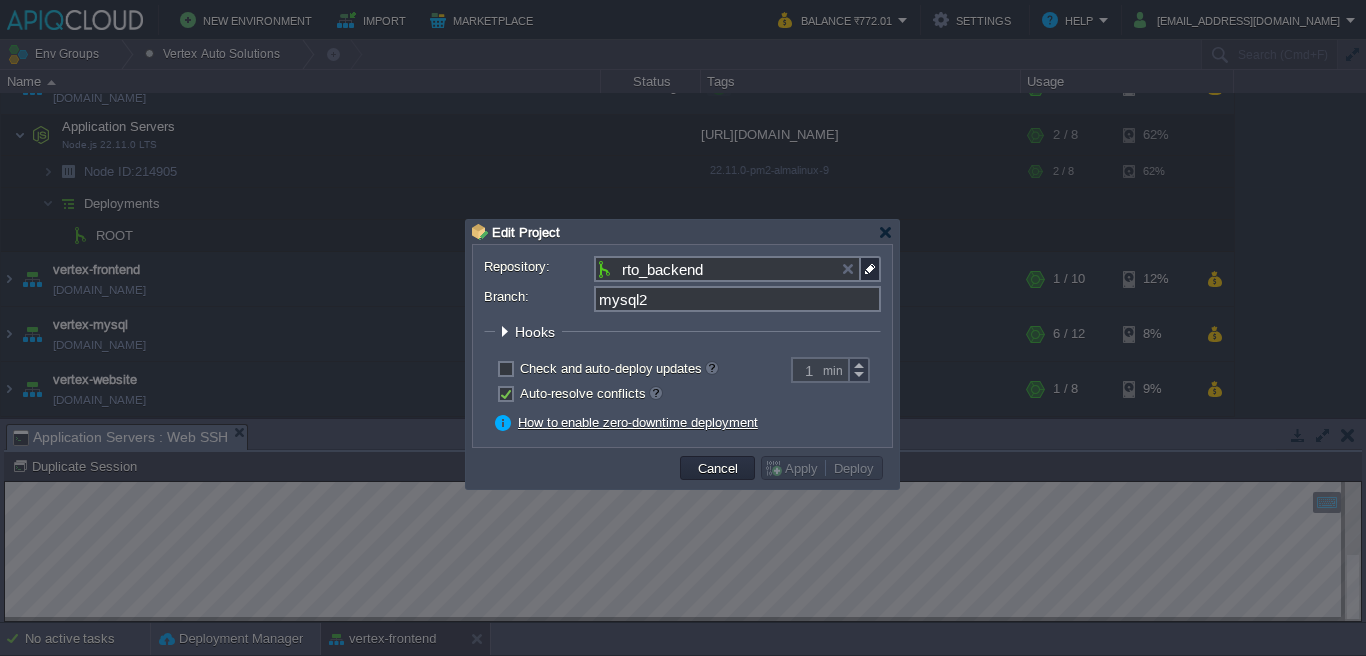 click on "Hooks" at bounding box center (537, 332) 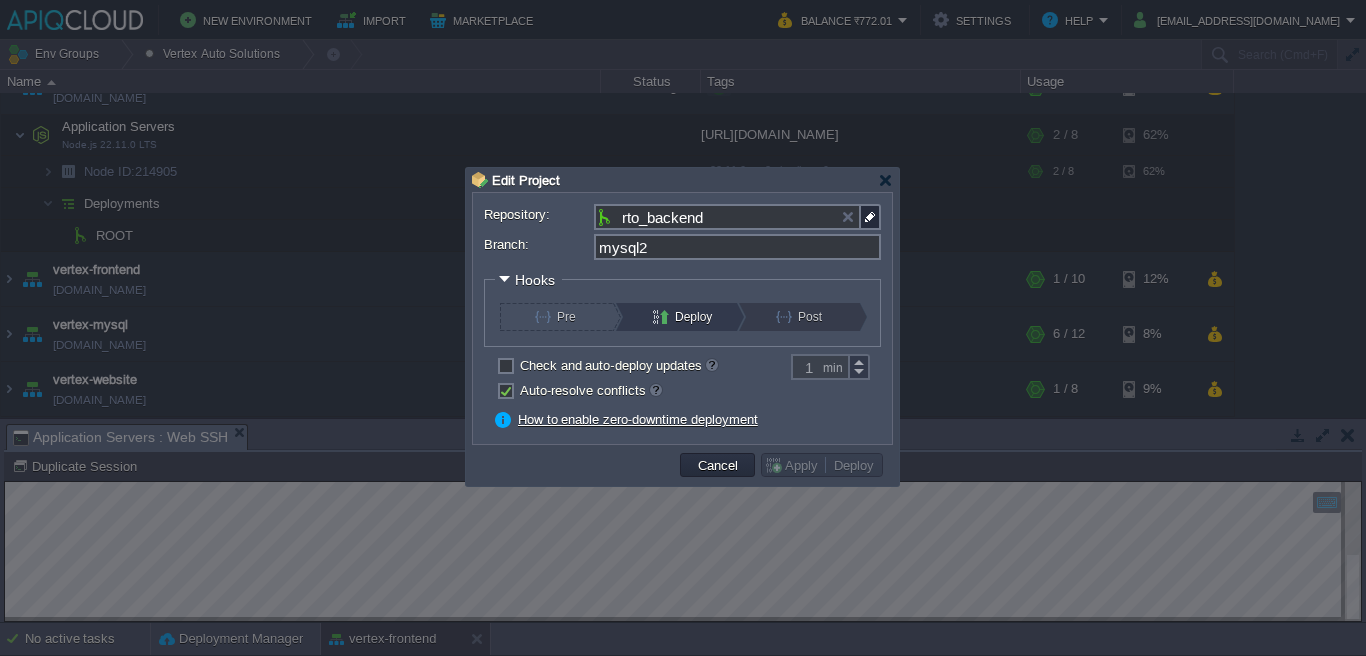 click on "Post" at bounding box center (810, 317) 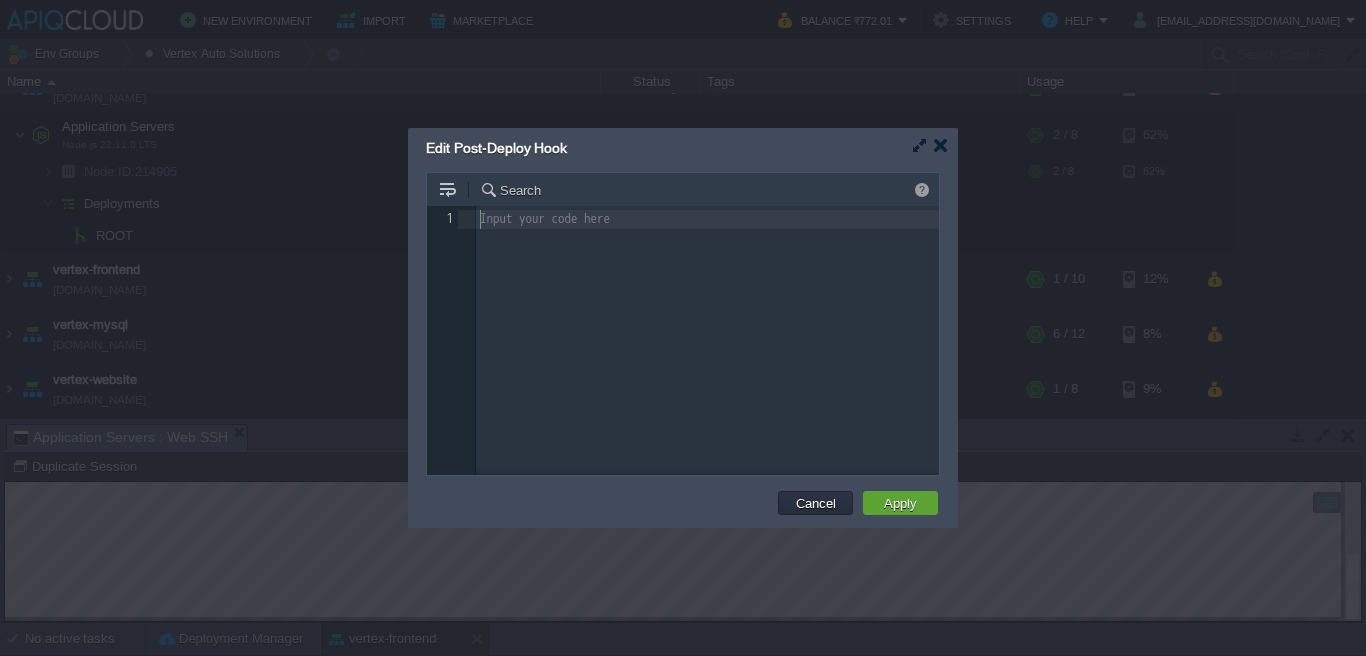 scroll, scrollTop: 7, scrollLeft: 0, axis: vertical 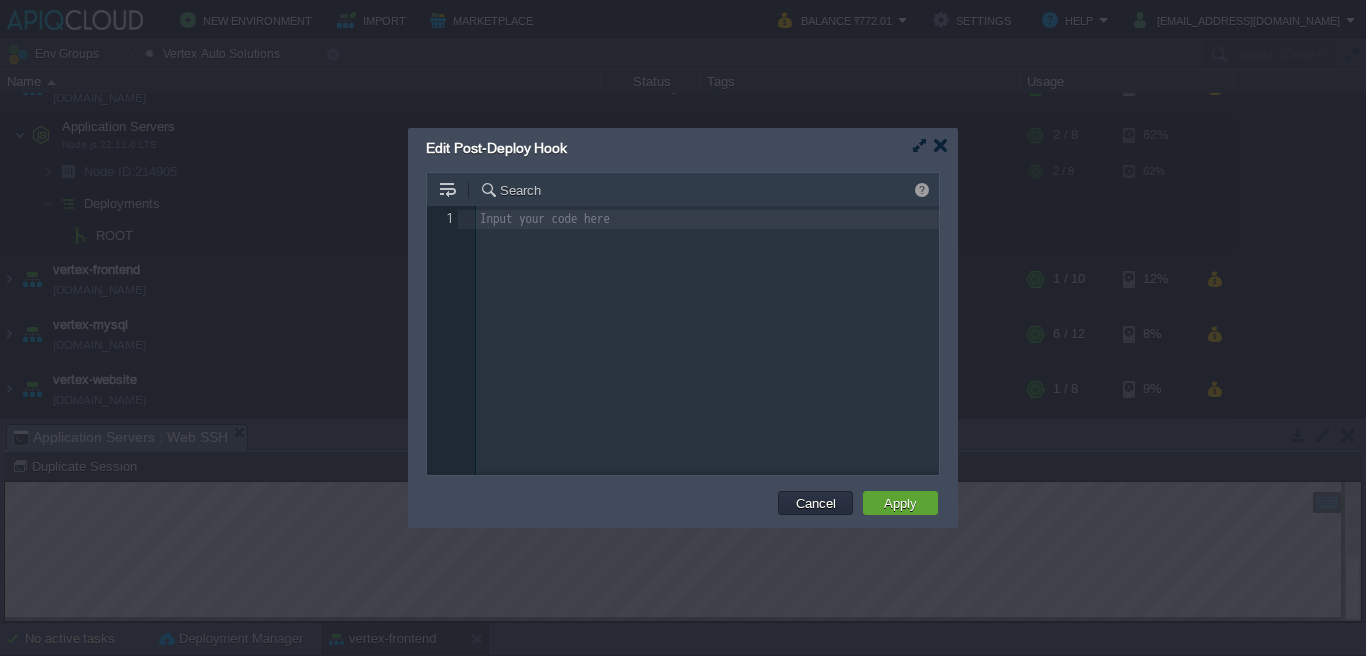 click on "Cancel" at bounding box center [816, 503] 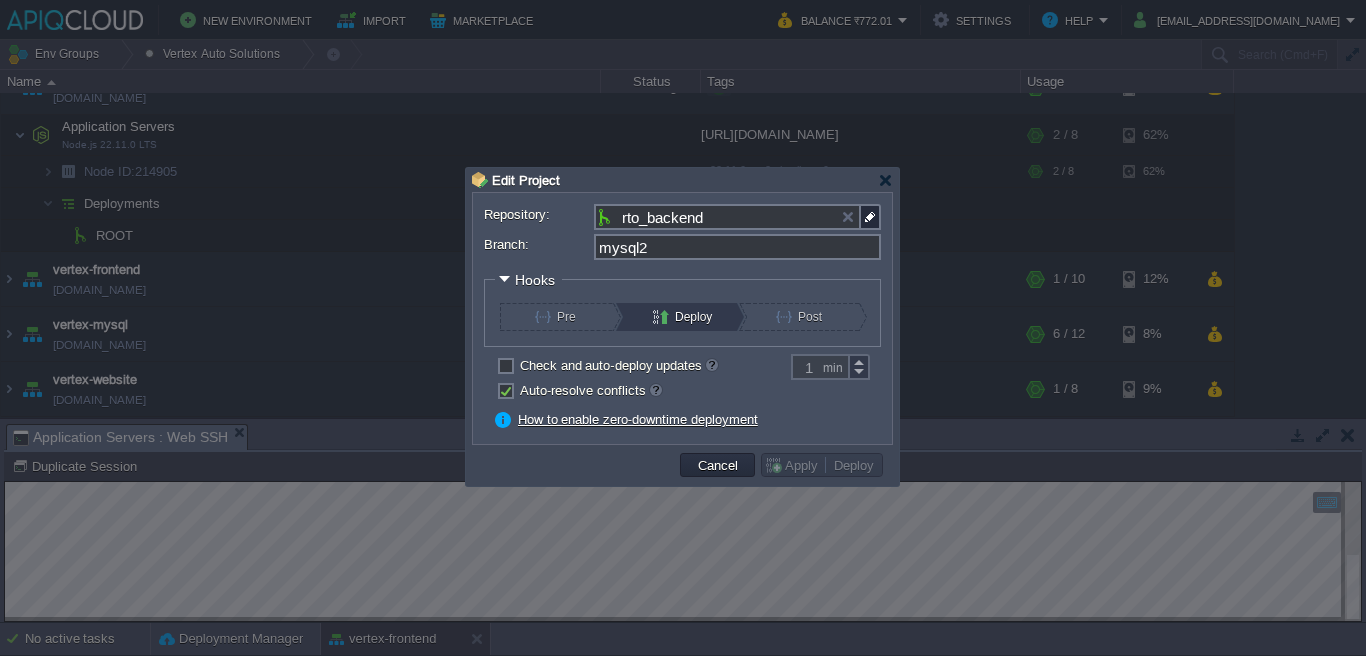 click on "Deploy" at bounding box center (687, 317) 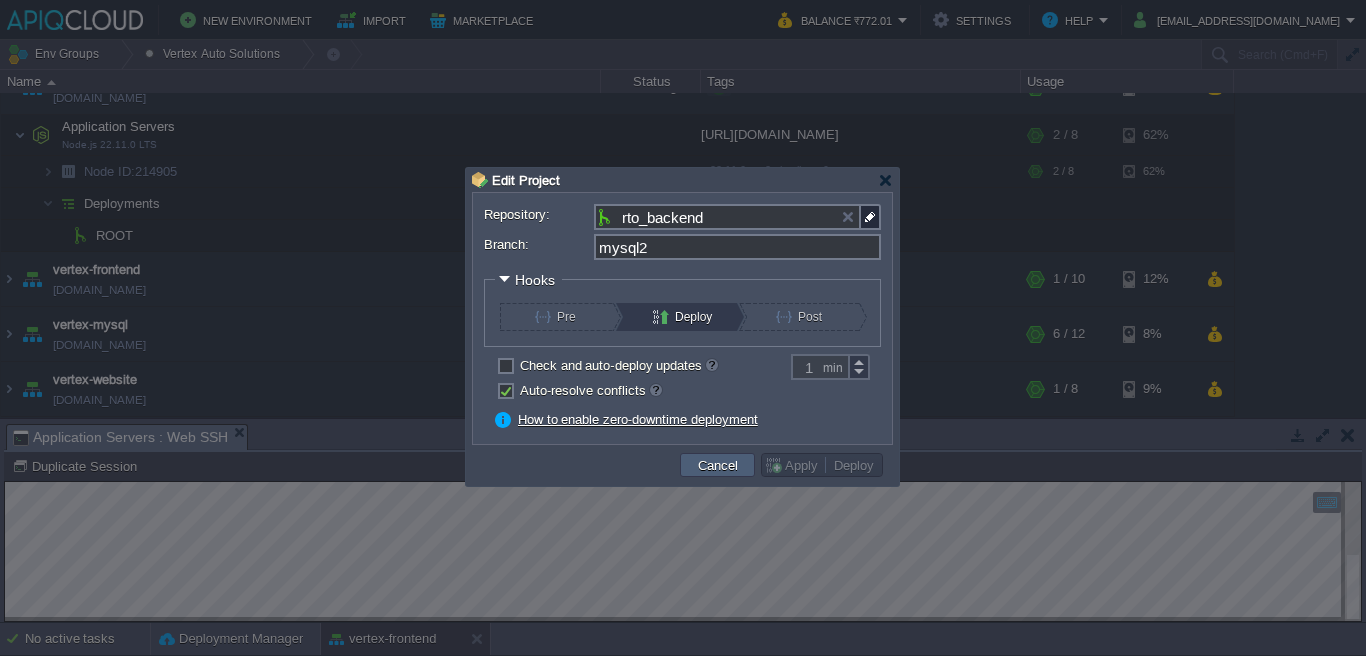click on "Cancel" at bounding box center [718, 465] 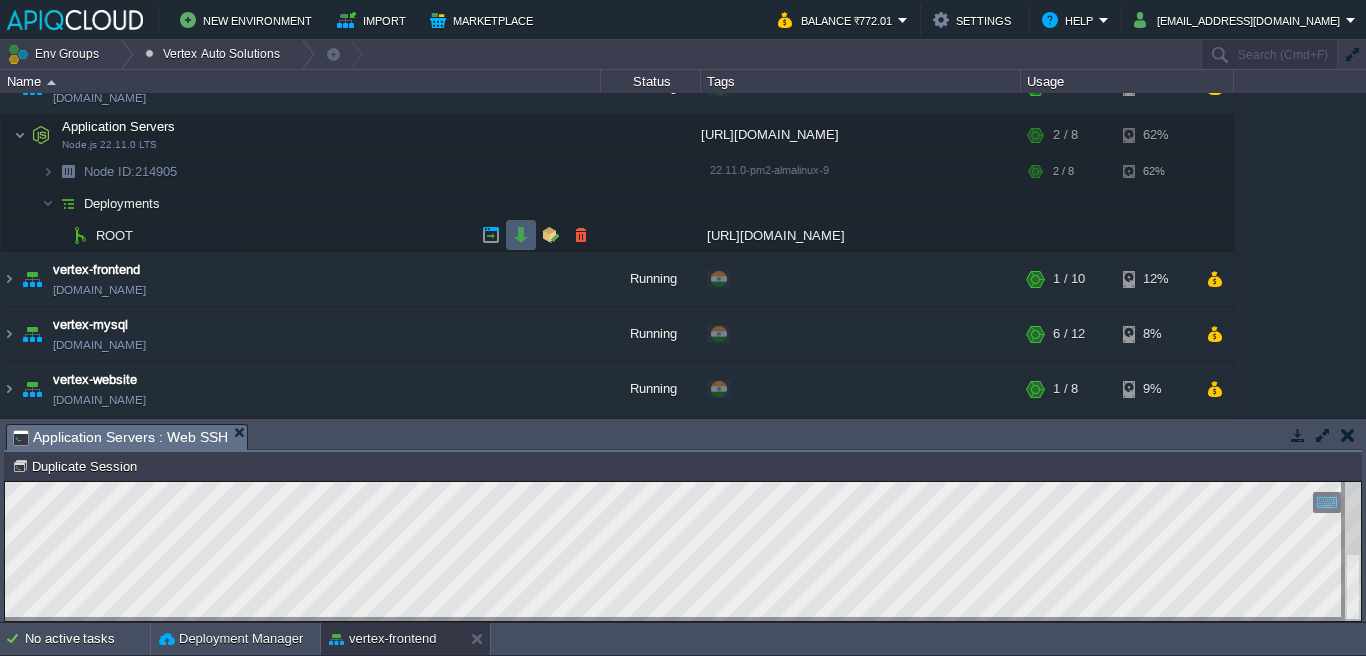 click at bounding box center (521, 235) 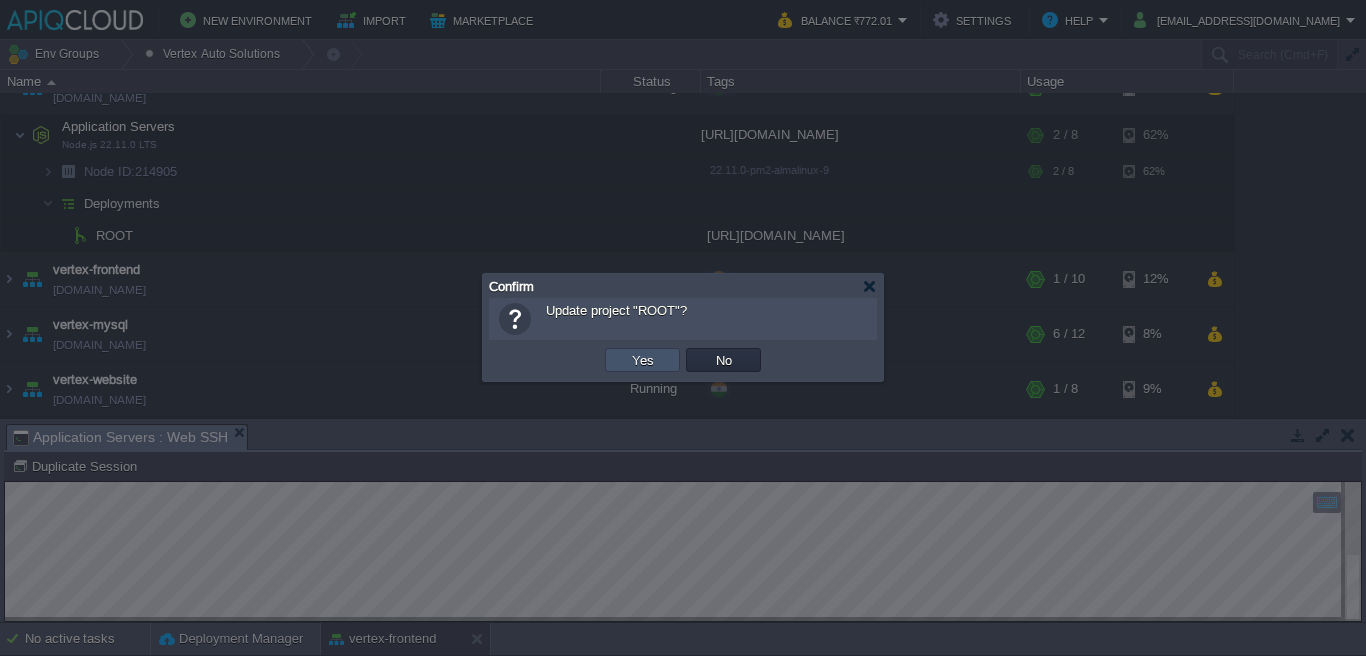 click on "Yes" at bounding box center [643, 360] 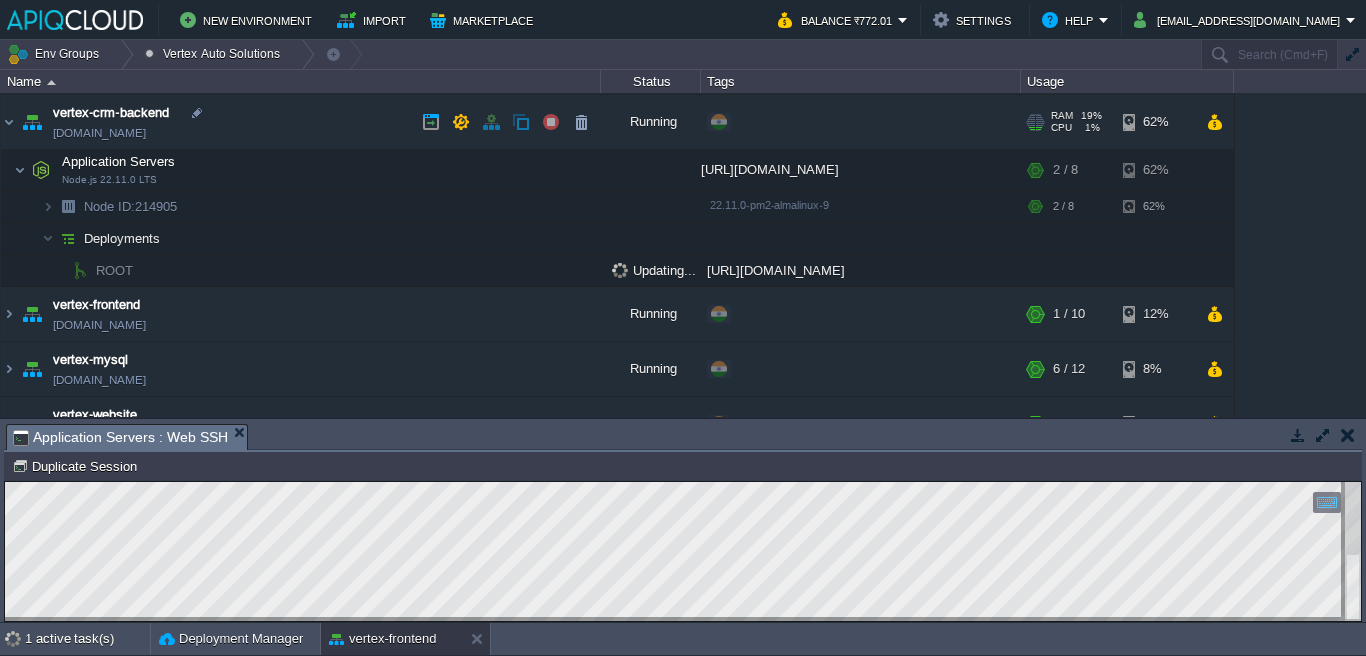 click on "vertex-crm-backend [DOMAIN_NAME]" at bounding box center (301, 122) 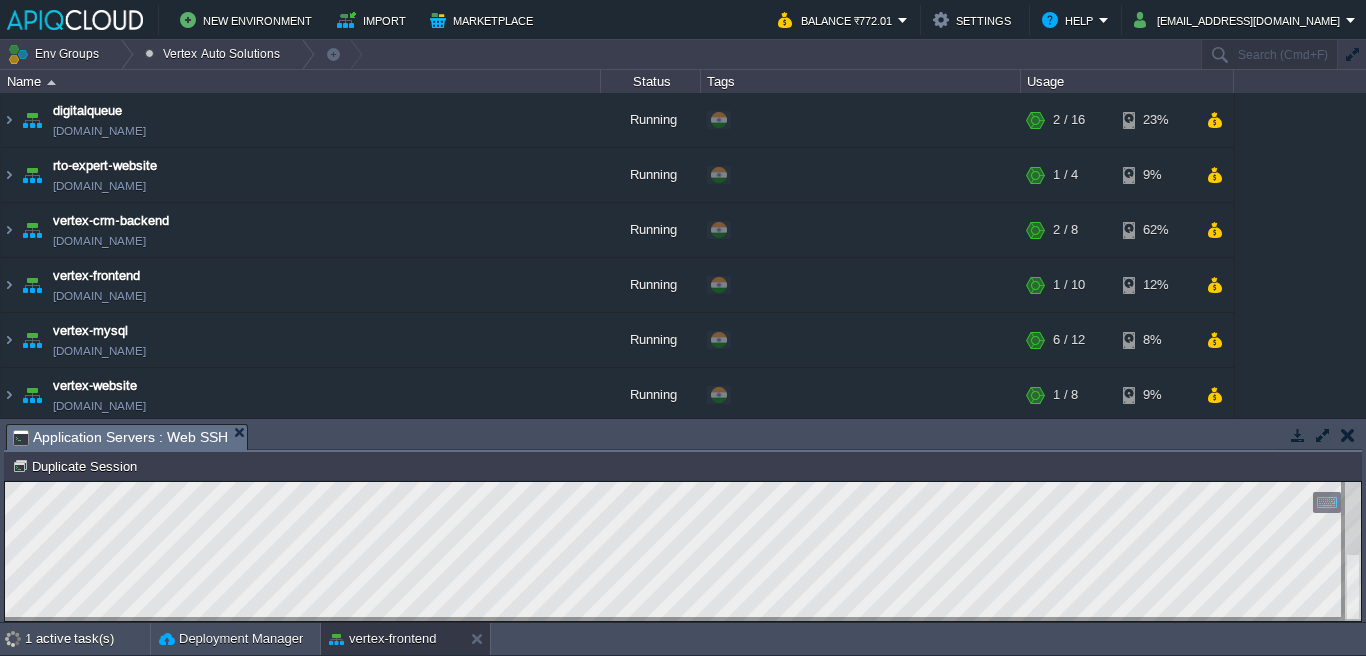 scroll, scrollTop: 6, scrollLeft: 0, axis: vertical 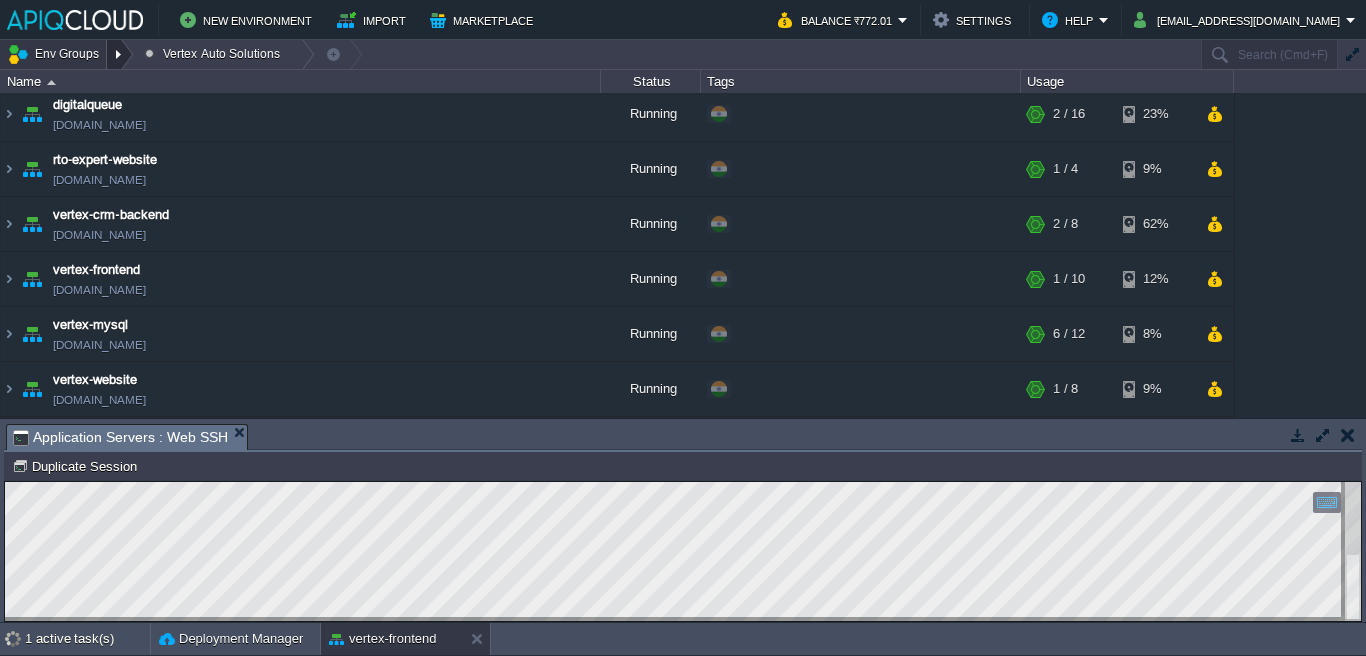click at bounding box center [120, 54] 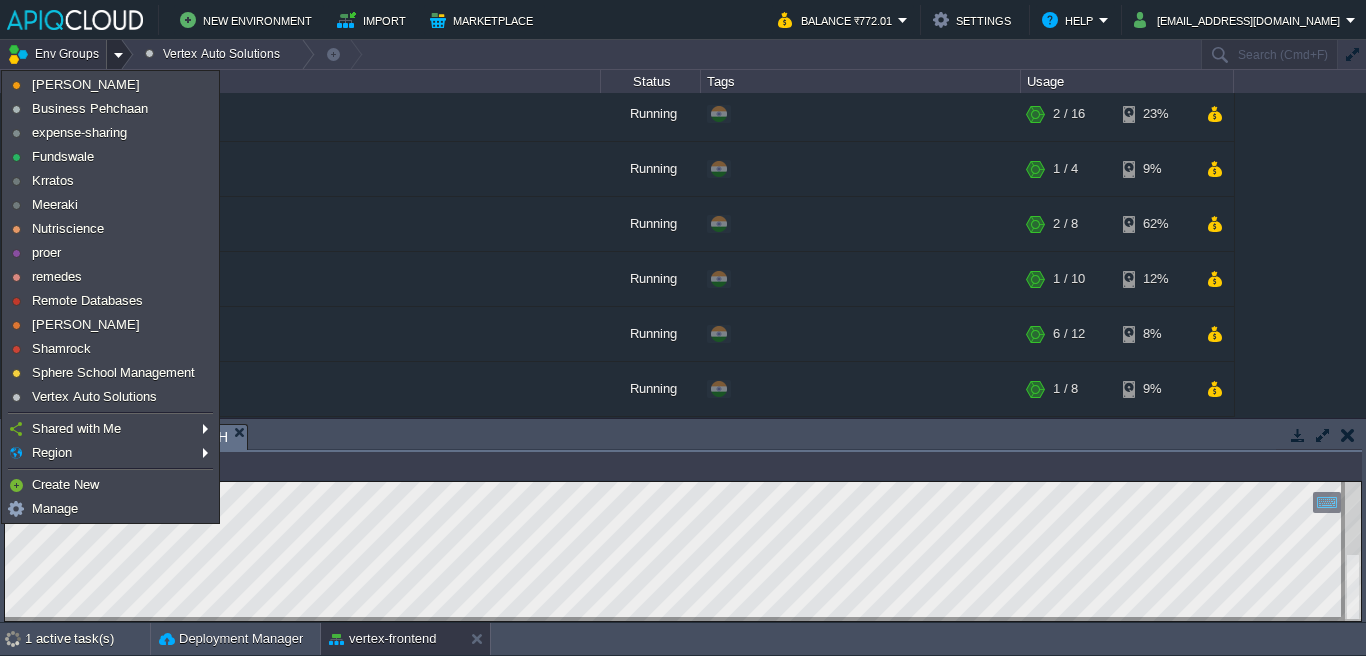click on "Env Groups             Vertex Auto Solutions" at bounding box center (599, 54) 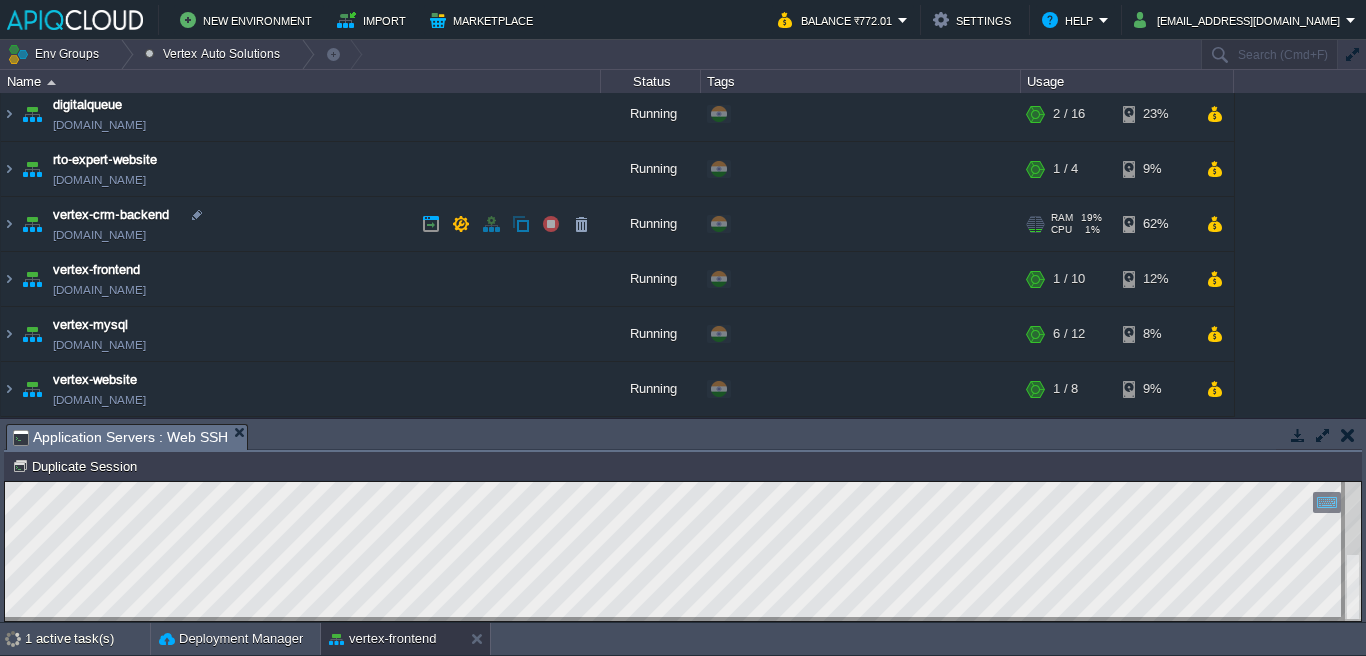 scroll, scrollTop: 0, scrollLeft: 0, axis: both 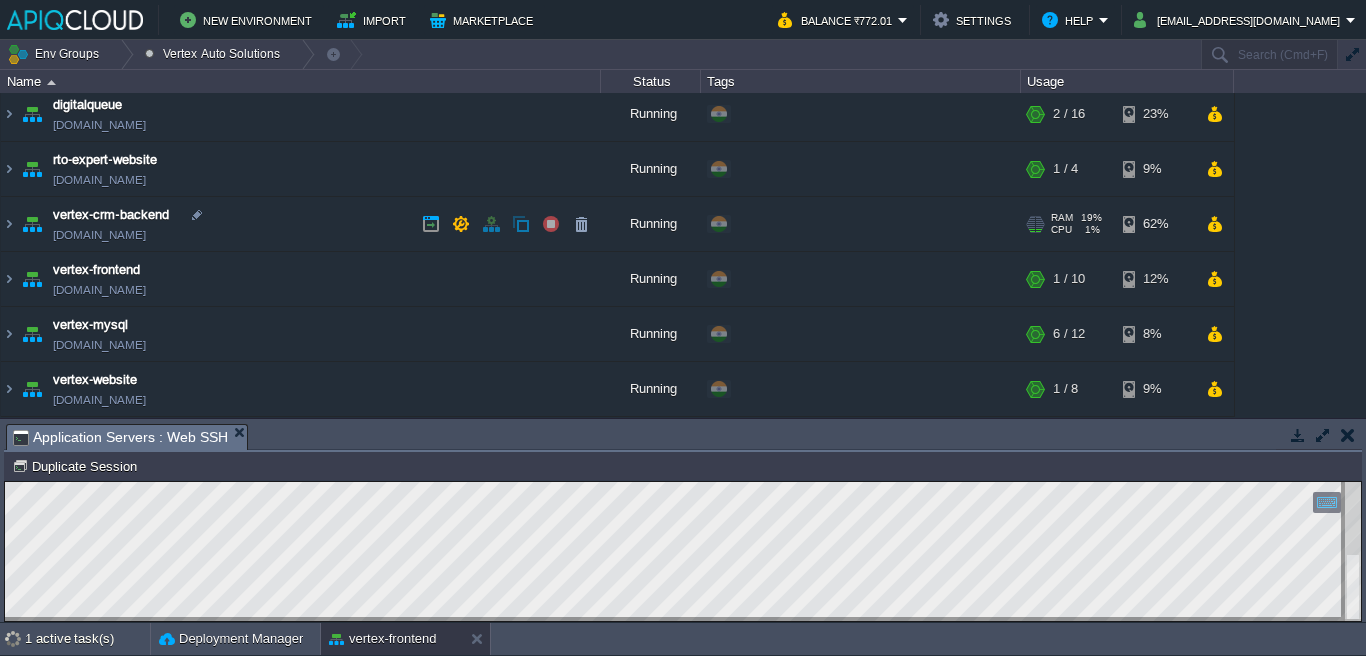 click on "vertex-crm-backend [DOMAIN_NAME]" at bounding box center [301, 224] 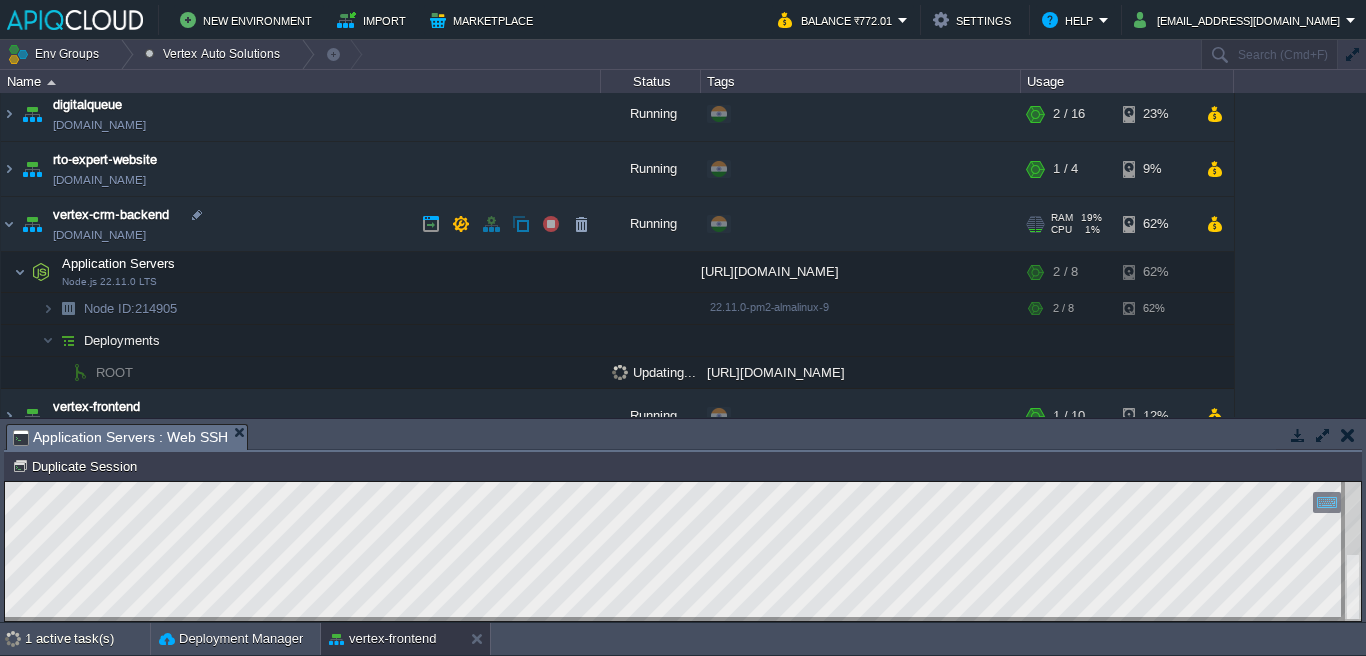 scroll, scrollTop: 44, scrollLeft: 0, axis: vertical 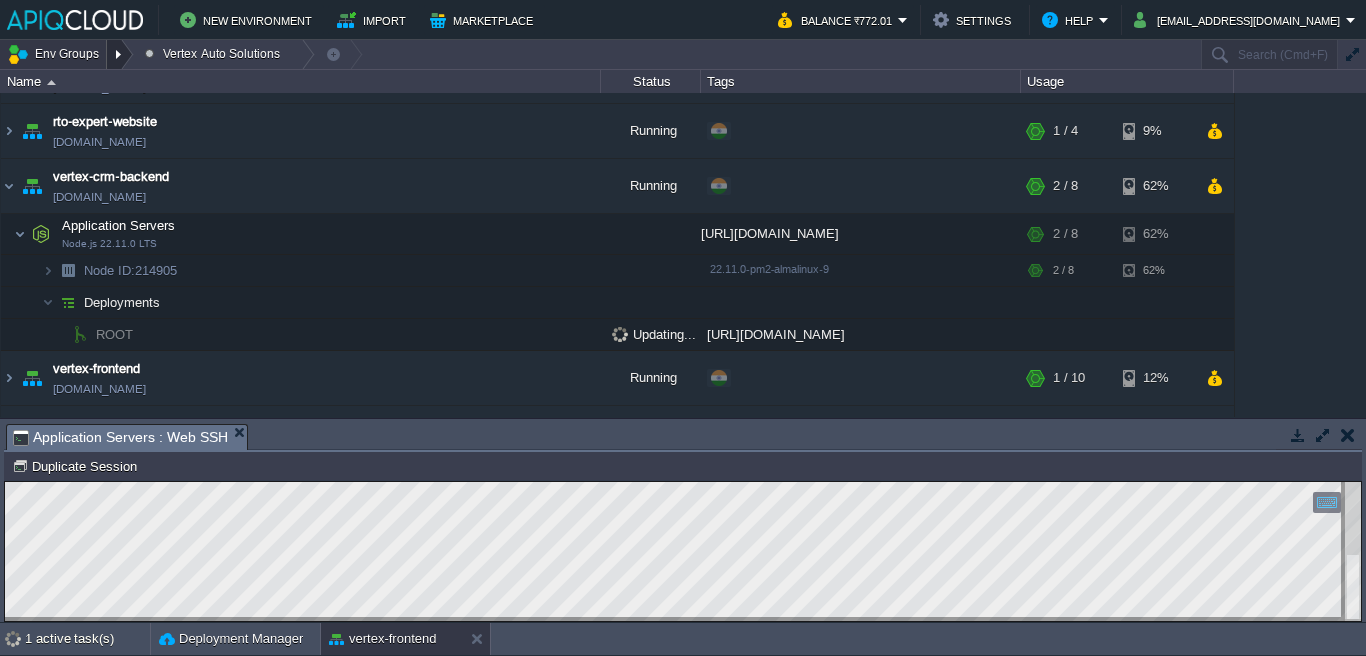 click at bounding box center [120, 54] 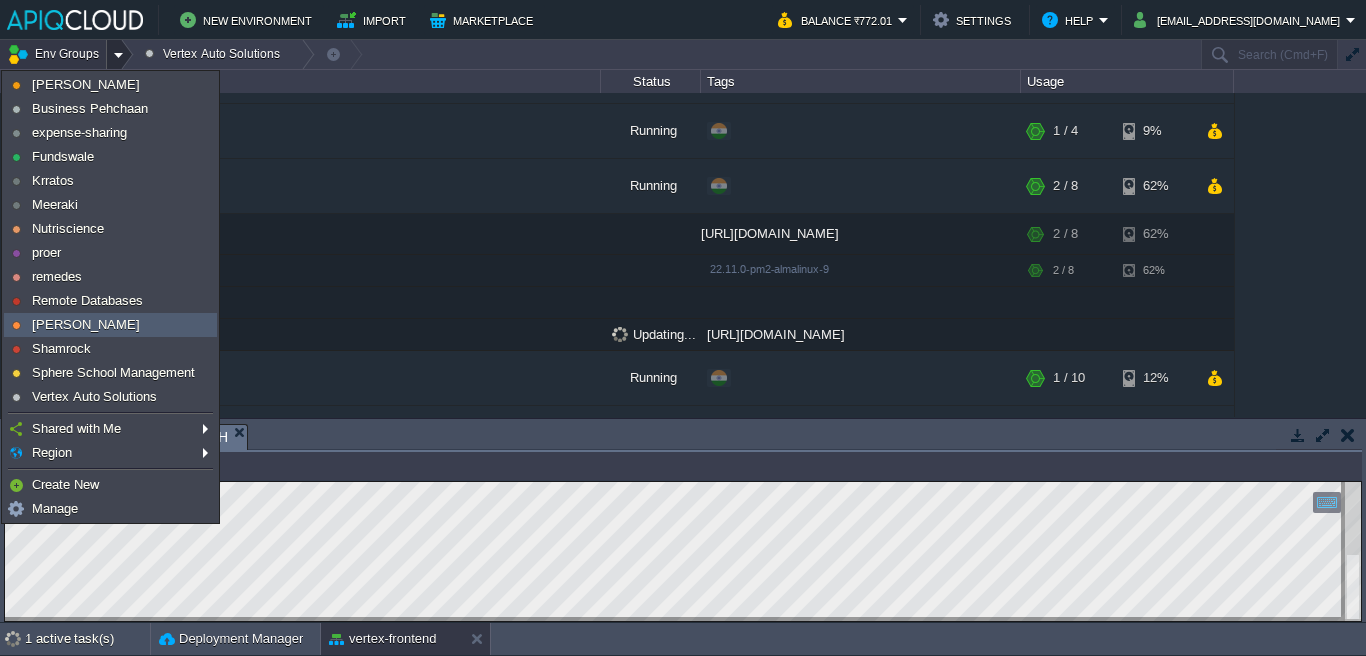 click on "[PERSON_NAME]" at bounding box center [86, 324] 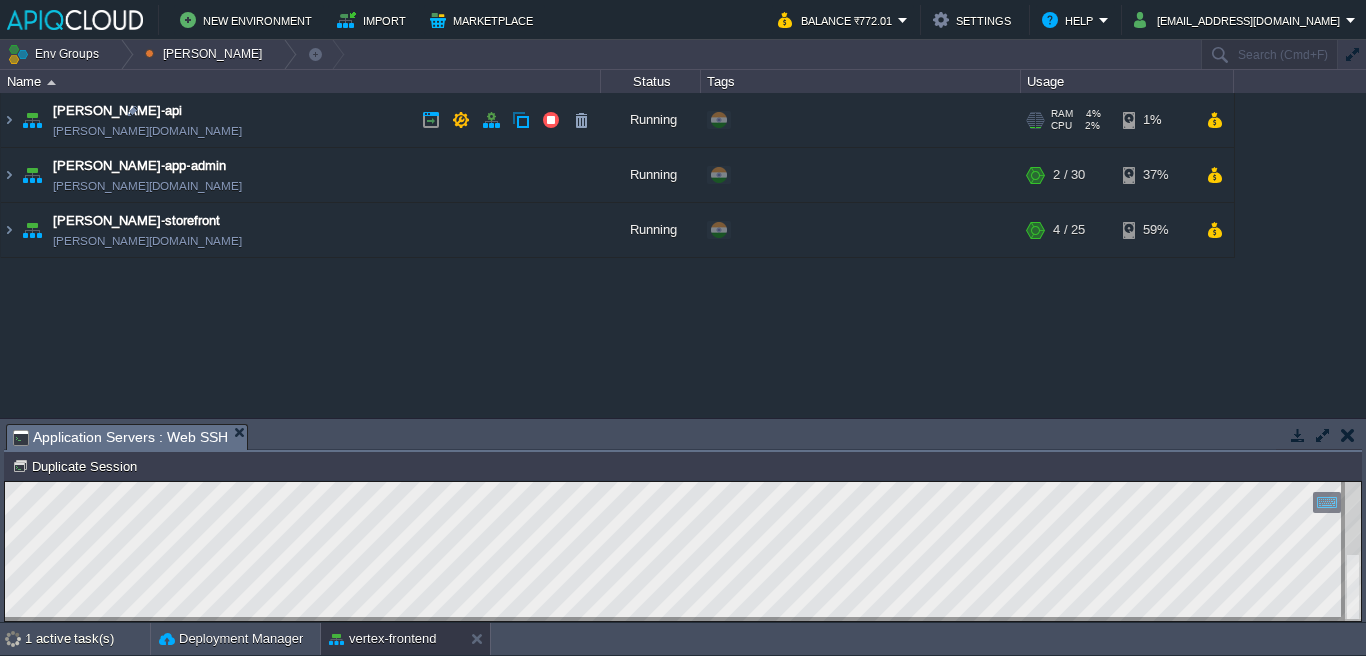 click on "[PERSON_NAME]-api [PERSON_NAME][DOMAIN_NAME]" at bounding box center [301, 120] 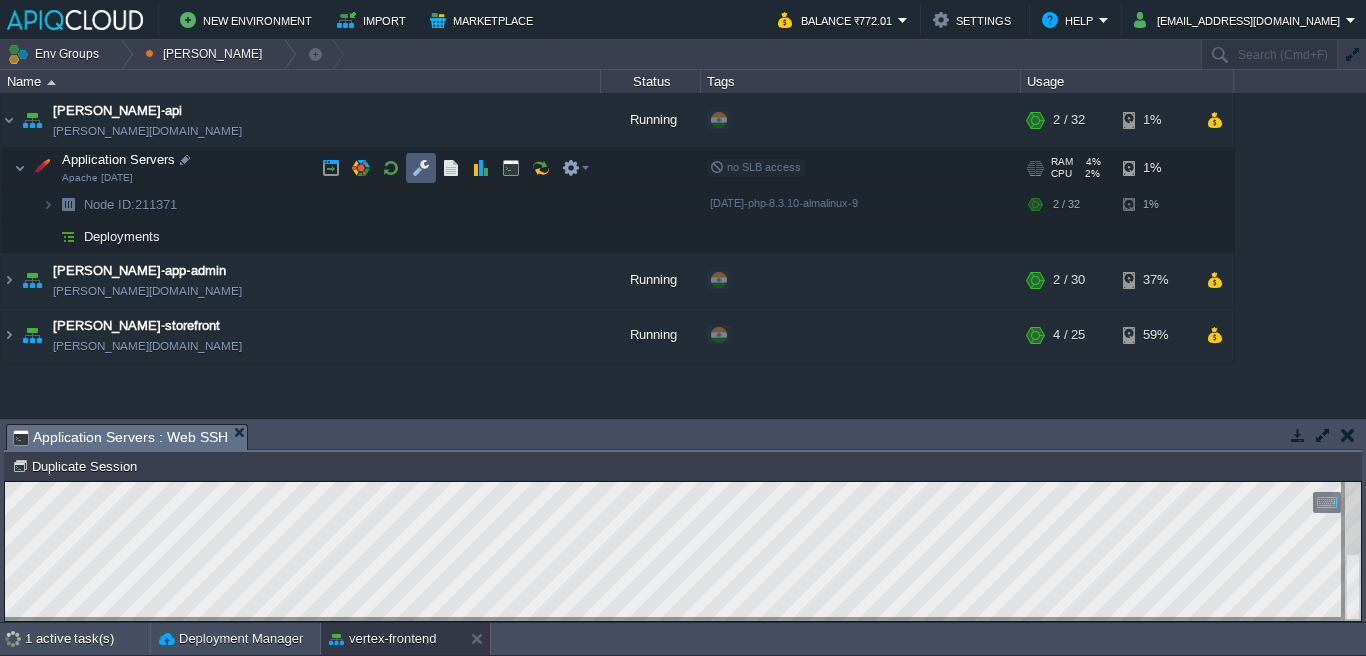 click at bounding box center [421, 168] 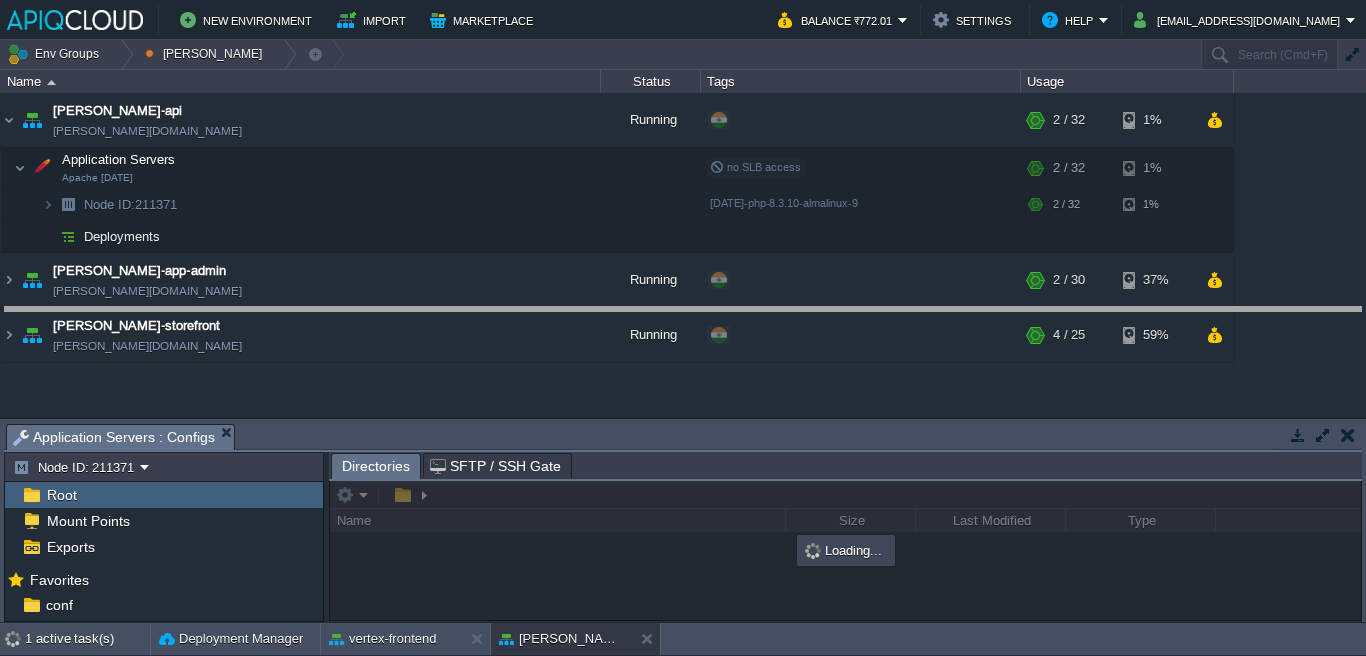 drag, startPoint x: 719, startPoint y: 439, endPoint x: 749, endPoint y: 244, distance: 197.29419 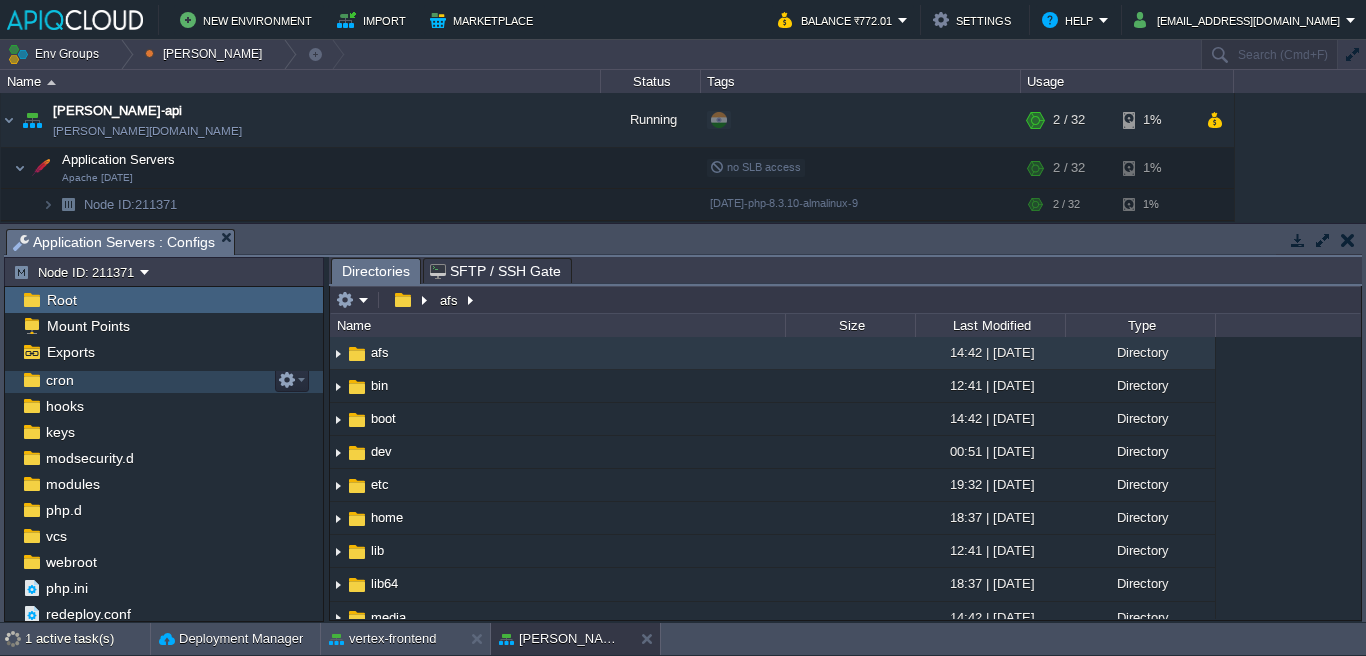 scroll, scrollTop: 110, scrollLeft: 0, axis: vertical 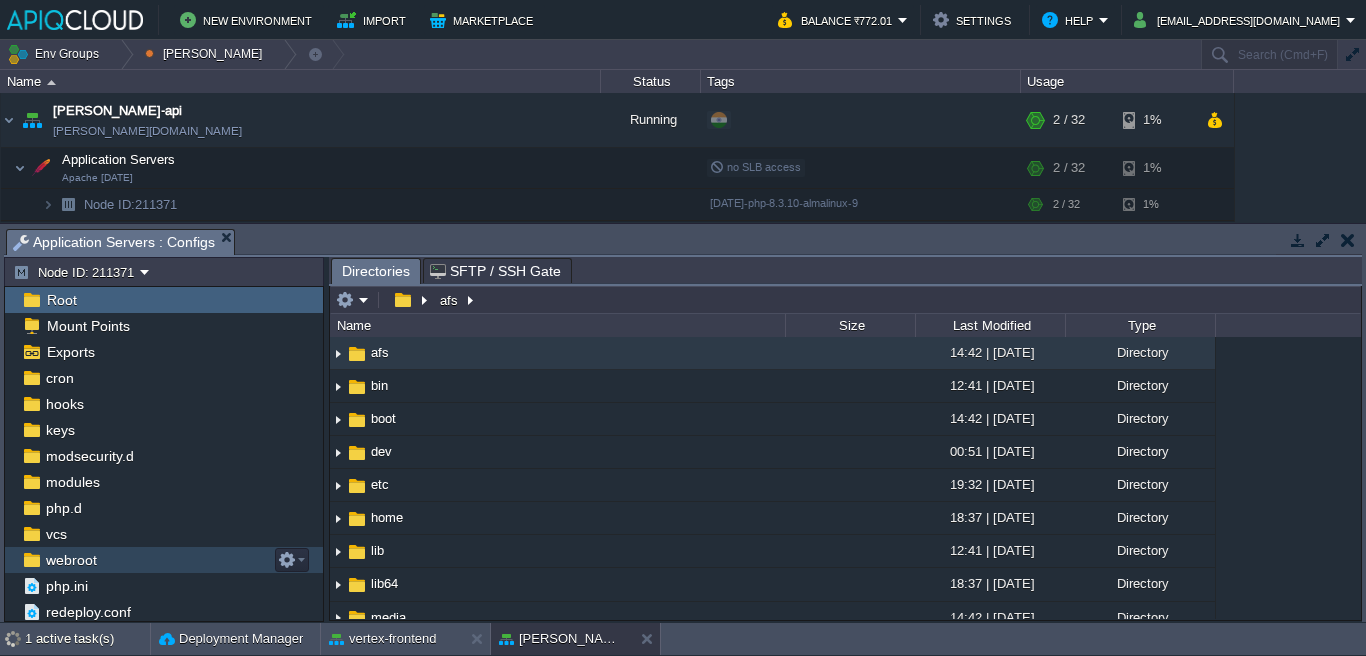 click on "webroot" at bounding box center (164, 560) 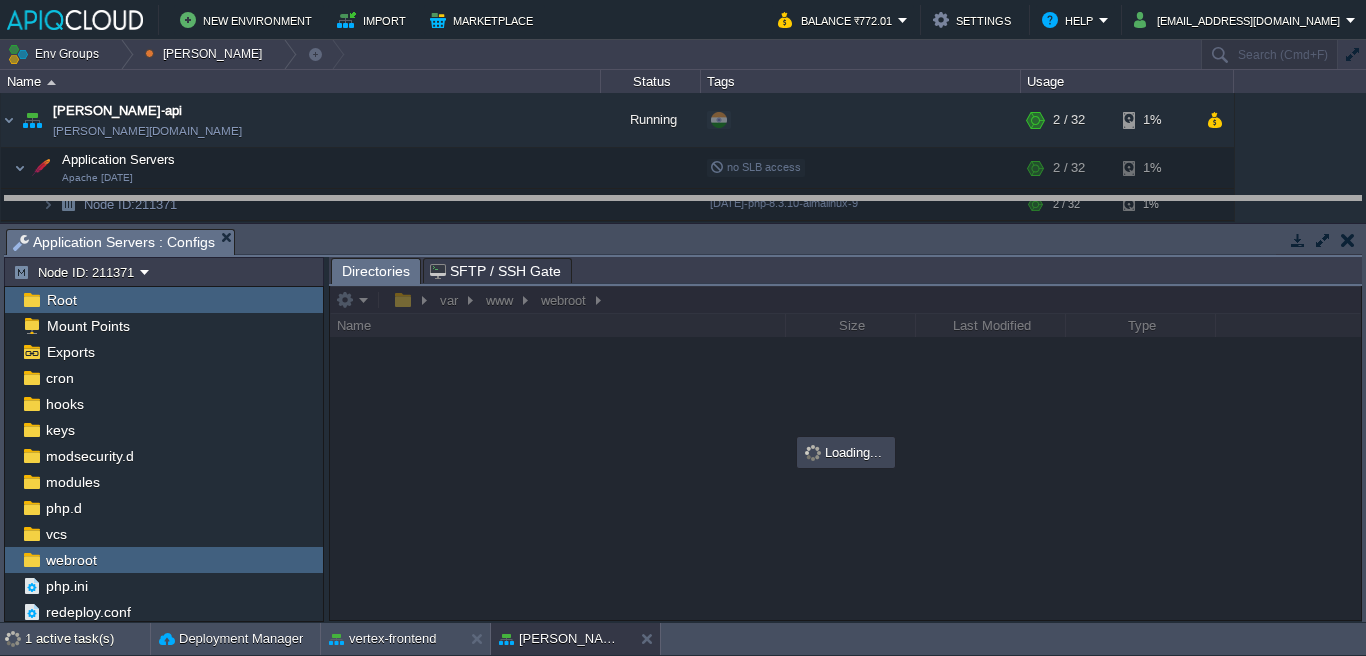 drag, startPoint x: 638, startPoint y: 241, endPoint x: 649, endPoint y: 166, distance: 75.802376 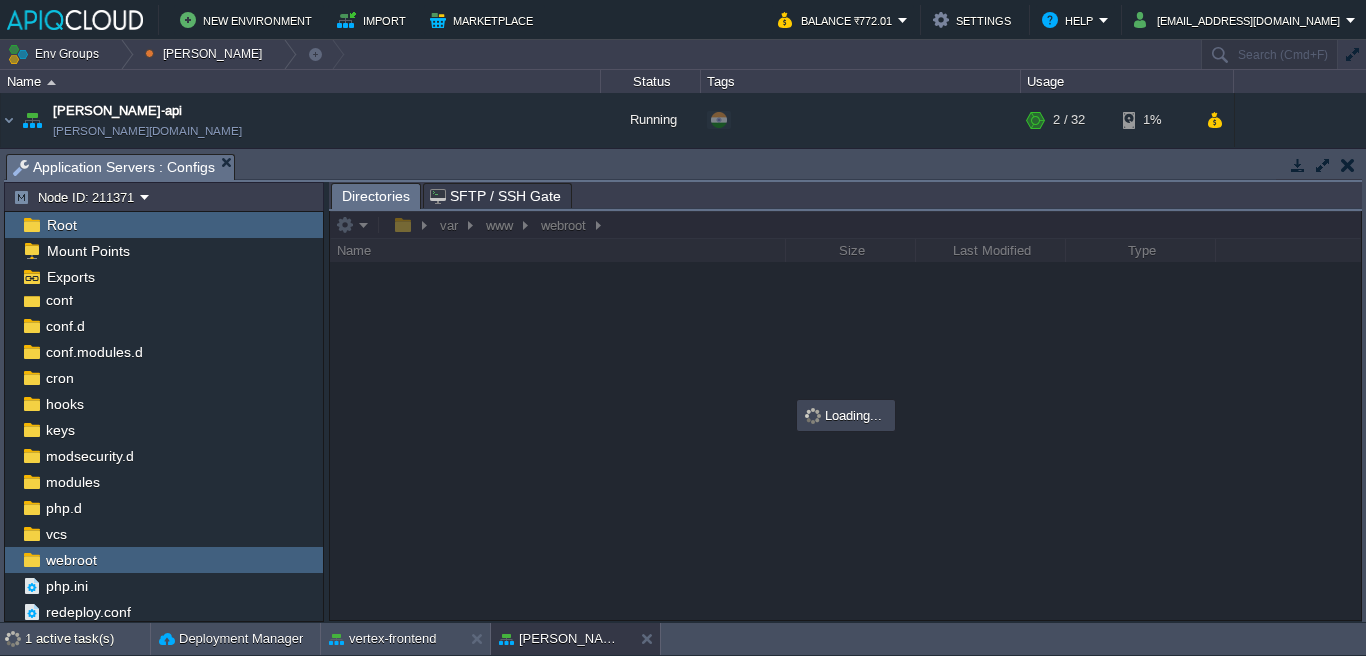 scroll, scrollTop: 35, scrollLeft: 0, axis: vertical 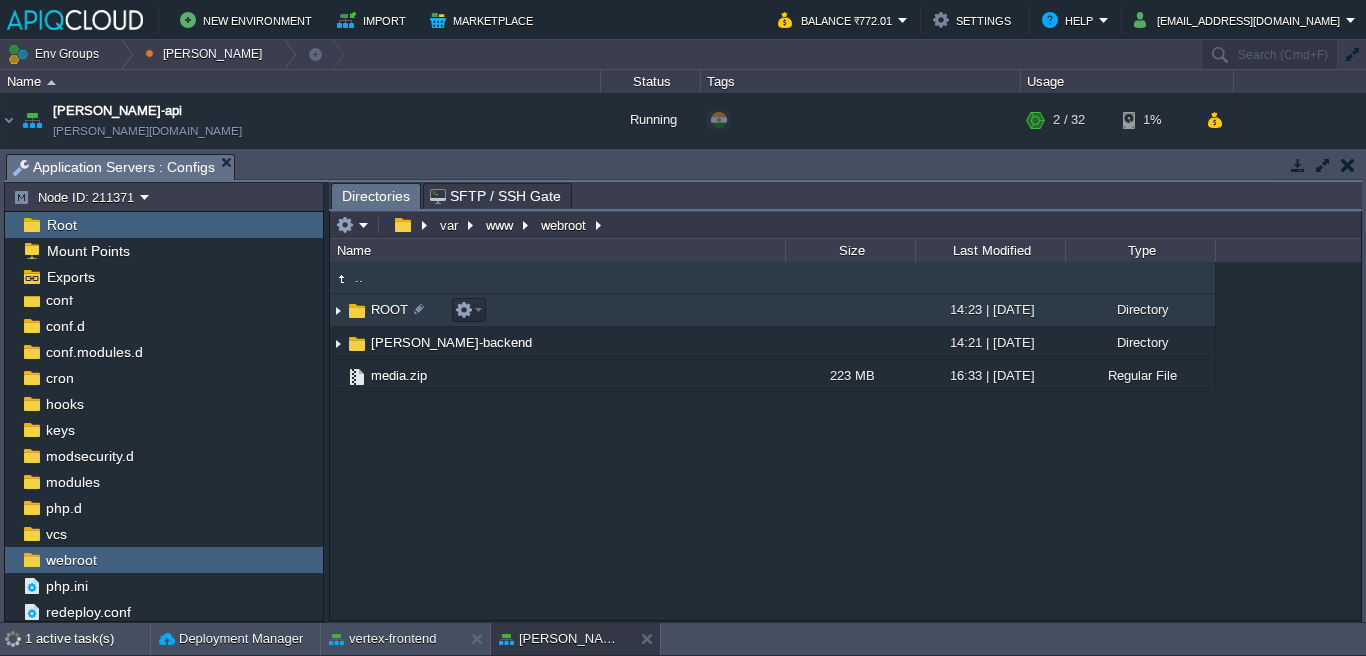 click at bounding box center (338, 310) 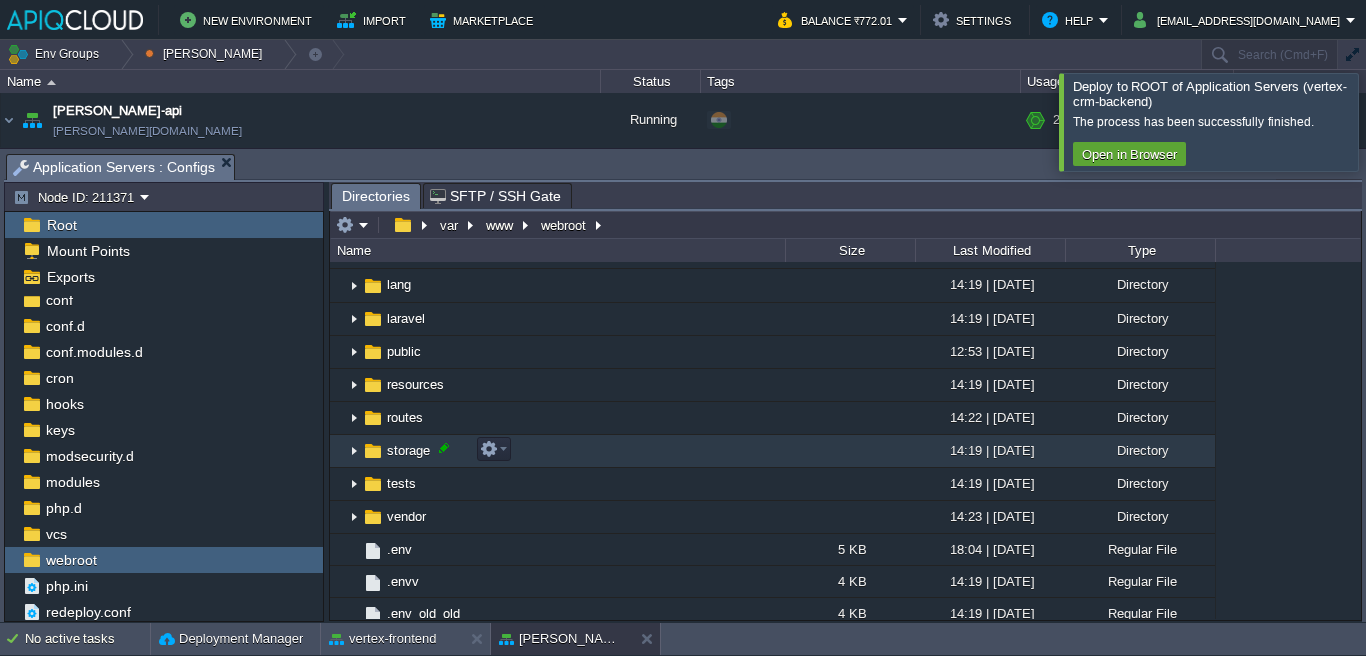 scroll, scrollTop: 291, scrollLeft: 0, axis: vertical 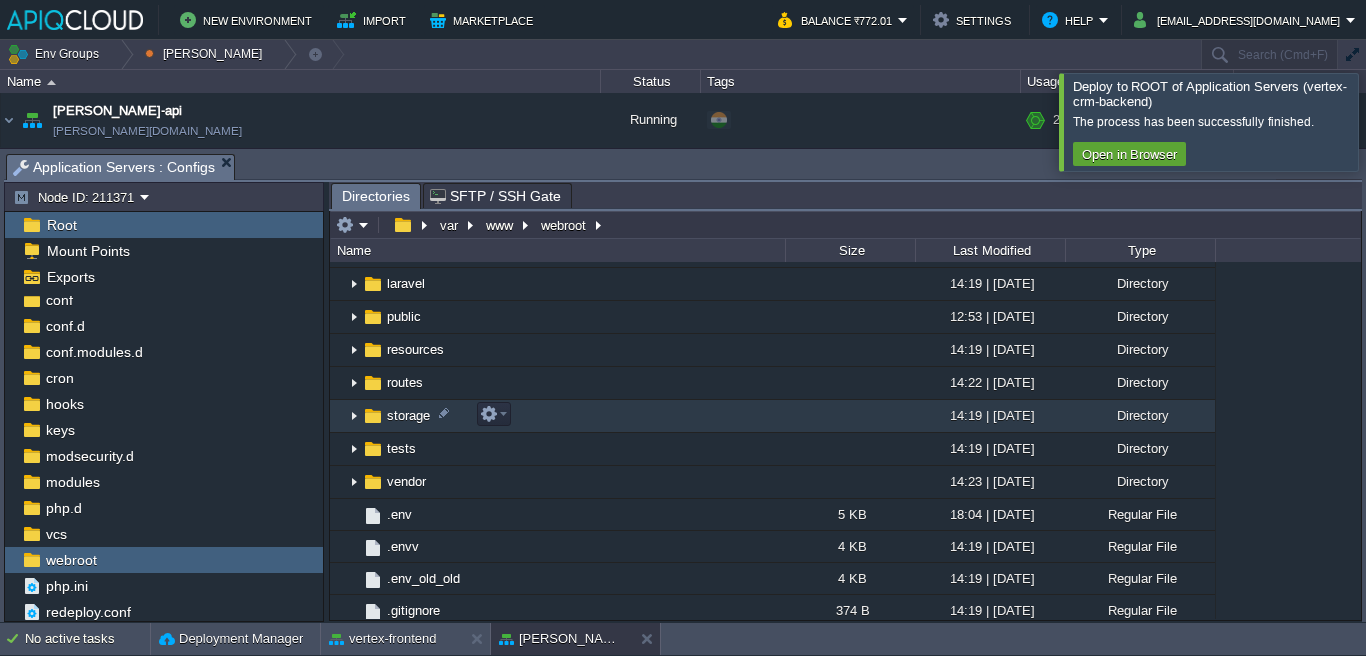 click at bounding box center [354, 416] 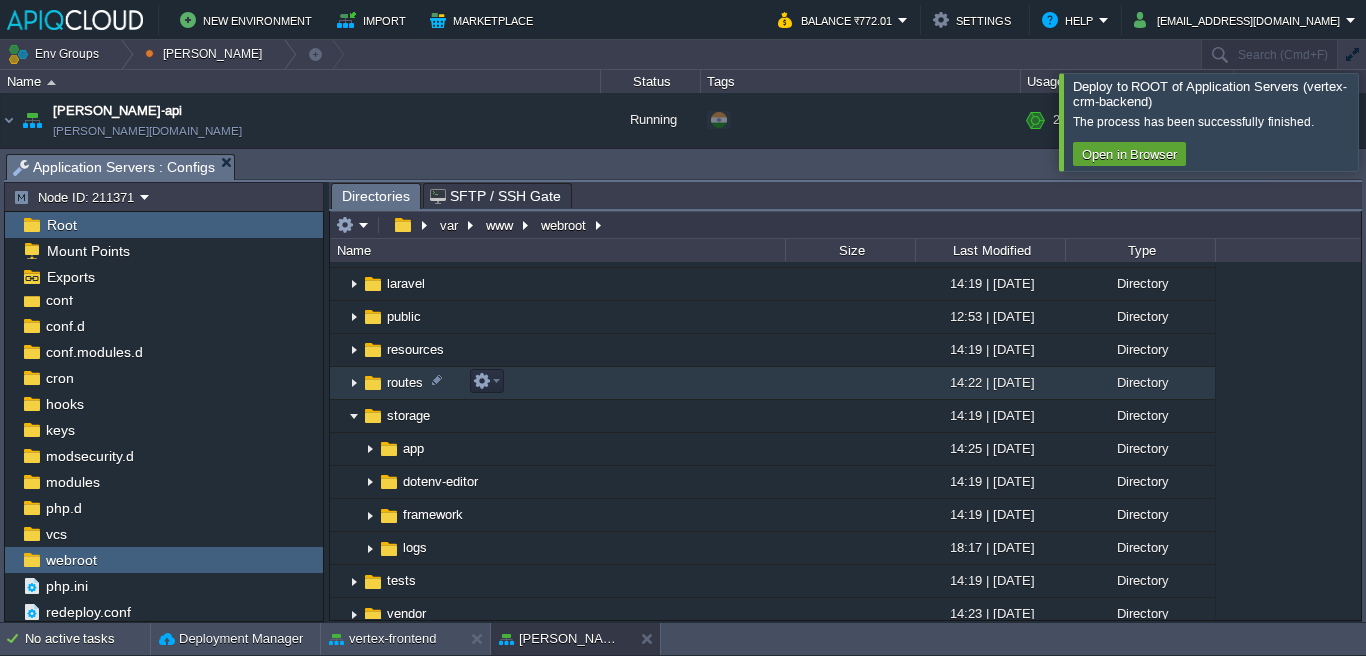 scroll, scrollTop: 312, scrollLeft: 0, axis: vertical 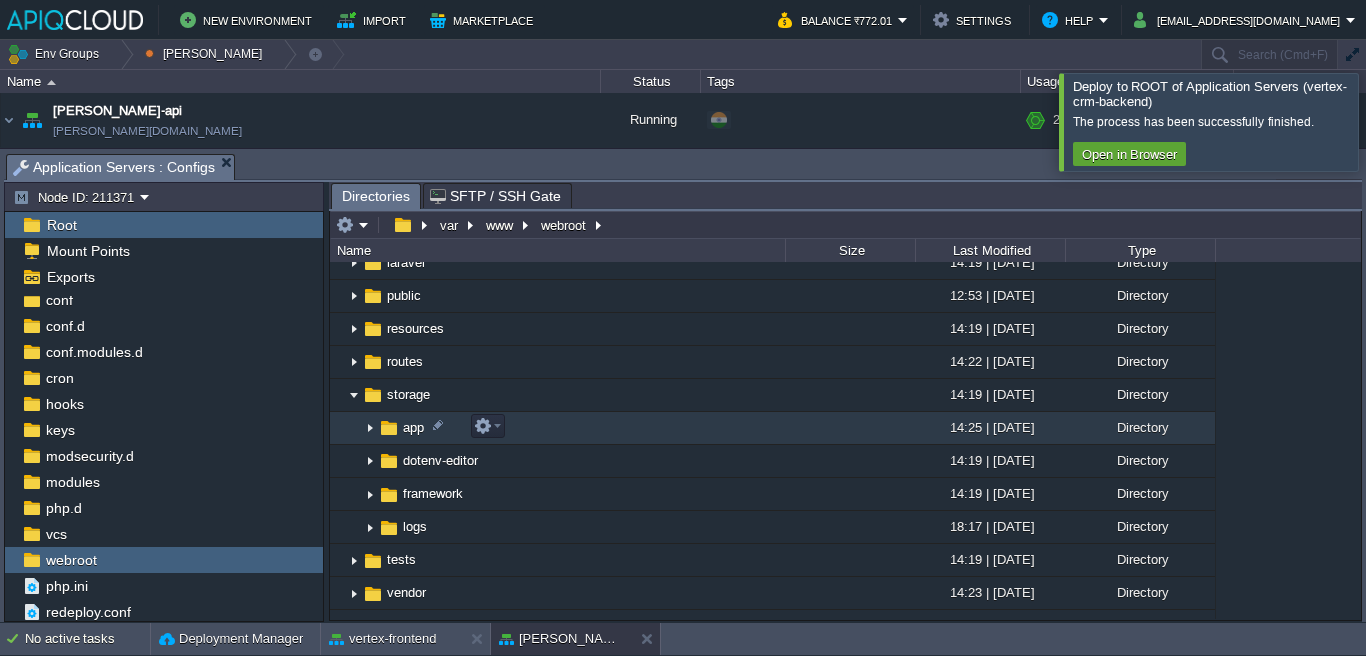 click at bounding box center (370, 428) 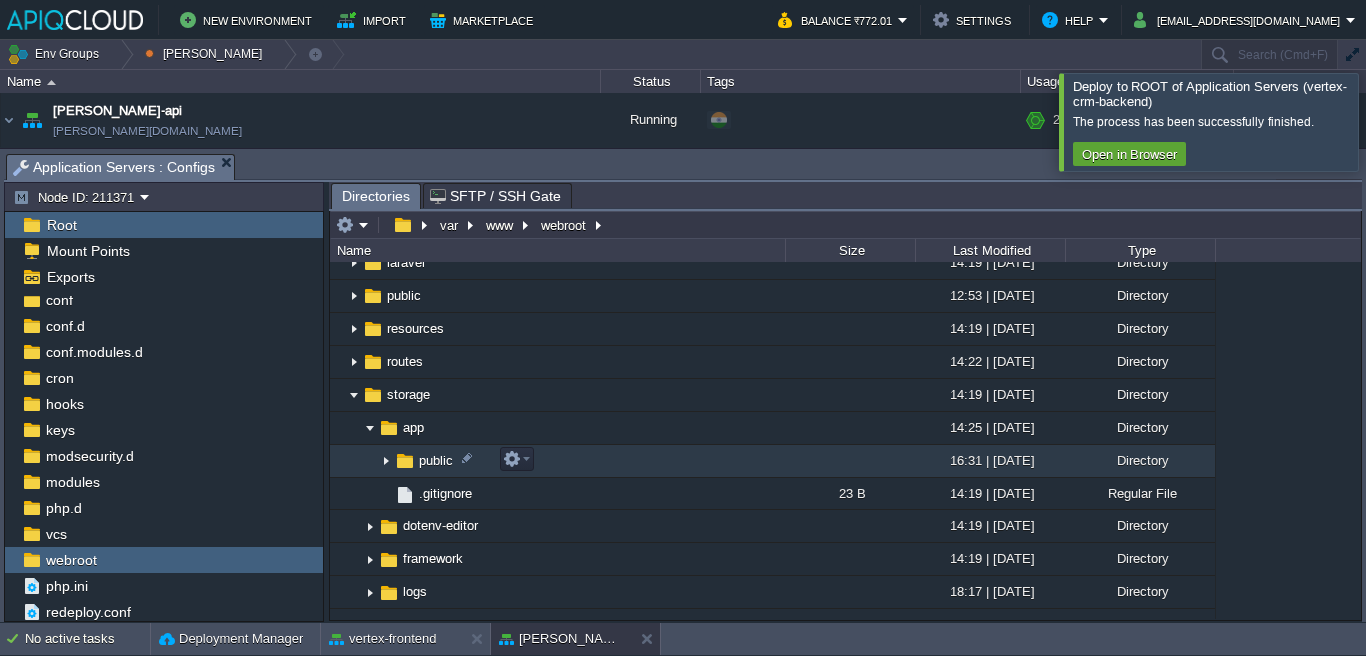 click at bounding box center [386, 461] 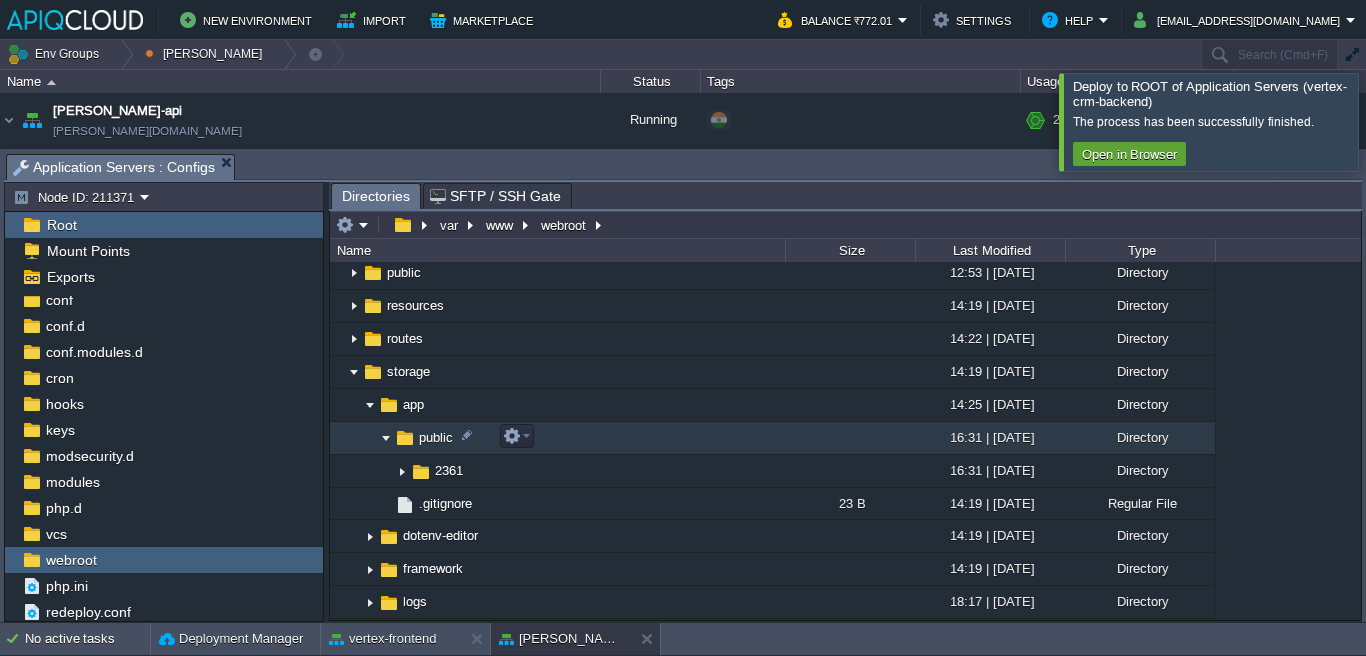 scroll, scrollTop: 347, scrollLeft: 0, axis: vertical 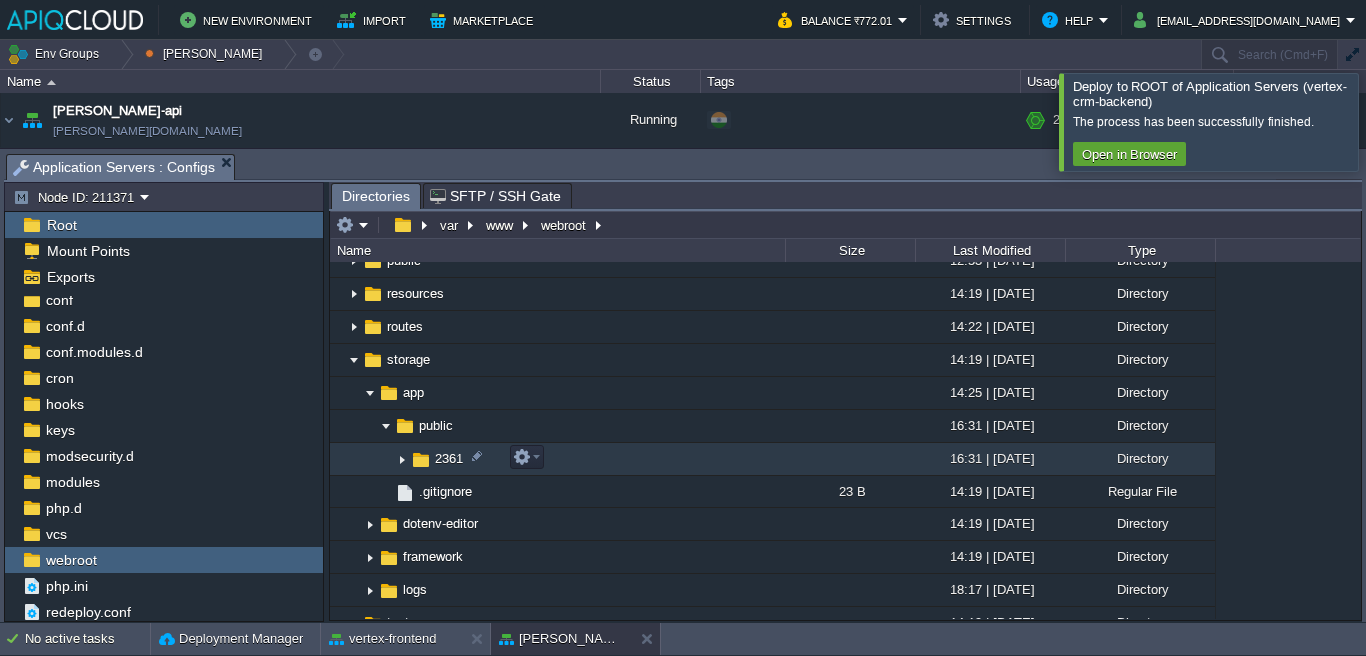 click at bounding box center [402, 459] 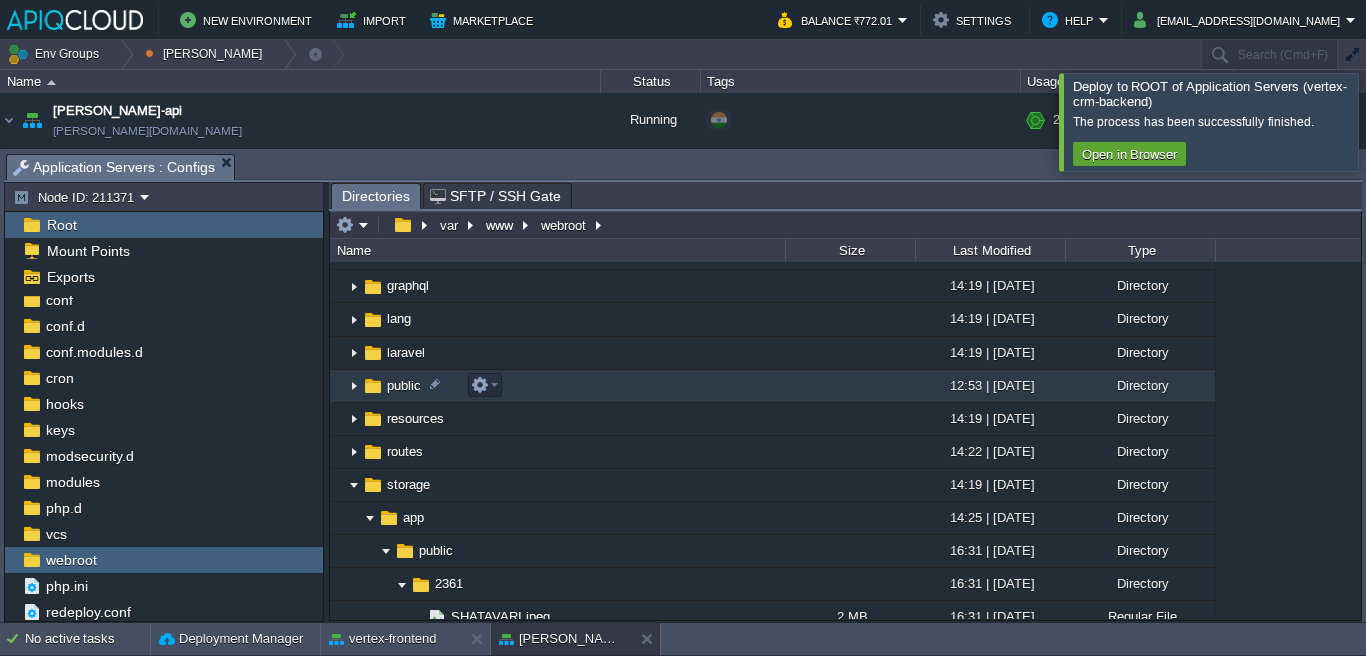 scroll, scrollTop: 221, scrollLeft: 0, axis: vertical 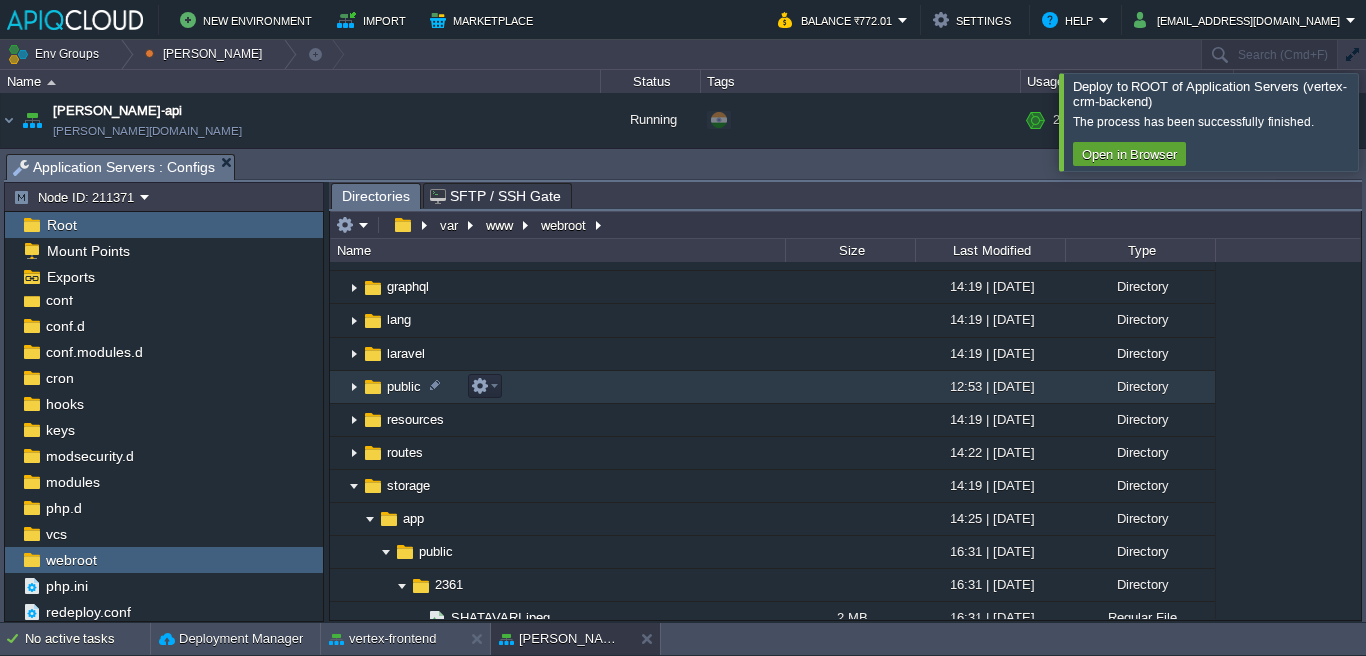 click at bounding box center (354, 387) 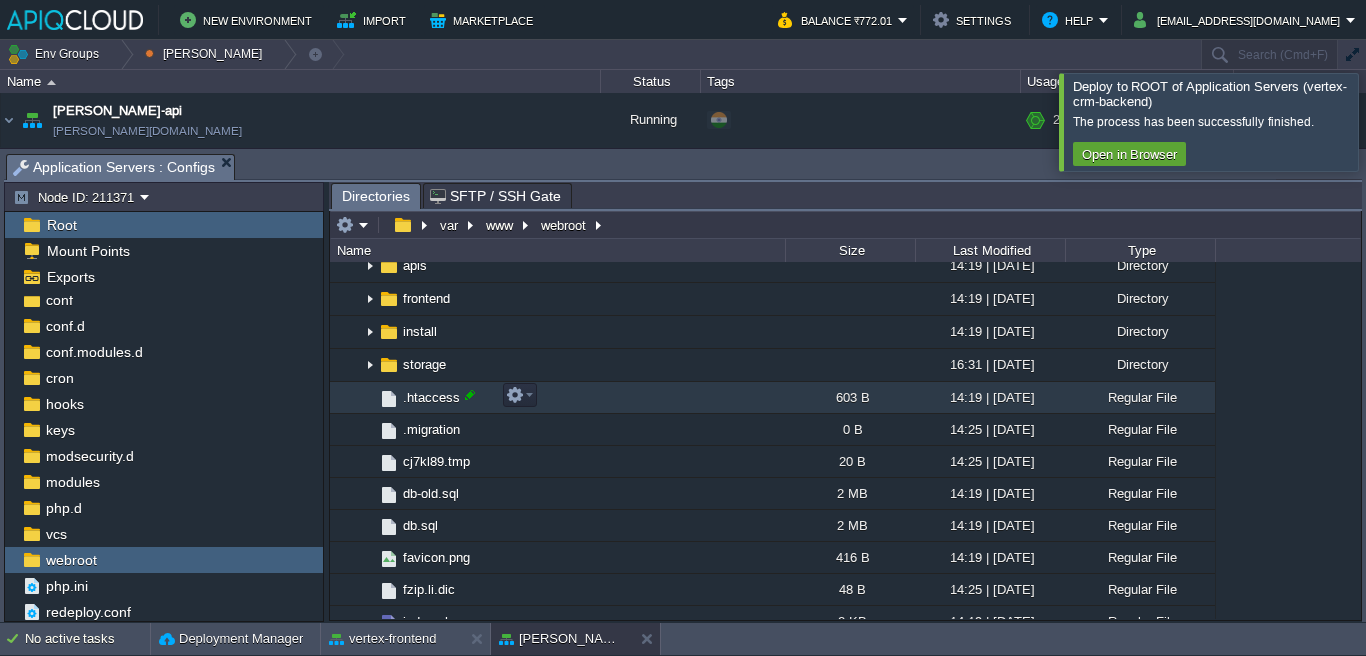 scroll, scrollTop: 382, scrollLeft: 0, axis: vertical 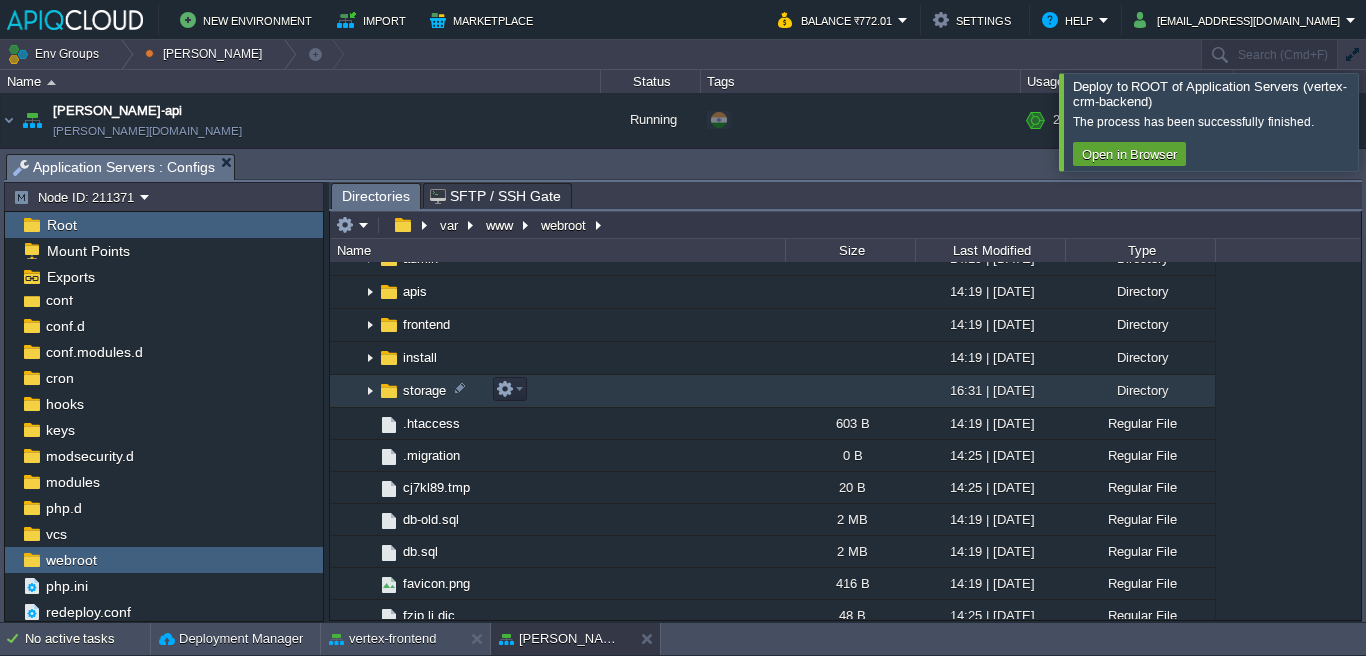 click at bounding box center [370, 391] 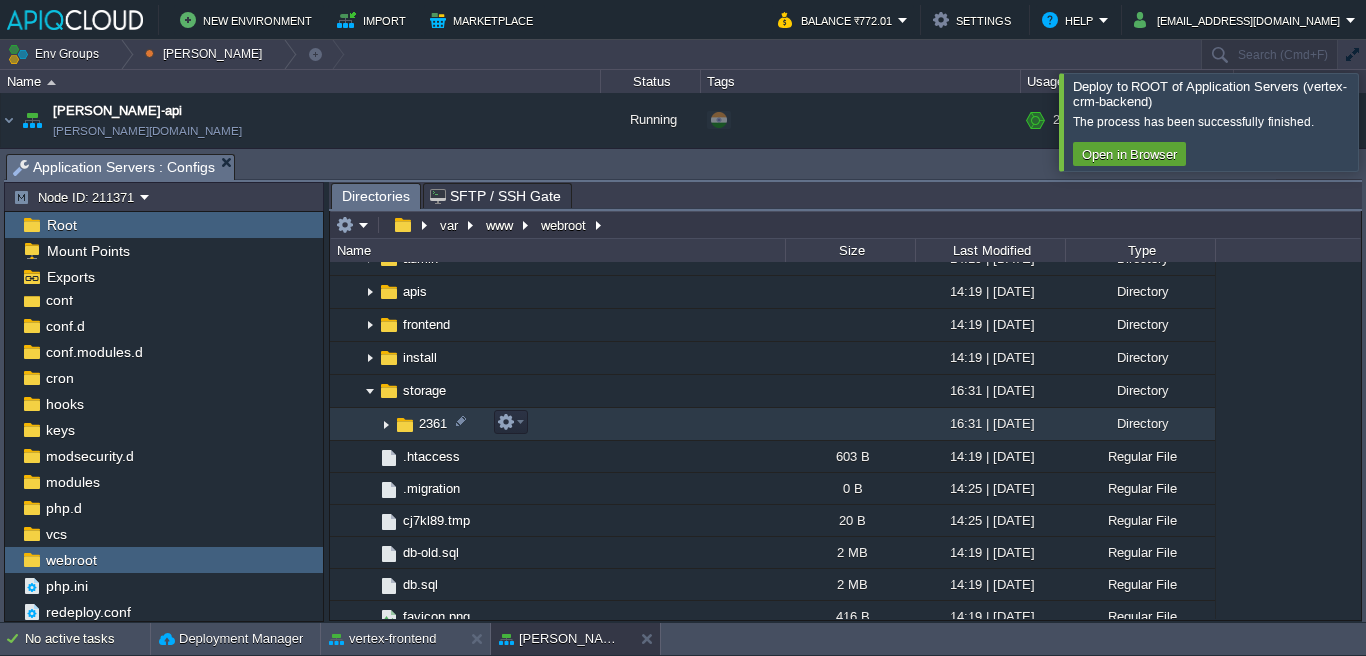 click at bounding box center (386, 424) 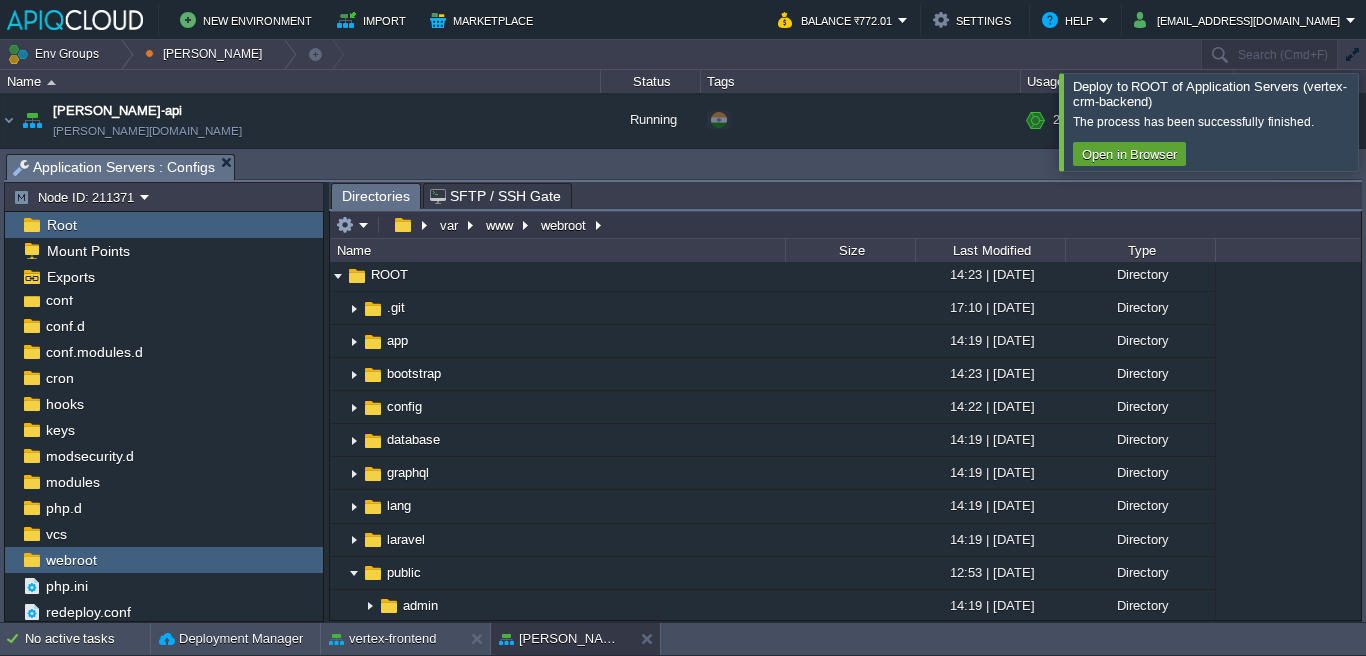 scroll, scrollTop: 321, scrollLeft: 0, axis: vertical 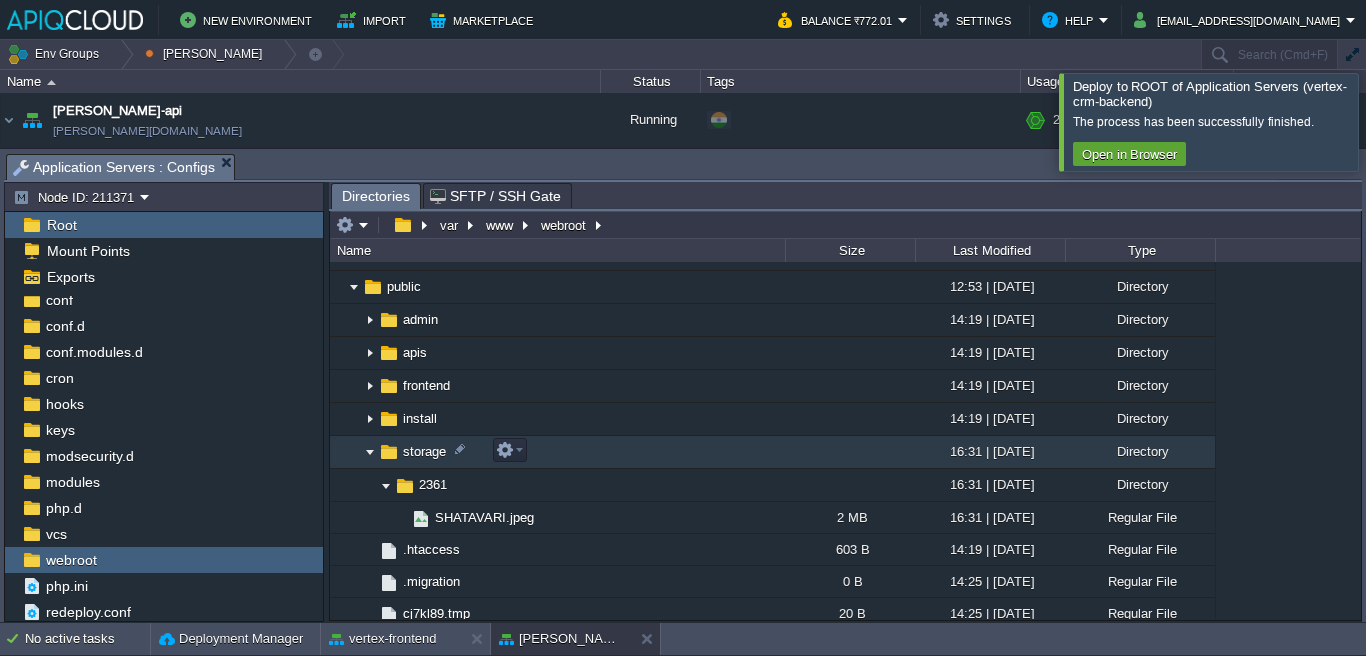 click at bounding box center (370, 452) 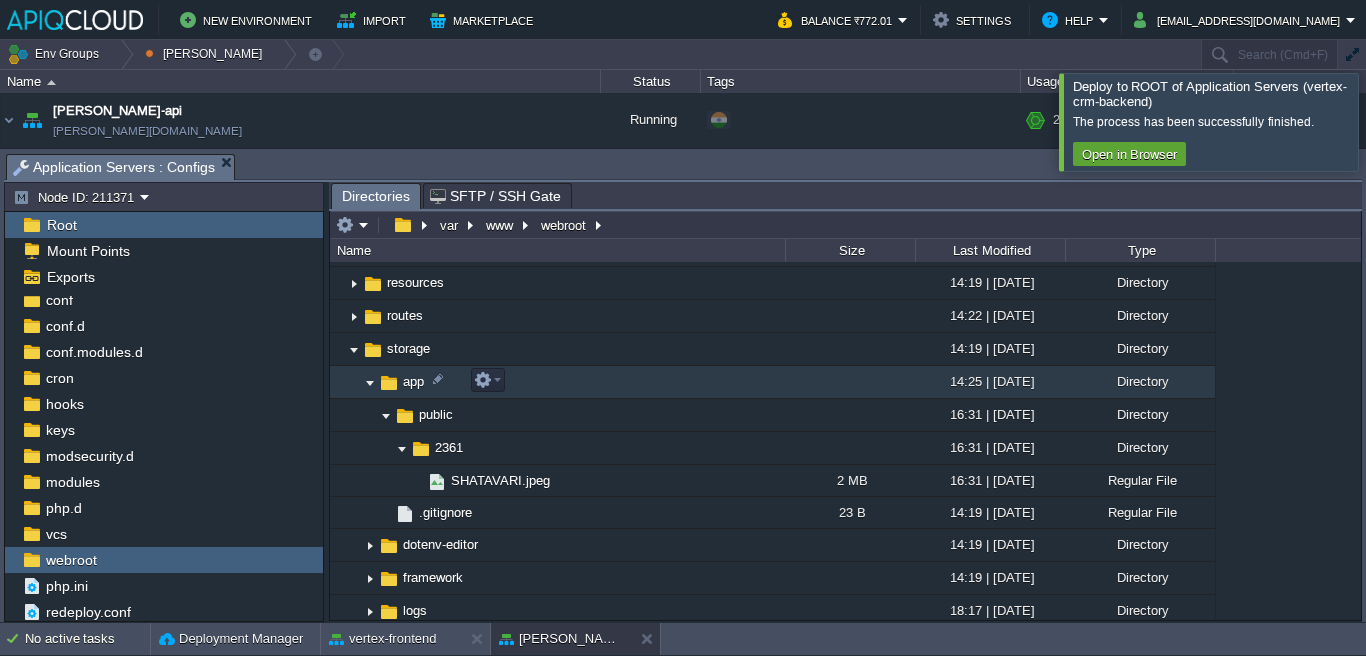 scroll, scrollTop: 887, scrollLeft: 0, axis: vertical 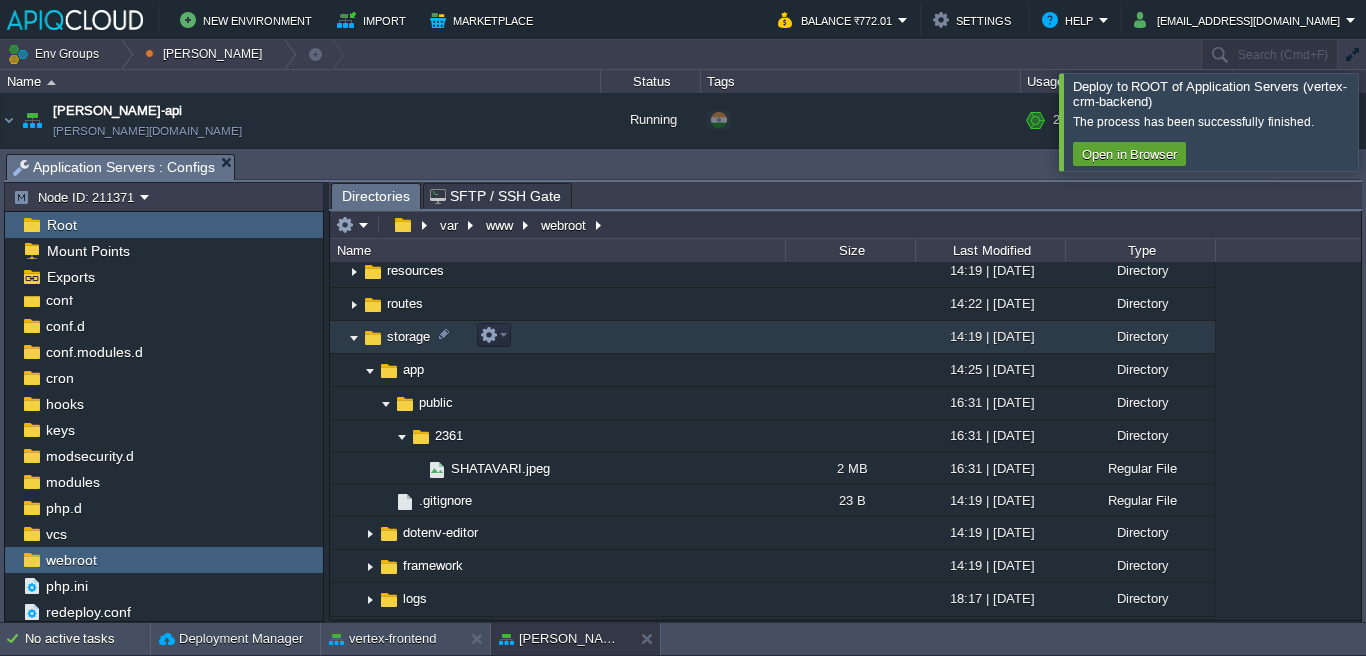 click at bounding box center [354, 337] 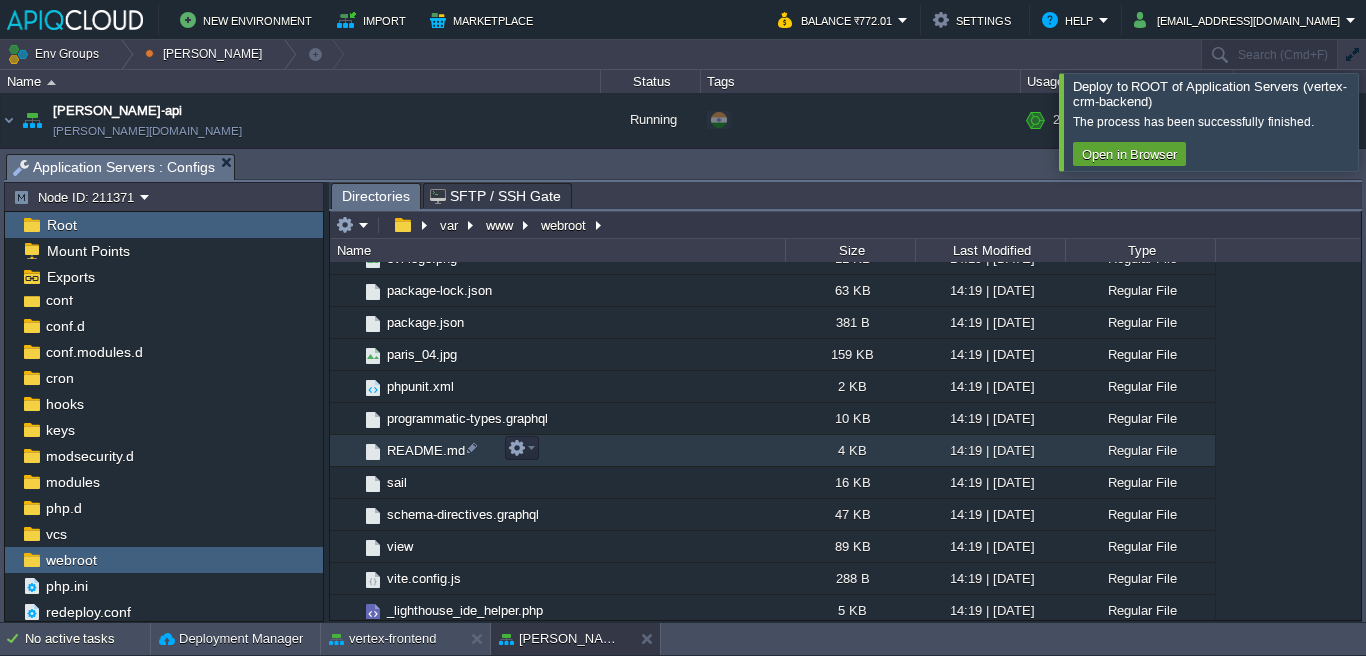 scroll, scrollTop: 1519, scrollLeft: 0, axis: vertical 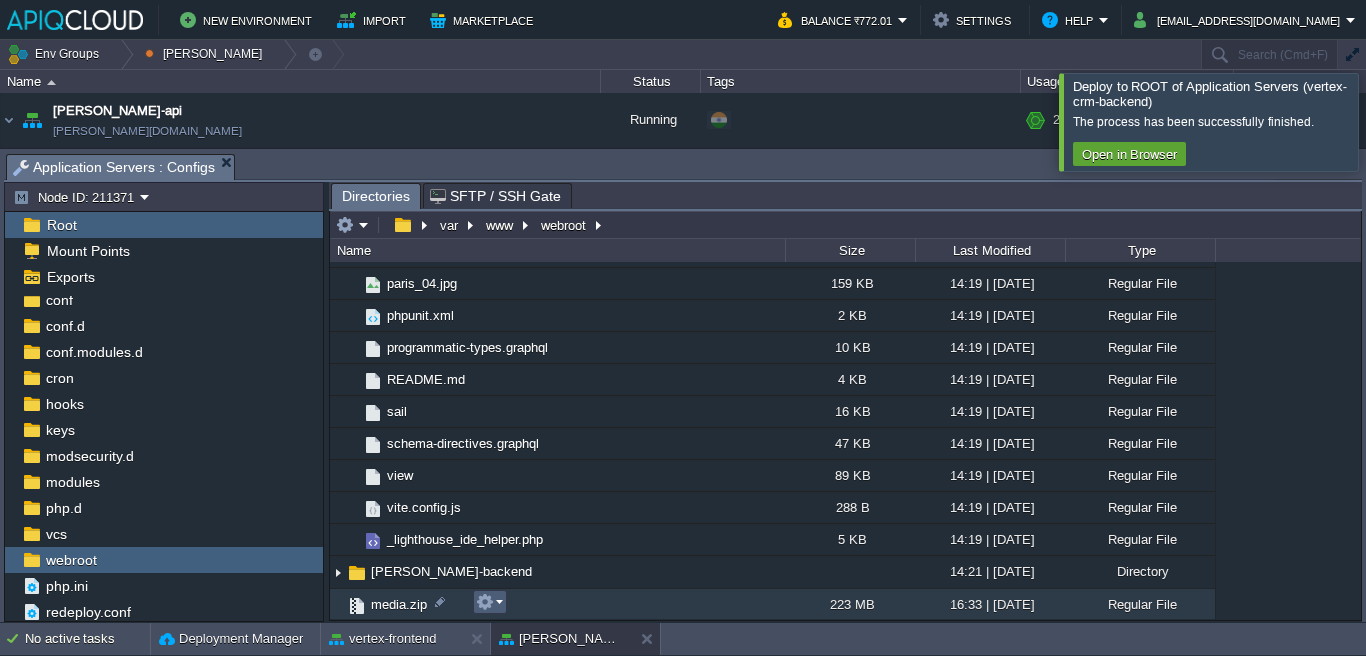 click at bounding box center (489, 602) 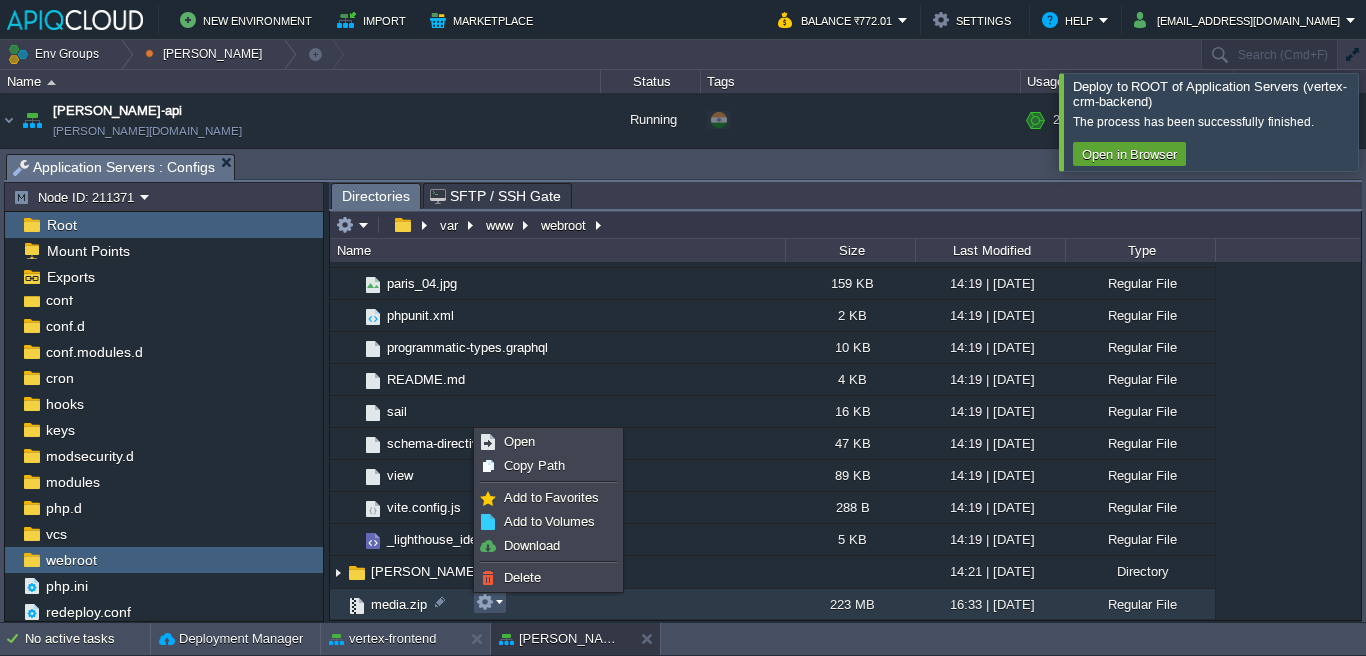 click on "Tasks Activity Log Archive Git / SVN Application Servers : Web SSH Application Servers : Configs" at bounding box center [2504, 166] 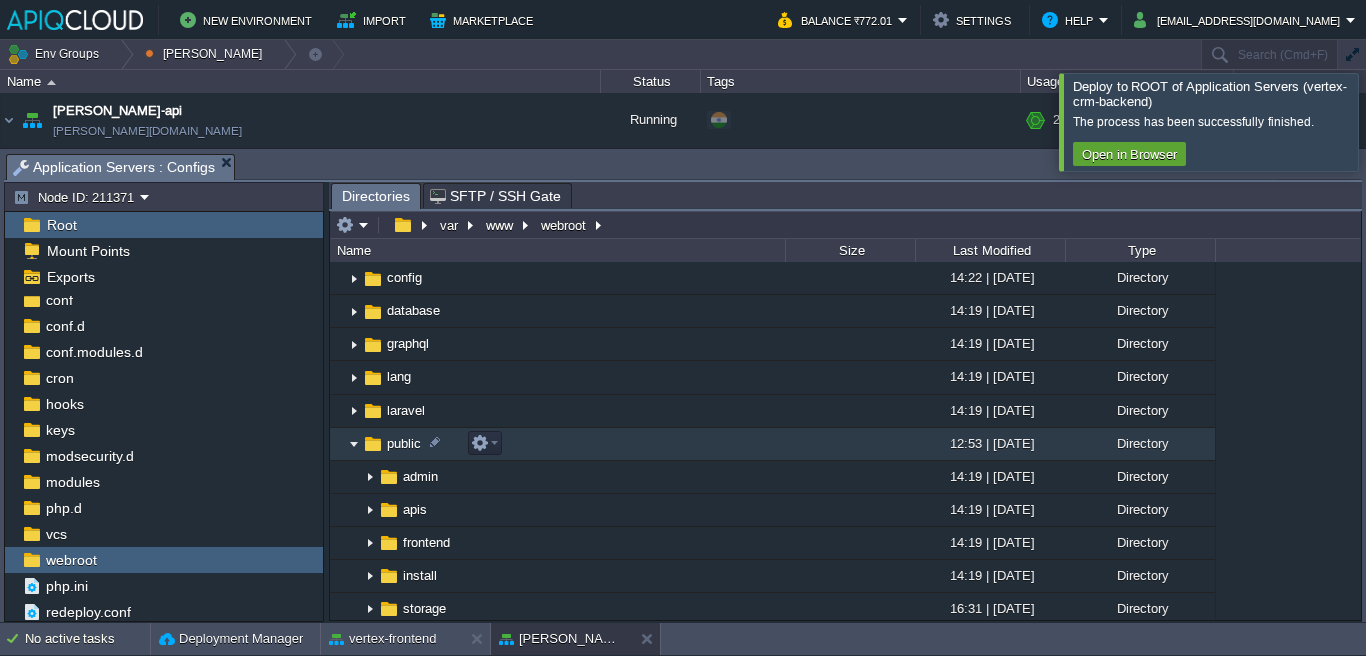 scroll, scrollTop: 197, scrollLeft: 0, axis: vertical 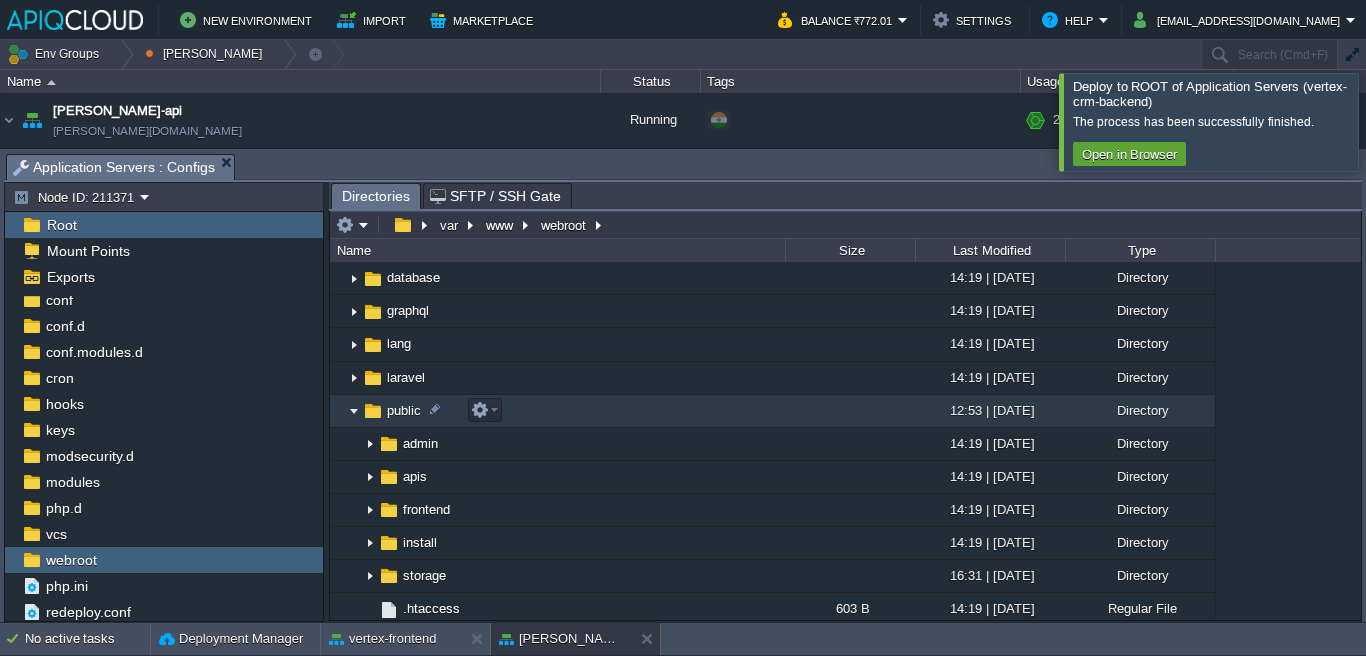 click at bounding box center (354, 411) 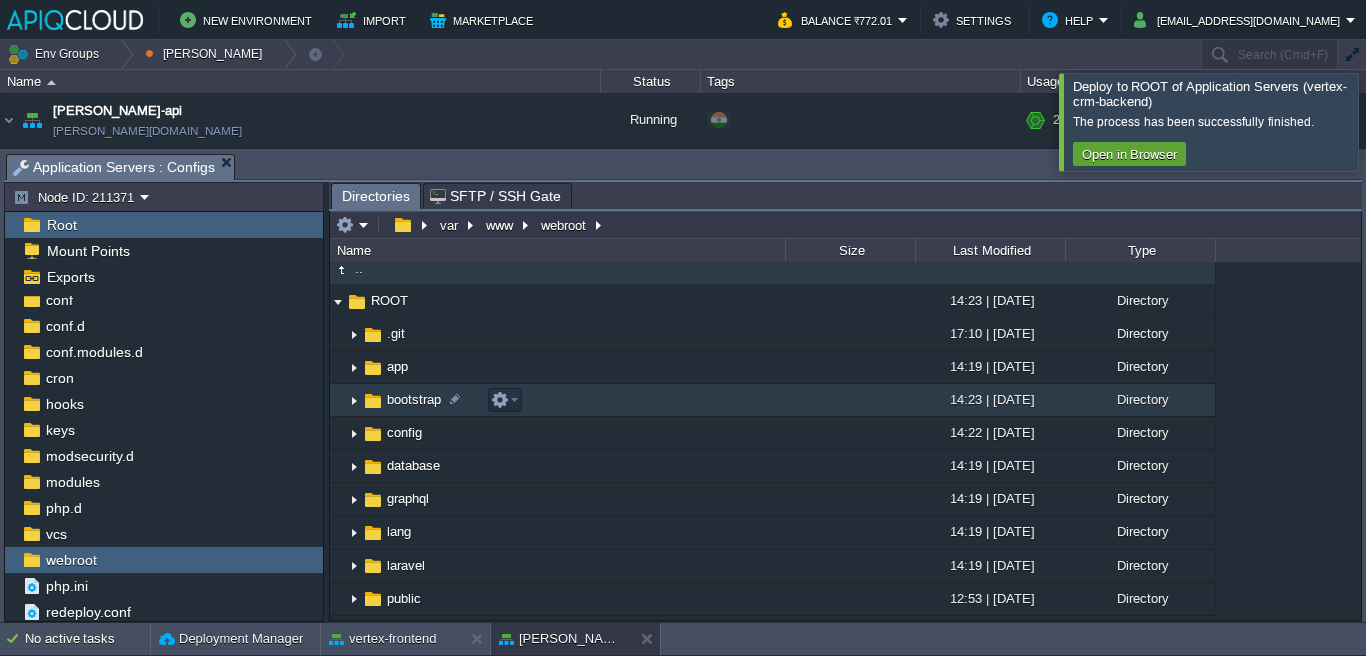scroll, scrollTop: 0, scrollLeft: 0, axis: both 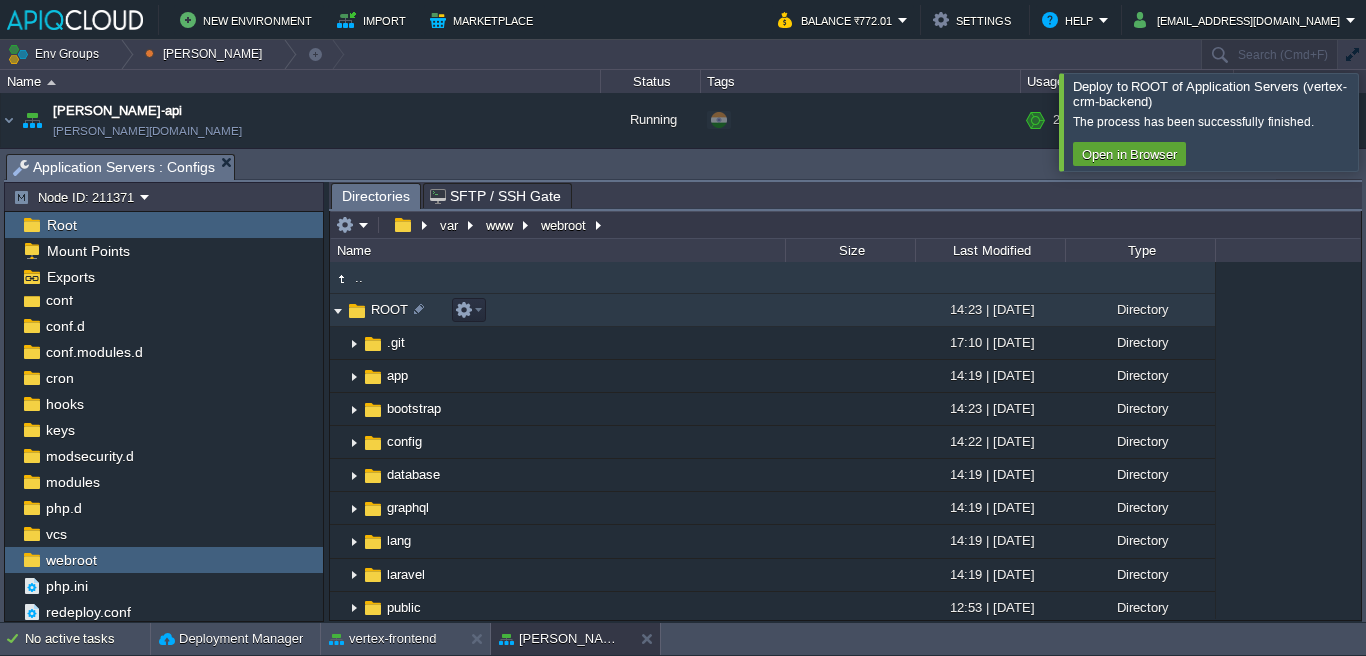 click at bounding box center (338, 310) 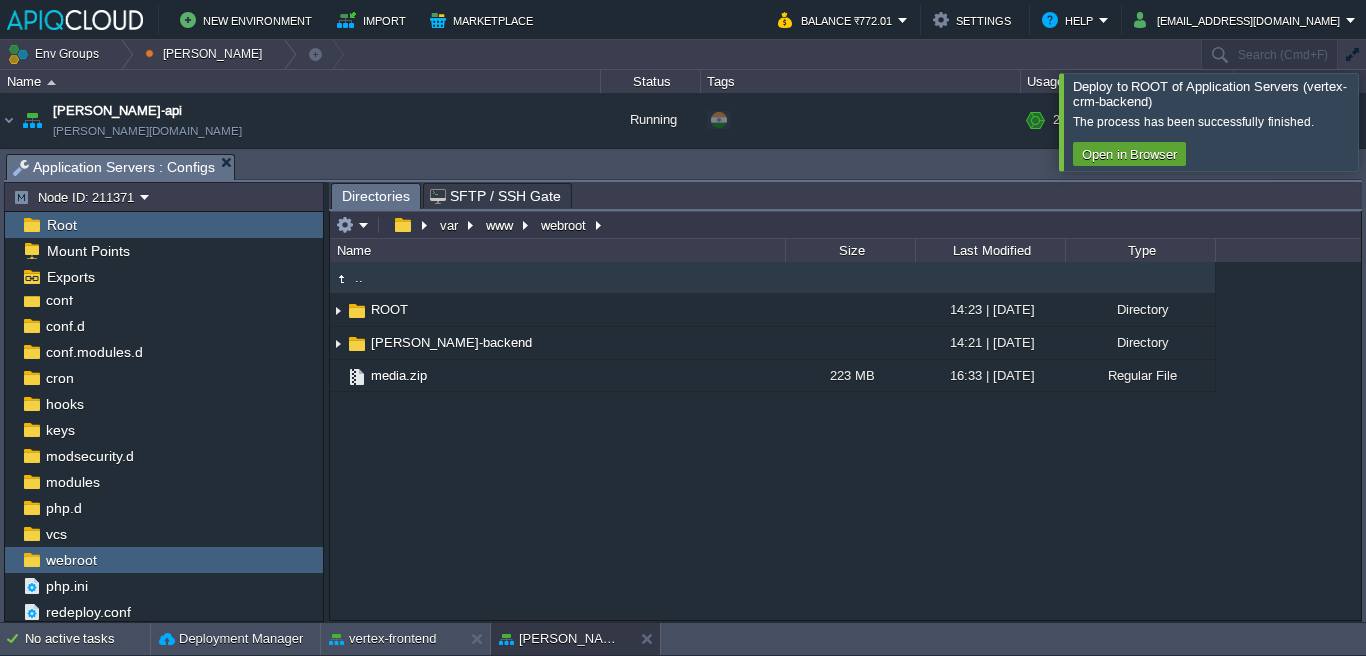 click on ".. ROOT 14:23   |   [DATE] Directory .. .git 17:10   |   [DATE] Directory app 14:19   |   [DATE] Directory bootstrap 14:23   |   [DATE] Directory config 14:22   |   [DATE] Directory database 14:19   |   [DATE] Directory graphql 14:19   |   [DATE] Directory lang 14:19   |   [DATE] Directory laravel 14:19   |   [DATE] Directory public 12:53   |   [DATE] Directory .. admin 14:19   |   [DATE] Directory apis 14:19   |   [DATE] Directory frontend 14:19   |   [DATE] Directory install 14:19   |   [DATE] Directory storage 16:31   |   [DATE] Directory .. 2361 16:31   |   [DATE] Directory .. SHATAVARI.jpeg 2 MB 16:31   |   [DATE] Regular File .htaccess 603 B 14:19   |   [DATE] Regular File .migration 0 B 14:25   |   [DATE] Regular File cj7kl89.tmp 20 B 14:25   |   [DATE] Regular File db-old.sql 2 MB 14:19   |   [DATE] Regular File db.sql 2 MB 14:19   |   [DATE] Regular File favicon.png 416 B Regular File" at bounding box center [845, 440] 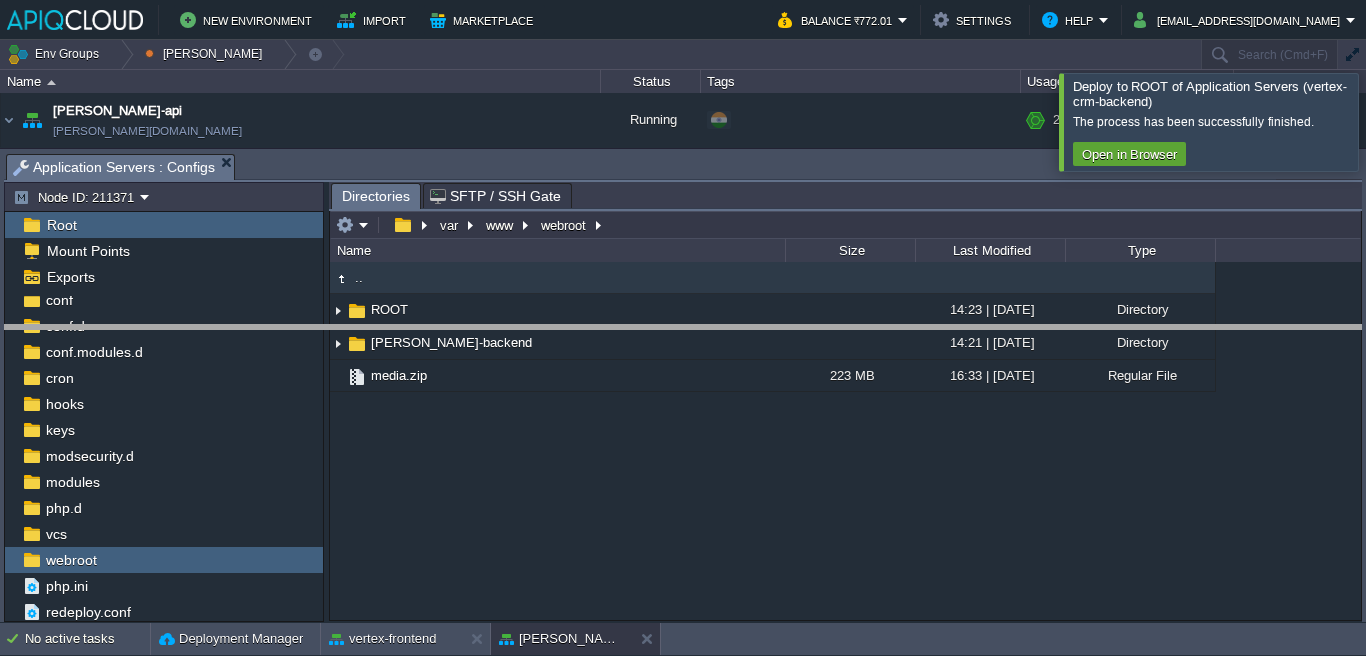 drag, startPoint x: 579, startPoint y: 166, endPoint x: 579, endPoint y: 347, distance: 181 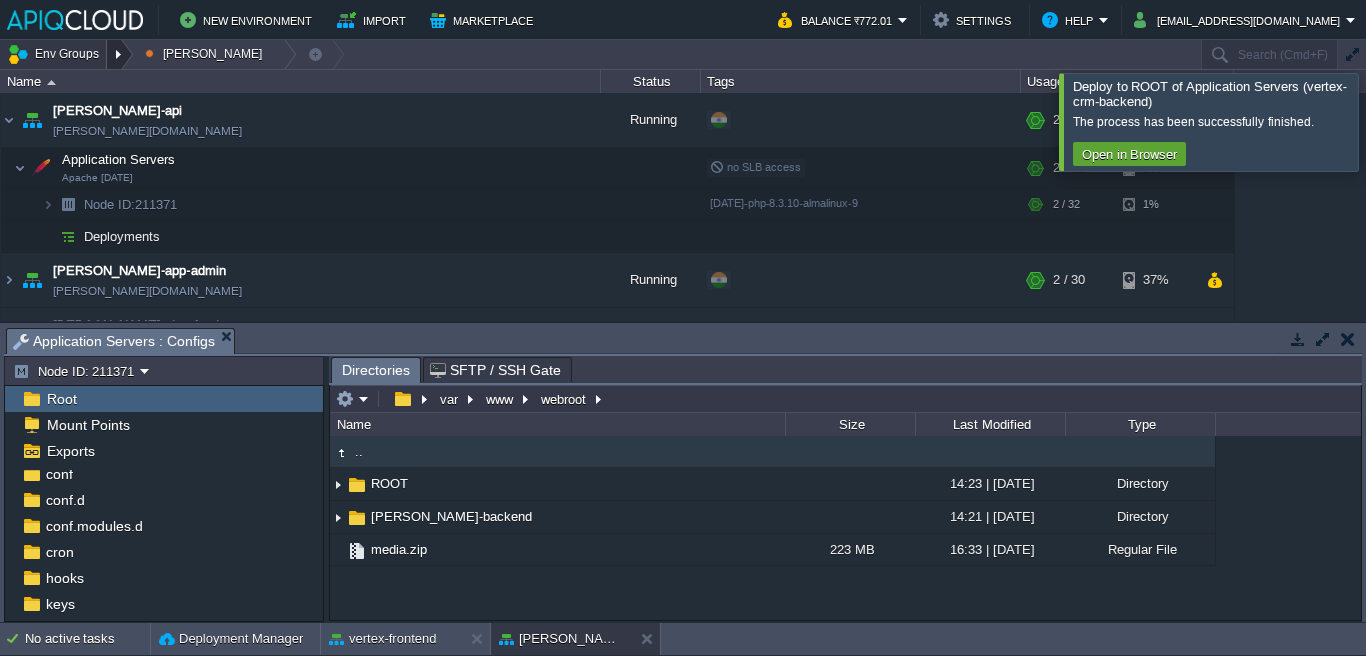click at bounding box center [120, 54] 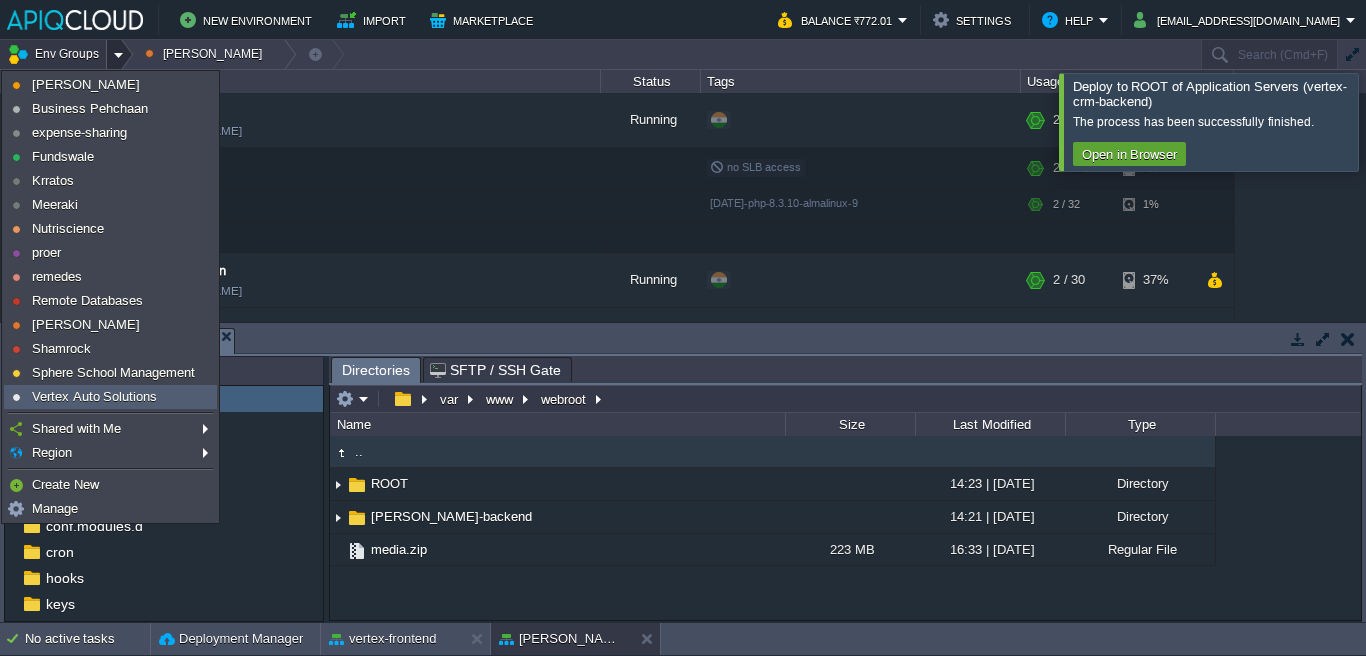 click on "Vertex Auto Solutions" at bounding box center (94, 396) 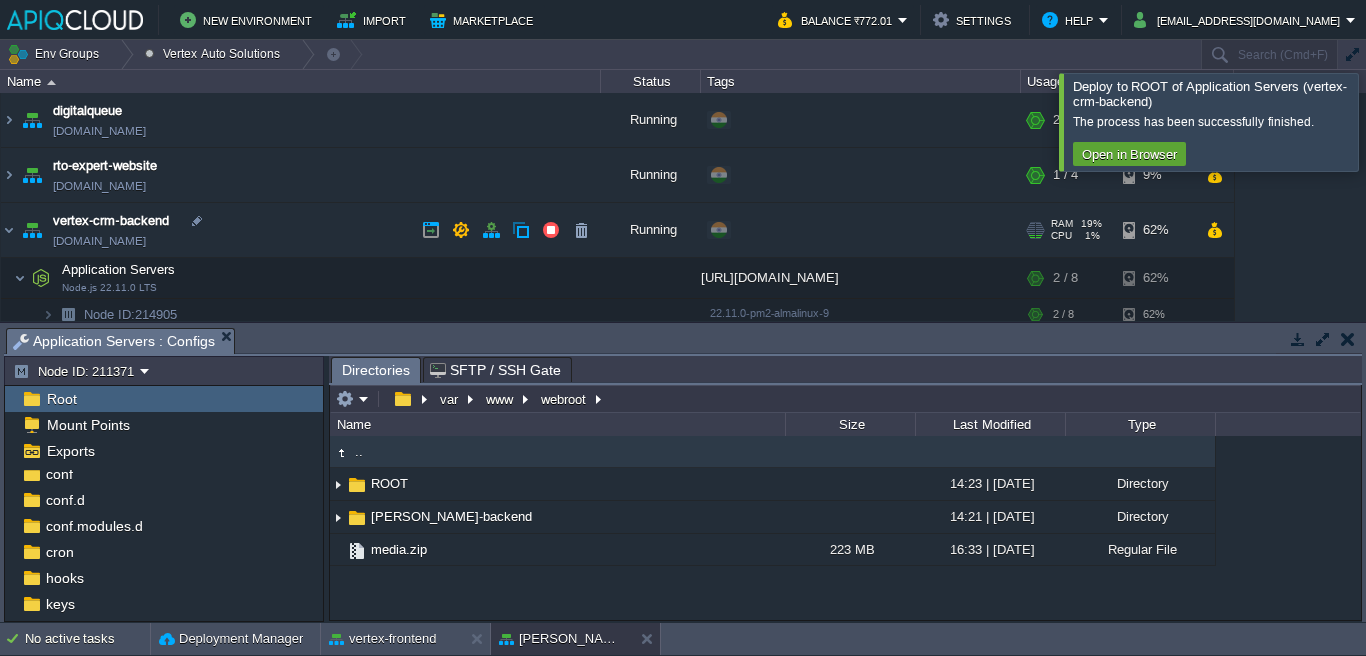 click on "vertex-crm-backend [DOMAIN_NAME]" at bounding box center (301, 230) 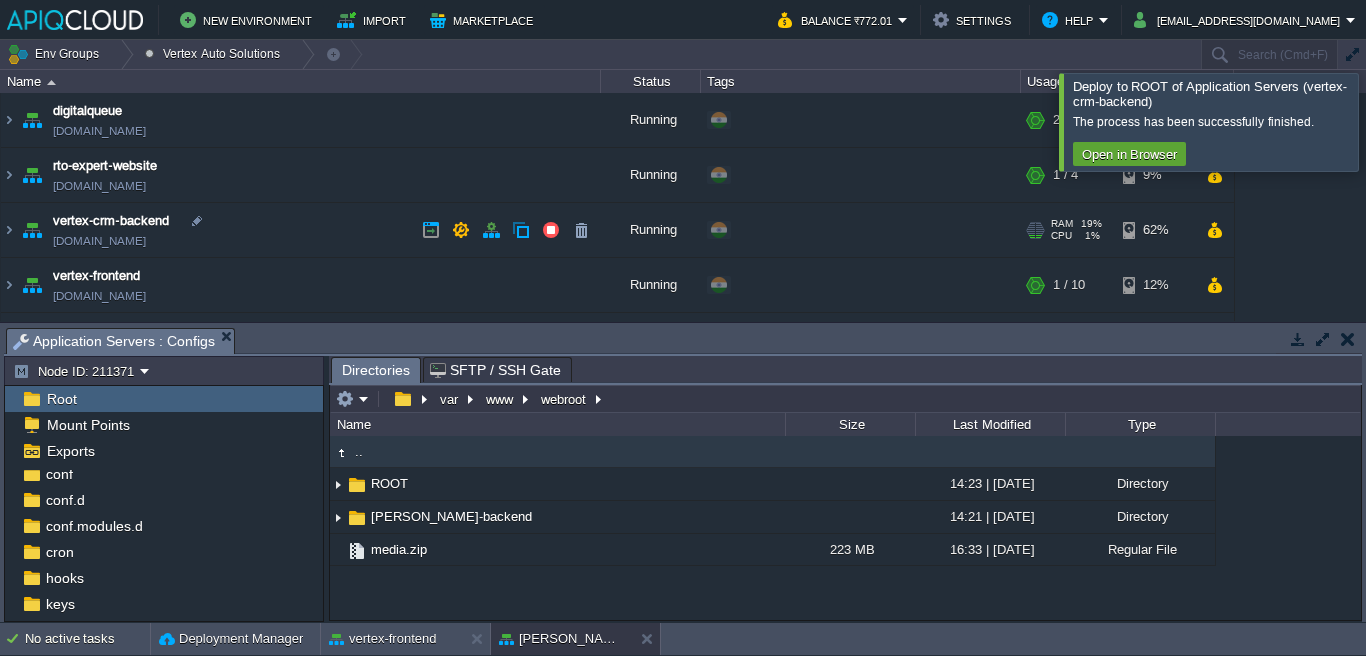 click on "vertex-crm-backend [DOMAIN_NAME]" at bounding box center [301, 230] 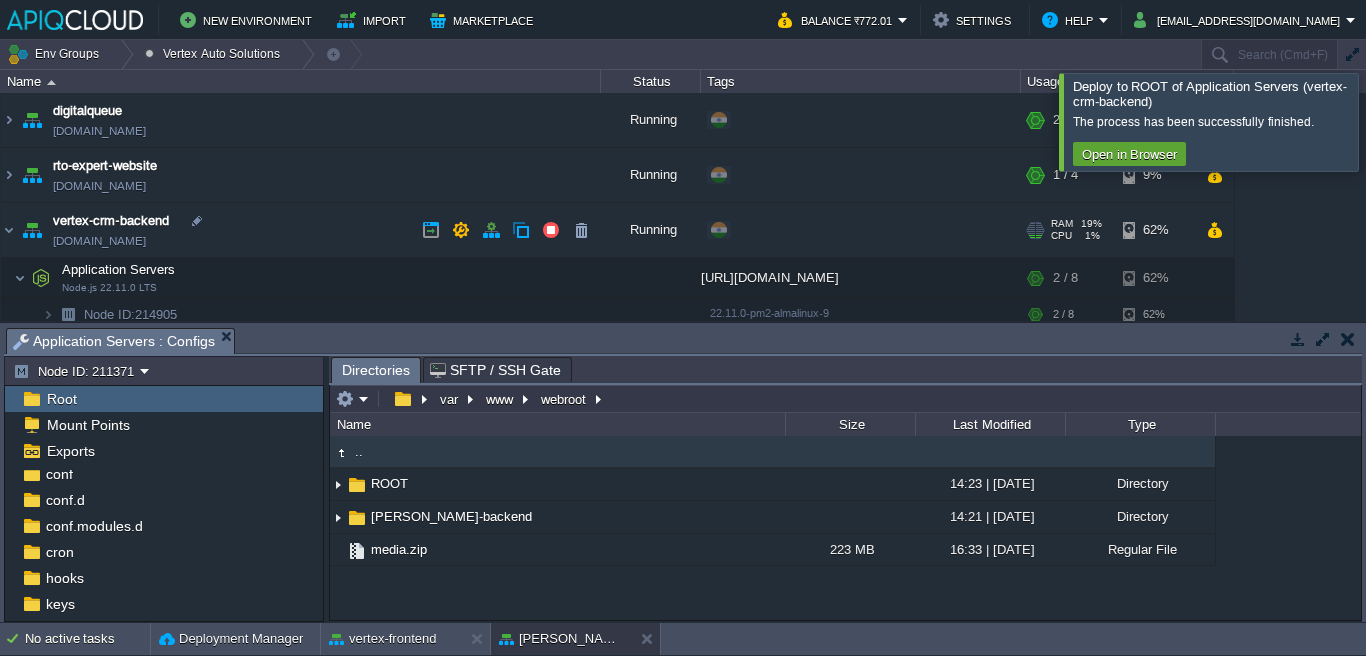 scroll, scrollTop: 32, scrollLeft: 0, axis: vertical 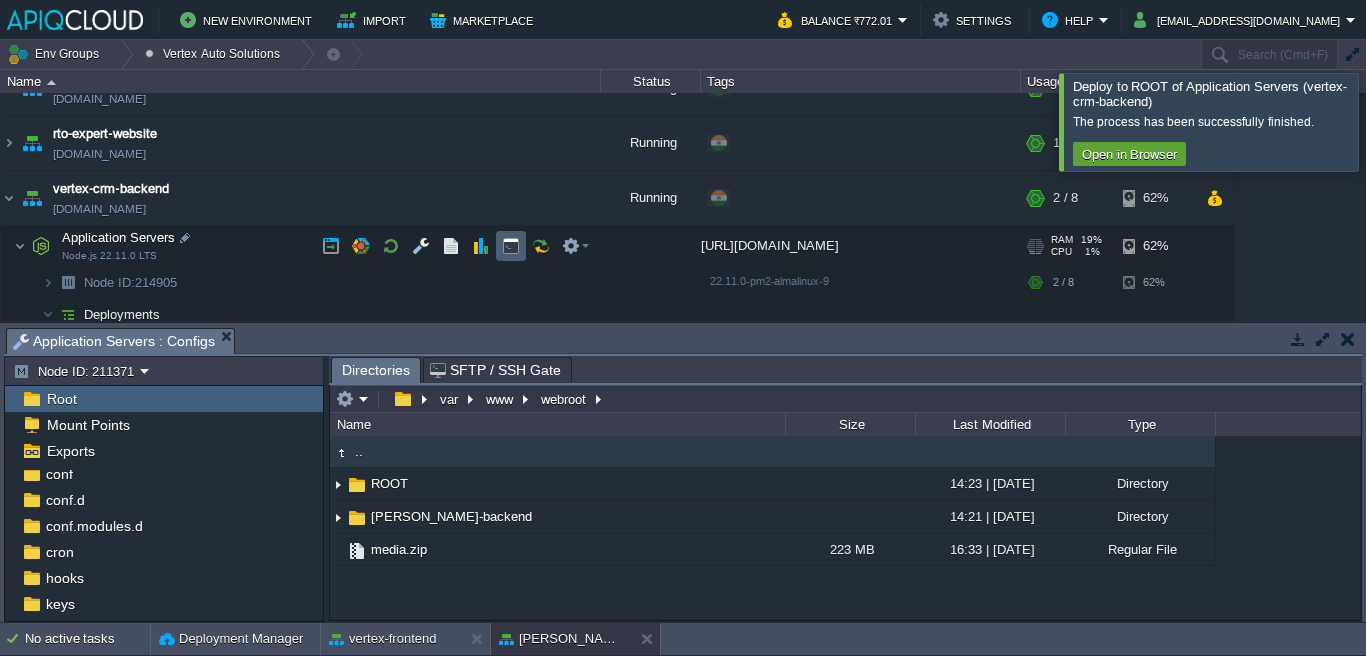 click at bounding box center (511, 246) 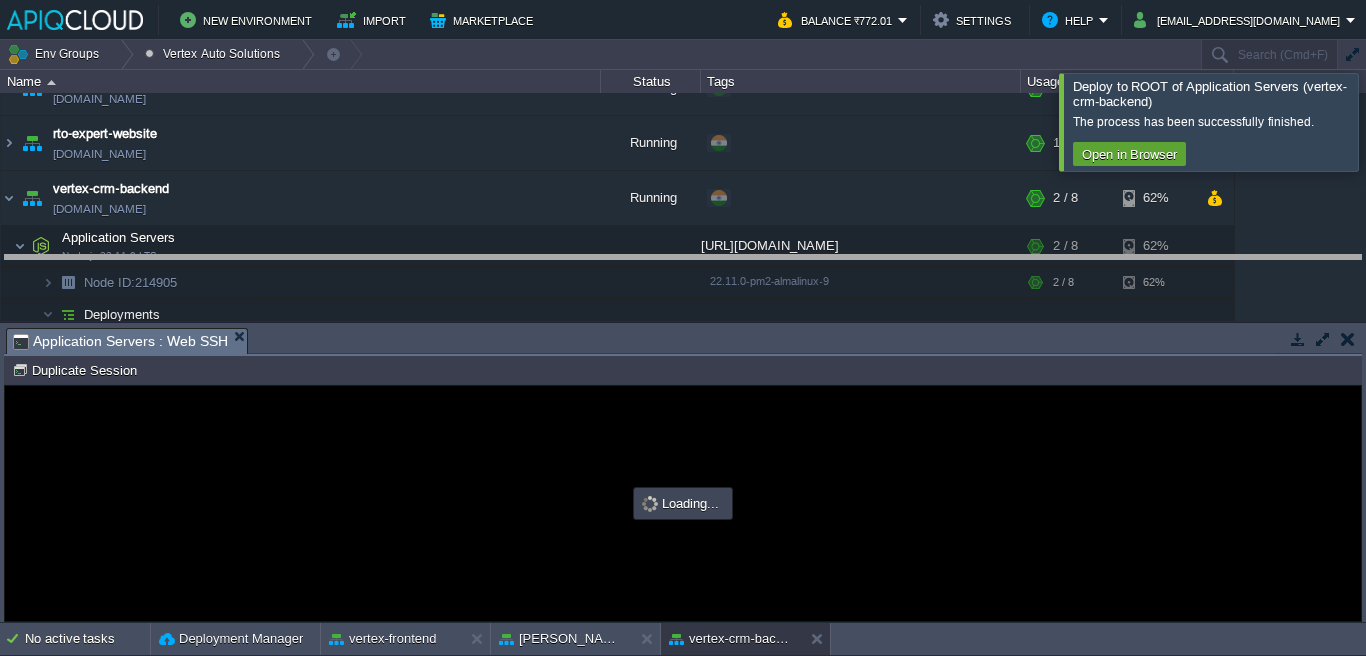 drag, startPoint x: 655, startPoint y: 343, endPoint x: 665, endPoint y: 278, distance: 65.76473 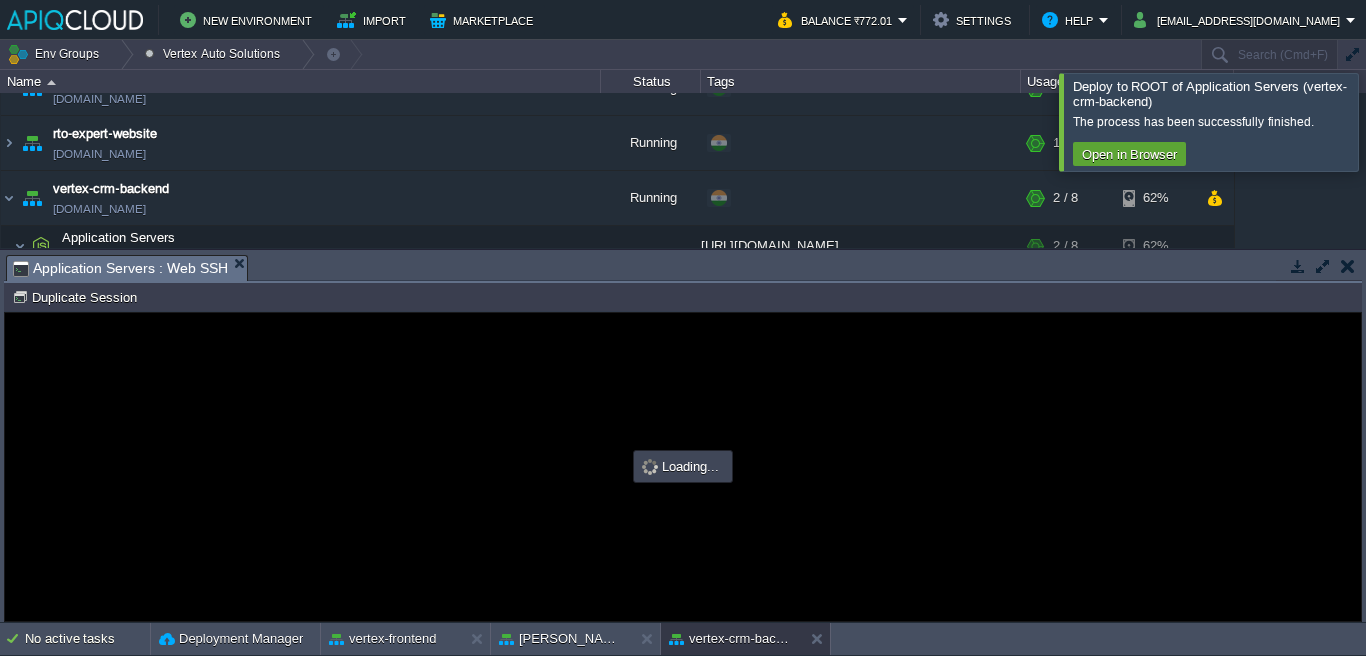 scroll, scrollTop: 0, scrollLeft: 0, axis: both 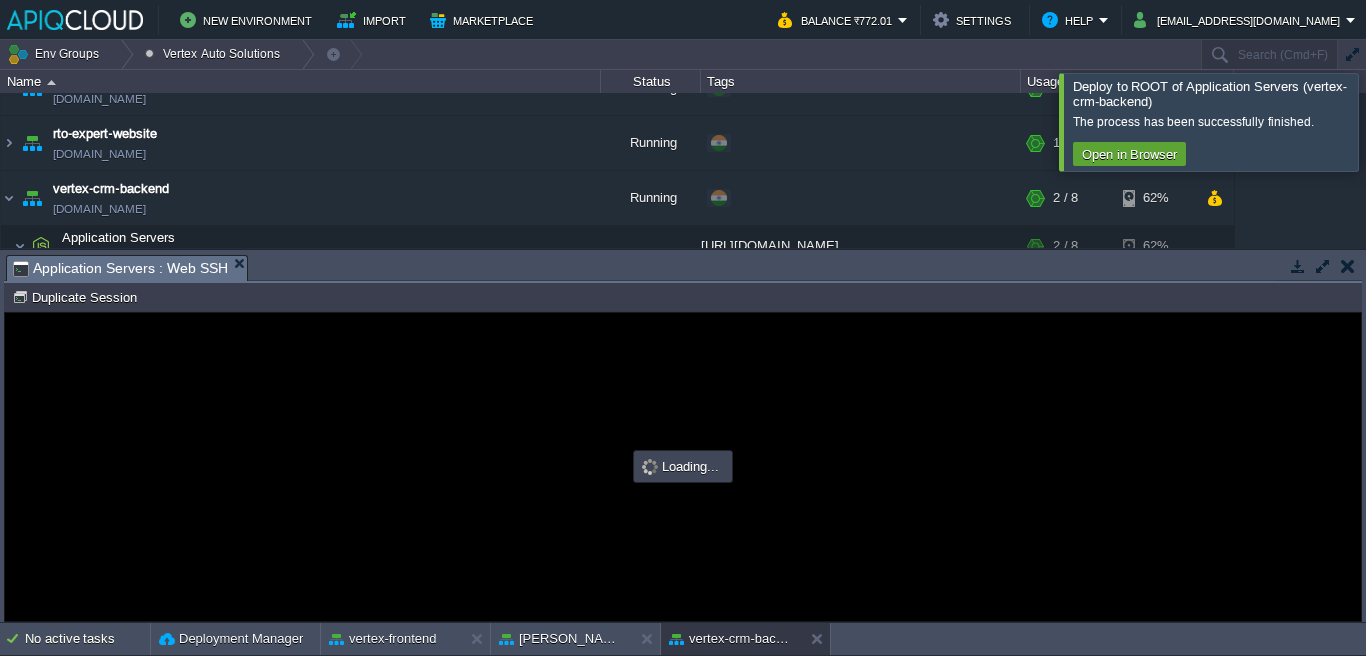 type on "#000000" 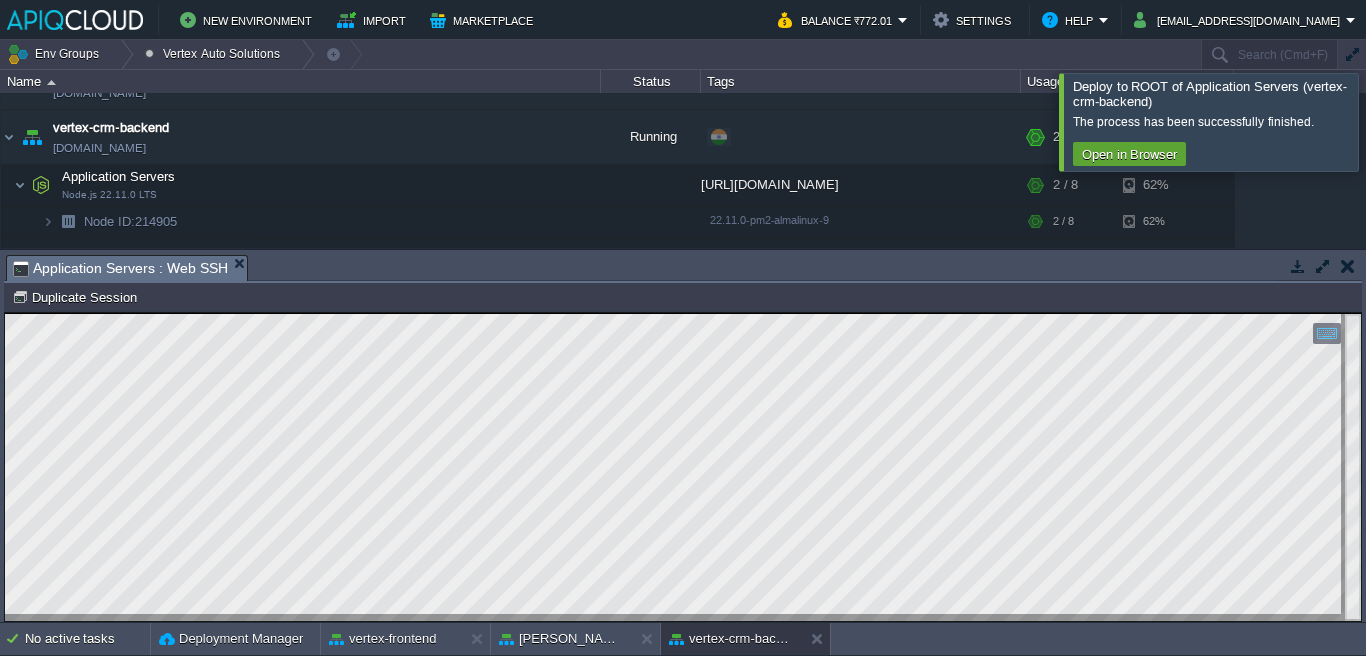scroll, scrollTop: 0, scrollLeft: 0, axis: both 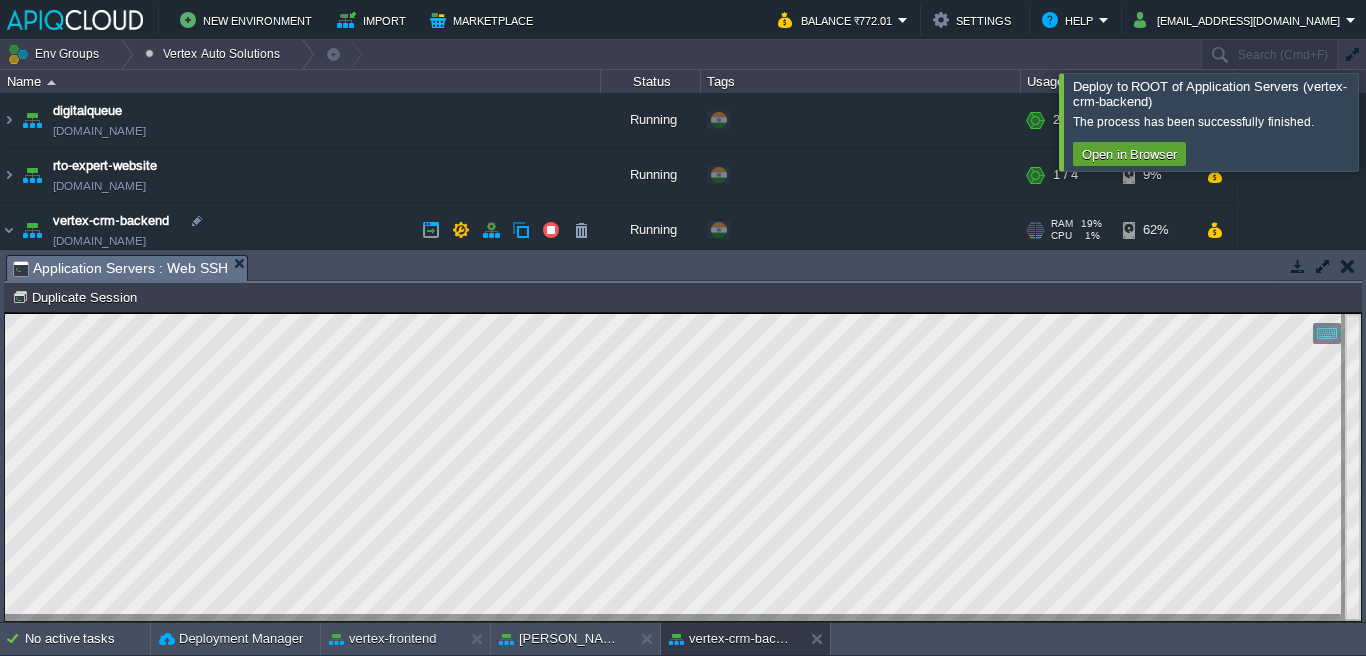 click on "vertex-crm-backend [DOMAIN_NAME]" at bounding box center (301, 230) 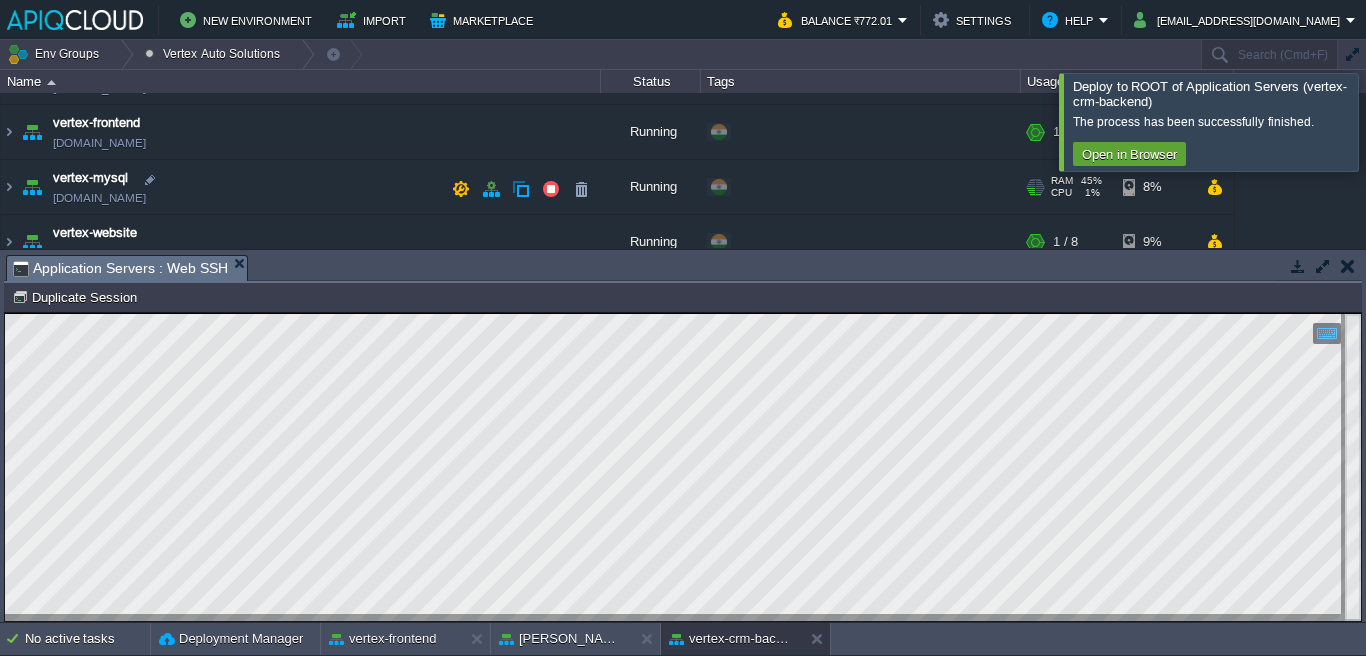 scroll, scrollTop: 150, scrollLeft: 0, axis: vertical 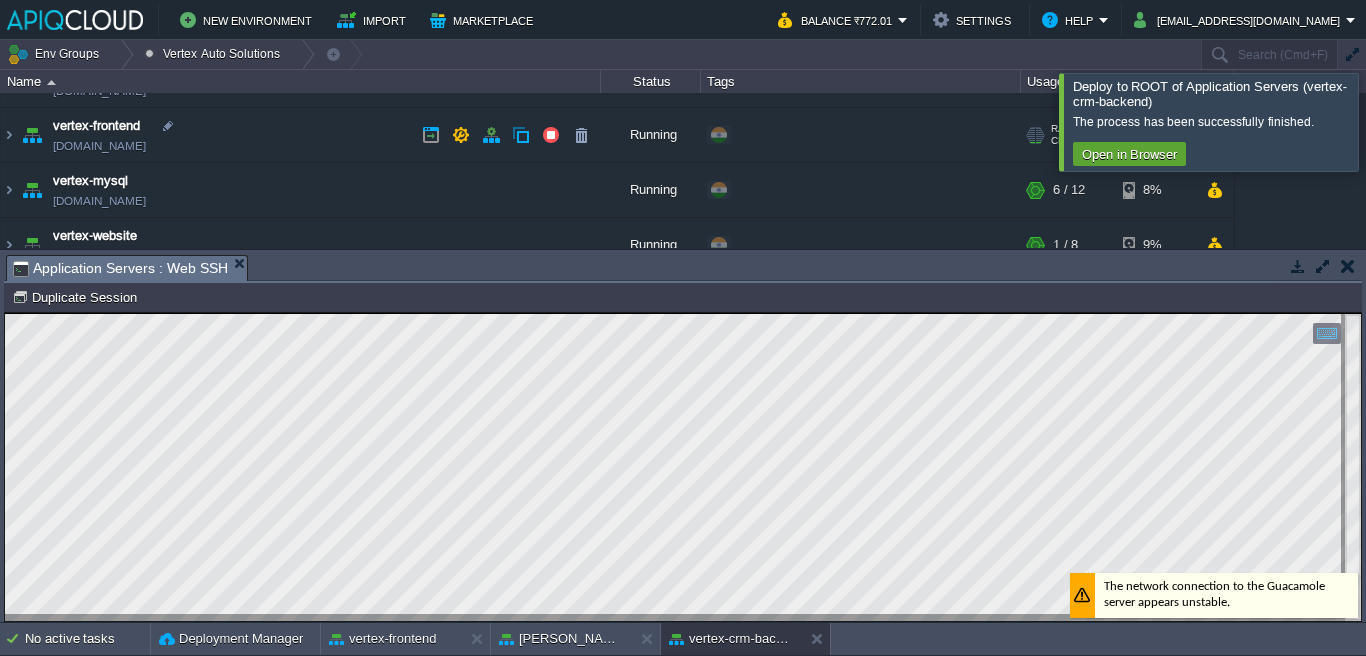 click on "vertex-frontend [DOMAIN_NAME]" at bounding box center [301, 135] 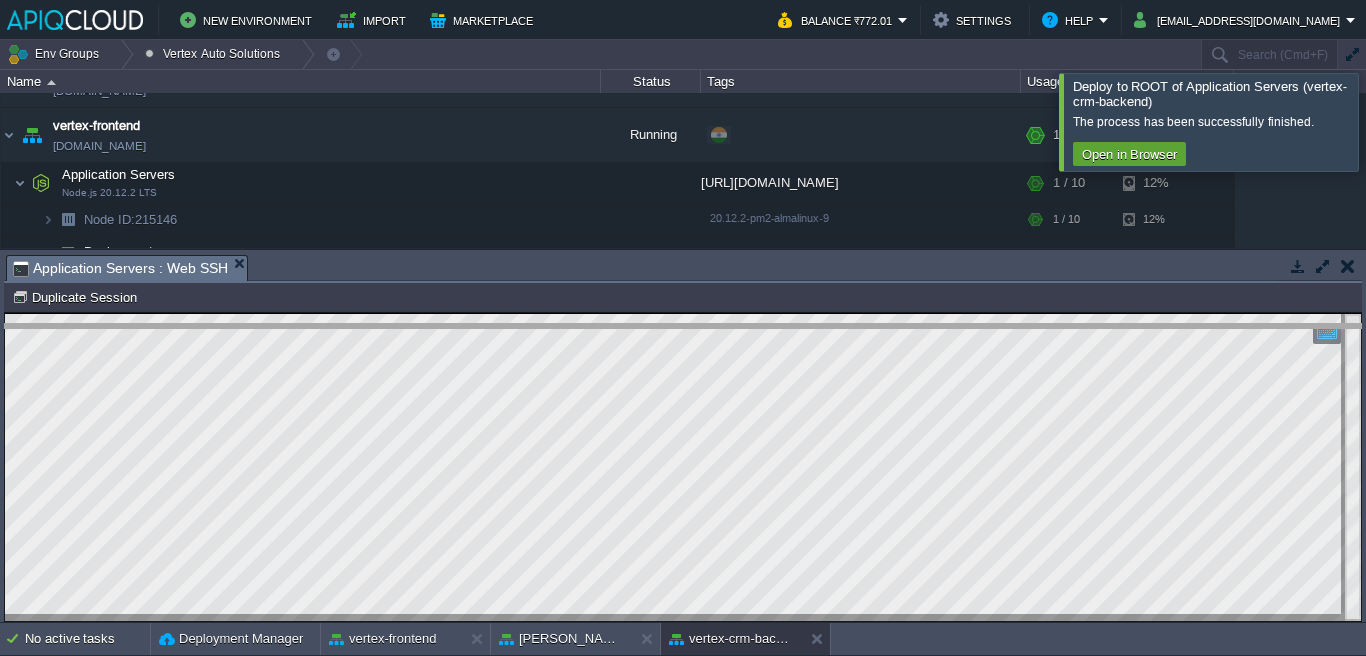 drag, startPoint x: 405, startPoint y: 275, endPoint x: 405, endPoint y: 347, distance: 72 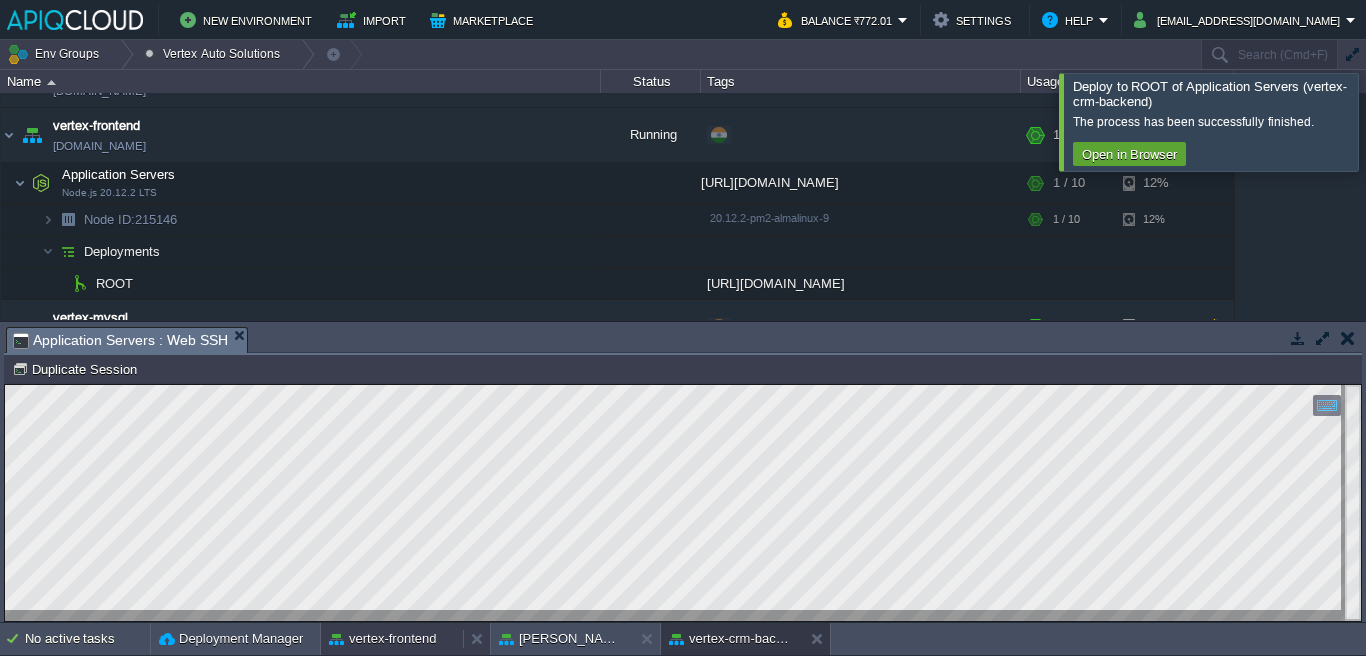 click on "vertex-frontend" at bounding box center (382, 639) 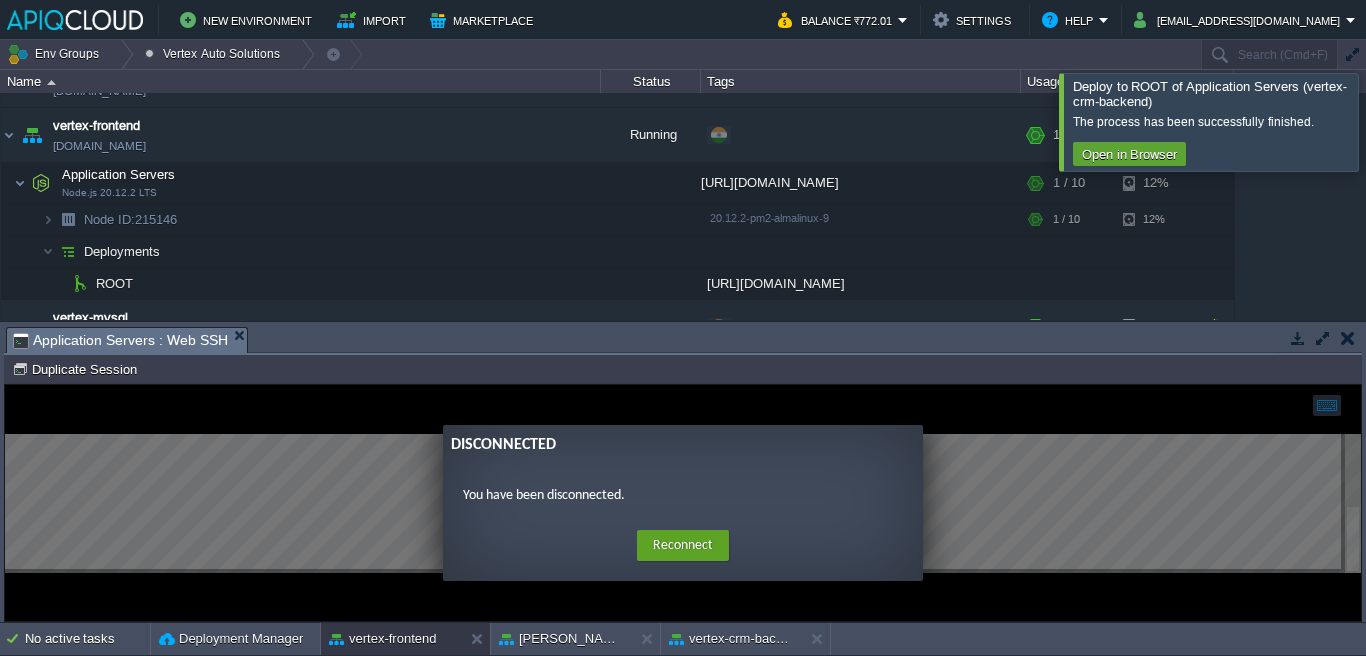 click on "Reconnect" at bounding box center (683, 546) 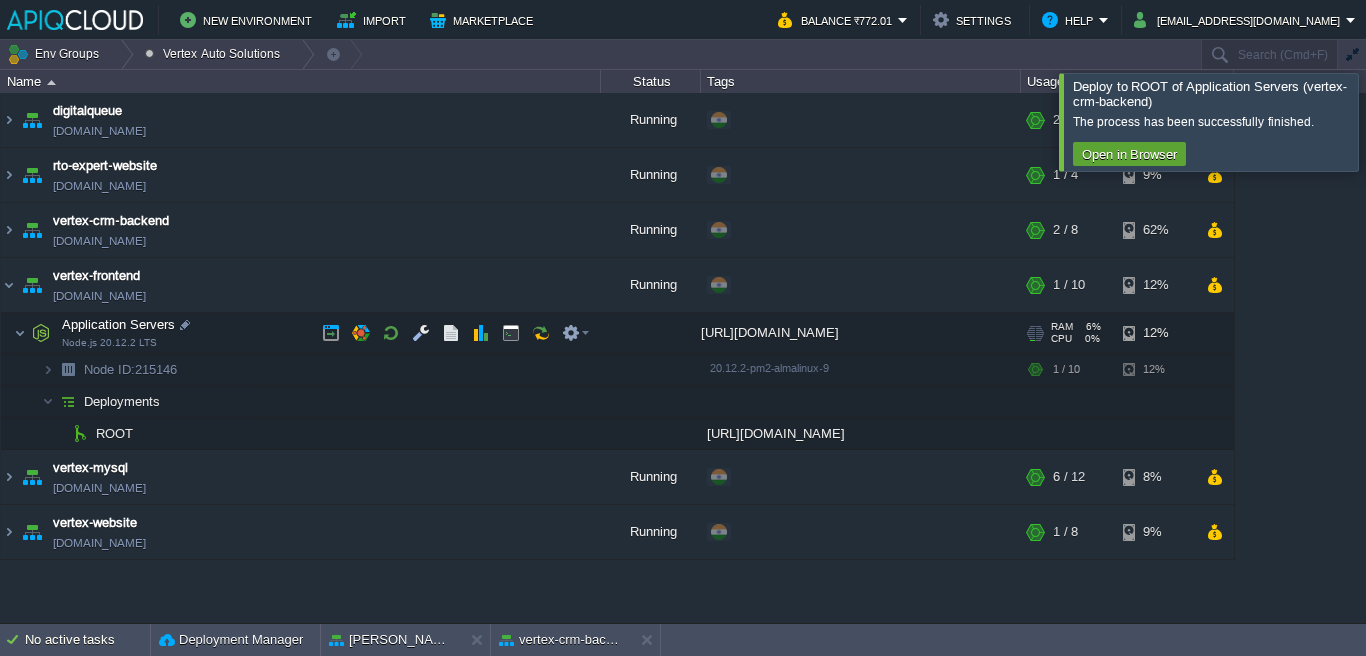 scroll, scrollTop: 0, scrollLeft: 0, axis: both 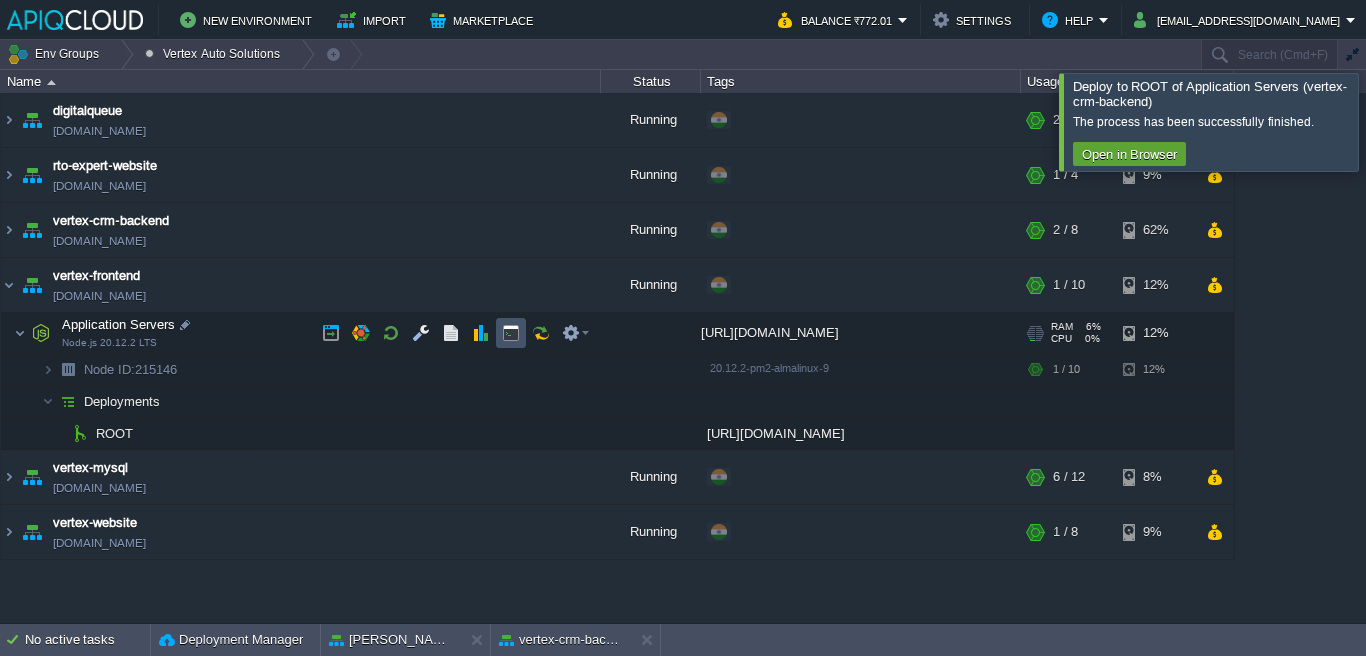 click at bounding box center [511, 333] 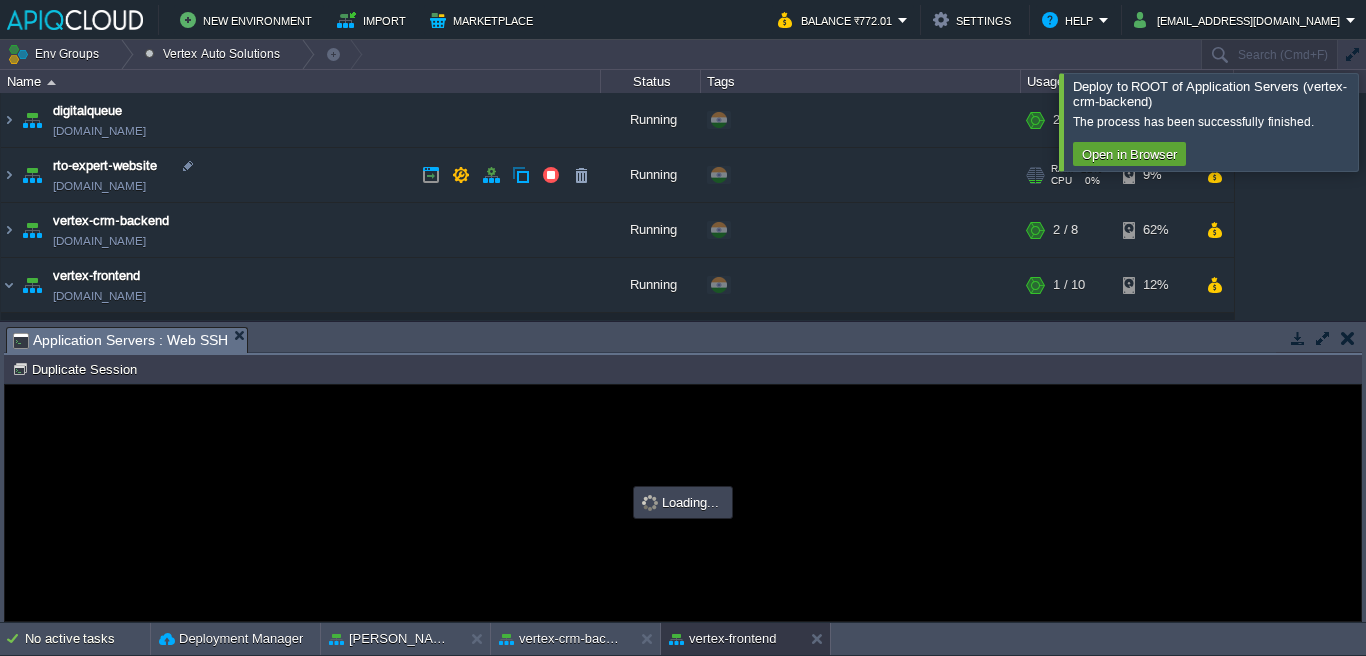 scroll, scrollTop: 0, scrollLeft: 0, axis: both 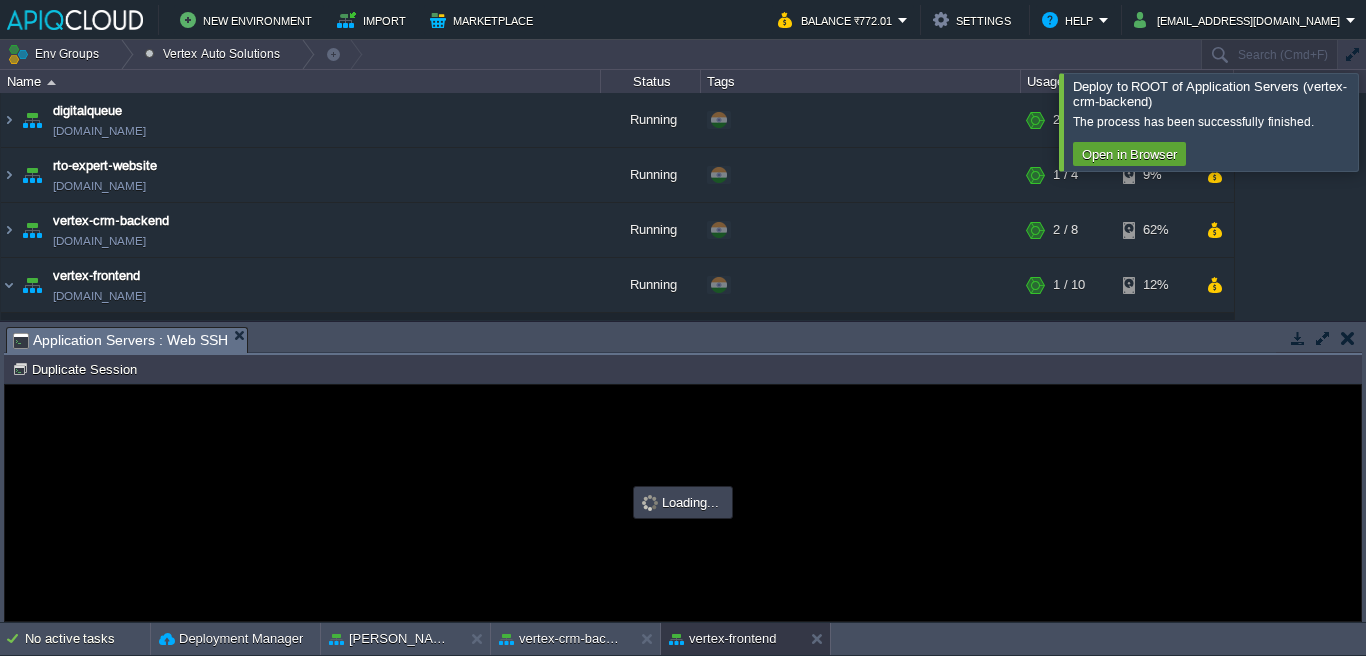 type on "#000000" 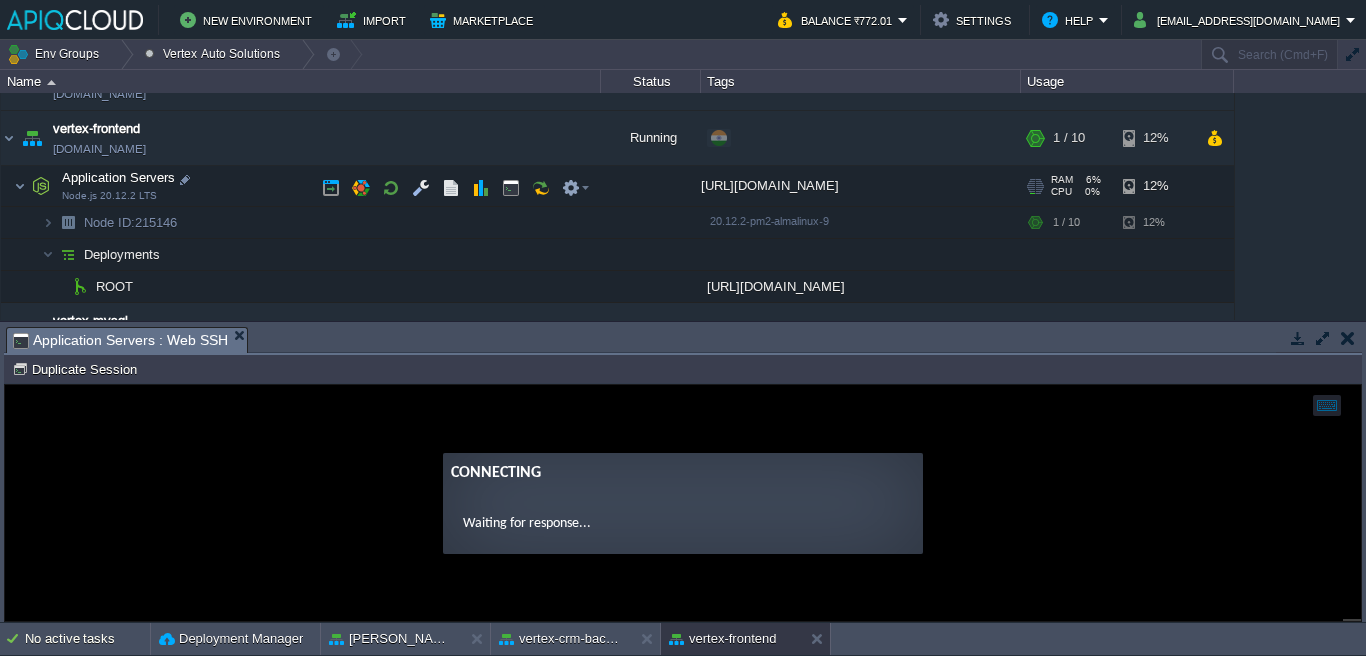 scroll, scrollTop: 146, scrollLeft: 0, axis: vertical 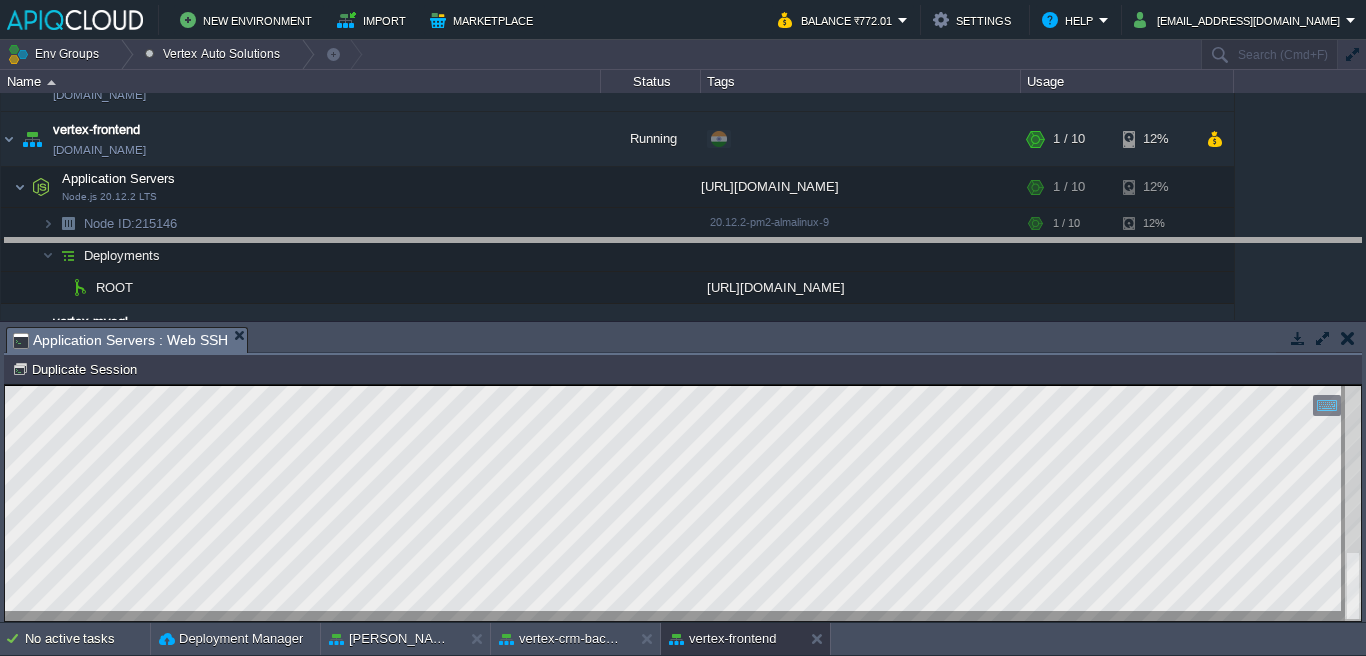 drag, startPoint x: 798, startPoint y: 344, endPoint x: 789, endPoint y: 180, distance: 164.24677 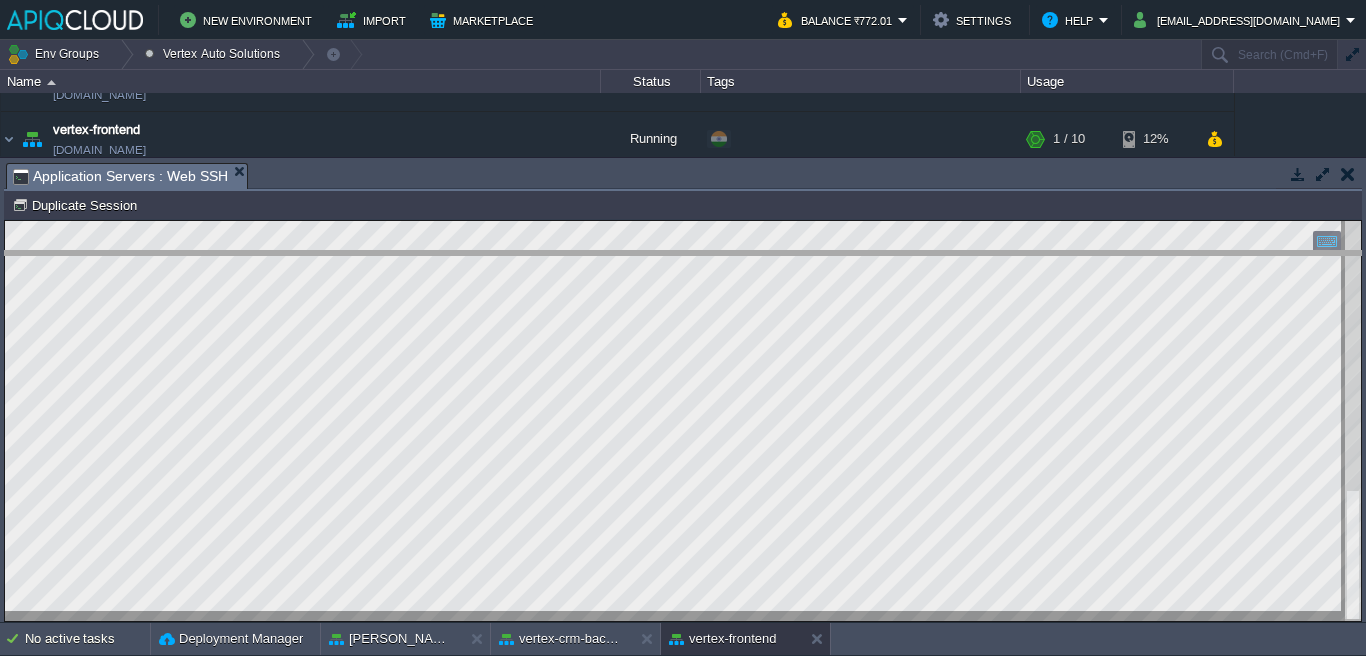 drag, startPoint x: 503, startPoint y: 173, endPoint x: 489, endPoint y: 283, distance: 110.88733 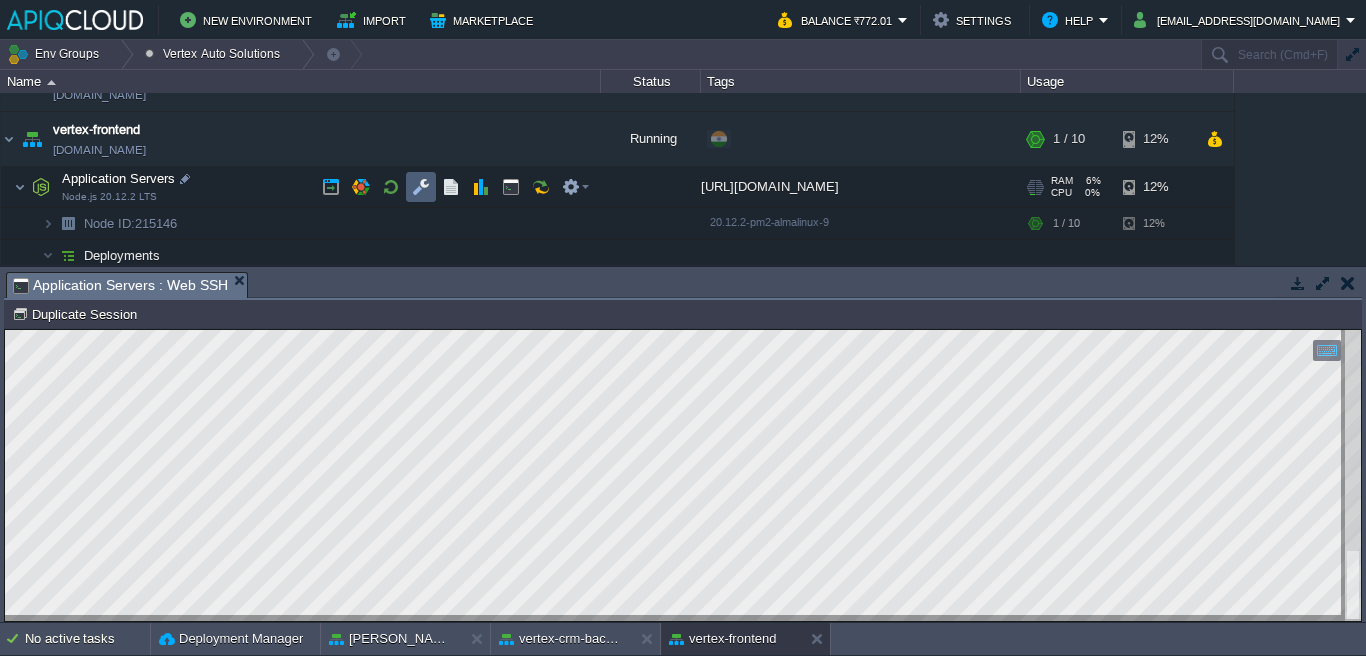 click at bounding box center (421, 187) 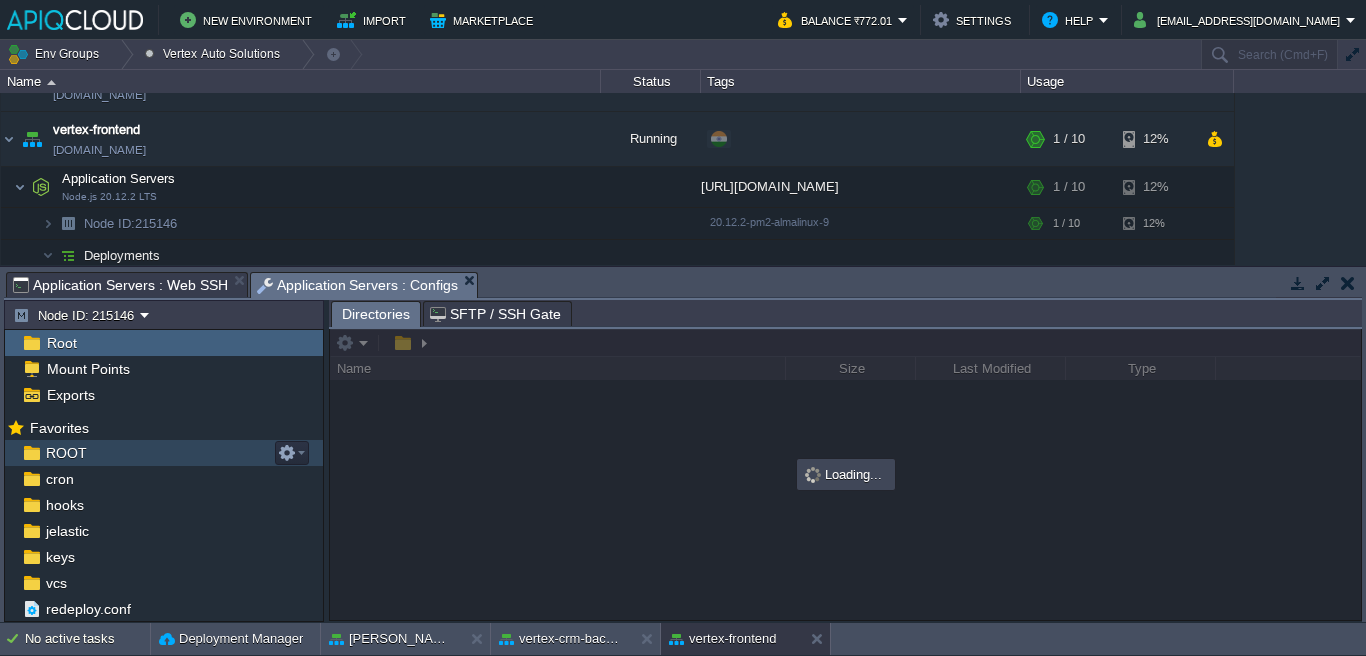 click on "ROOT" at bounding box center [66, 453] 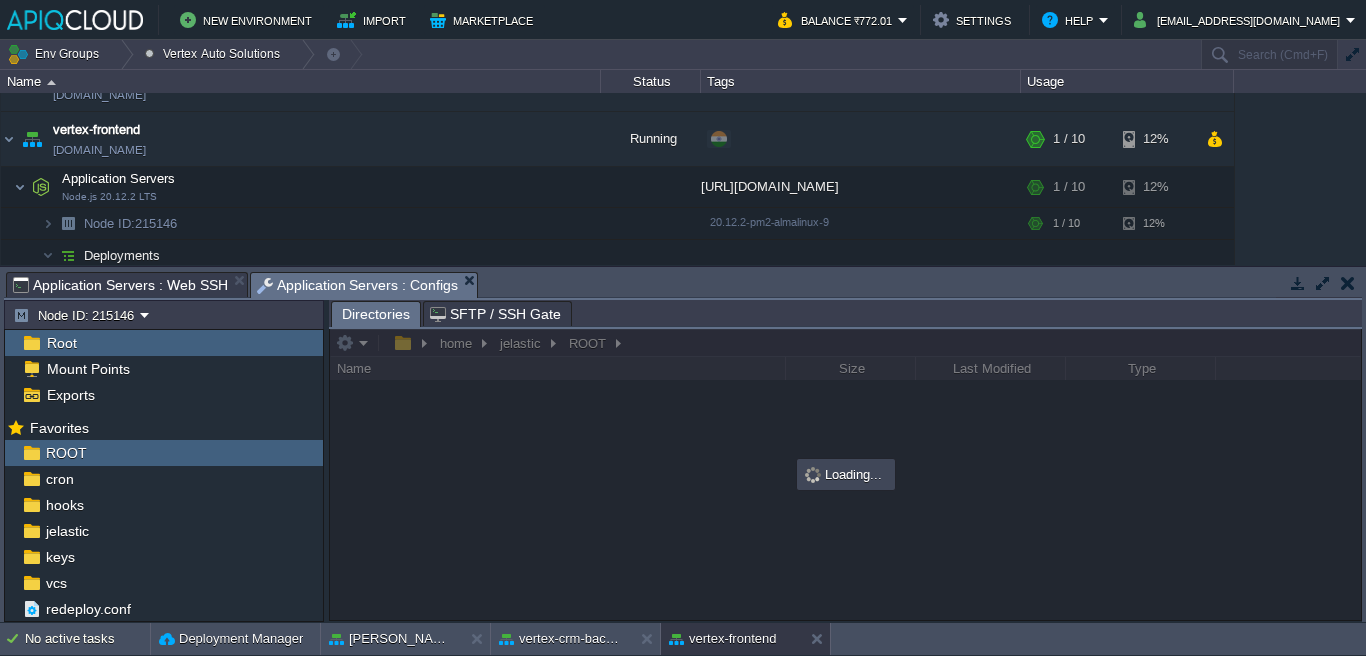 click on "Tasks Activity Log Archive Git / SVN Application Servers : Configs Application Servers : Web SSH Application Servers : Web SSH Application Servers : Configs" at bounding box center [2504, 284] 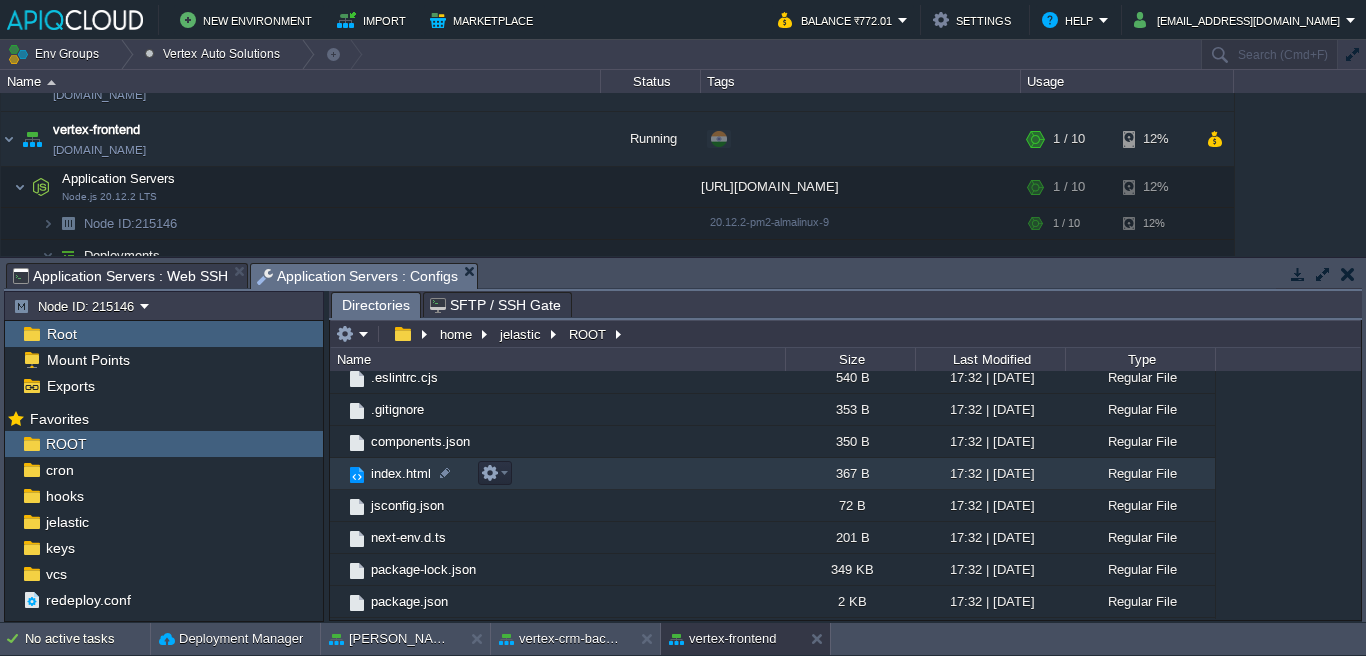 scroll, scrollTop: 320, scrollLeft: 0, axis: vertical 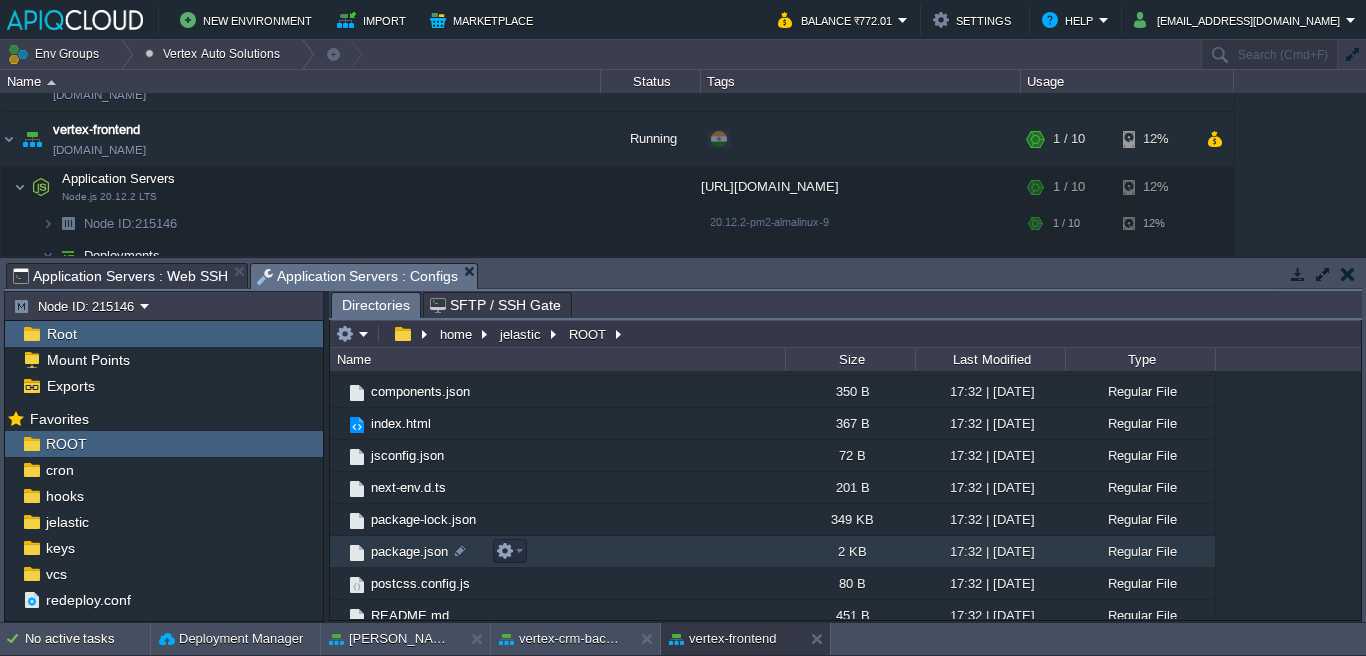click on "package.json" at bounding box center [557, 552] 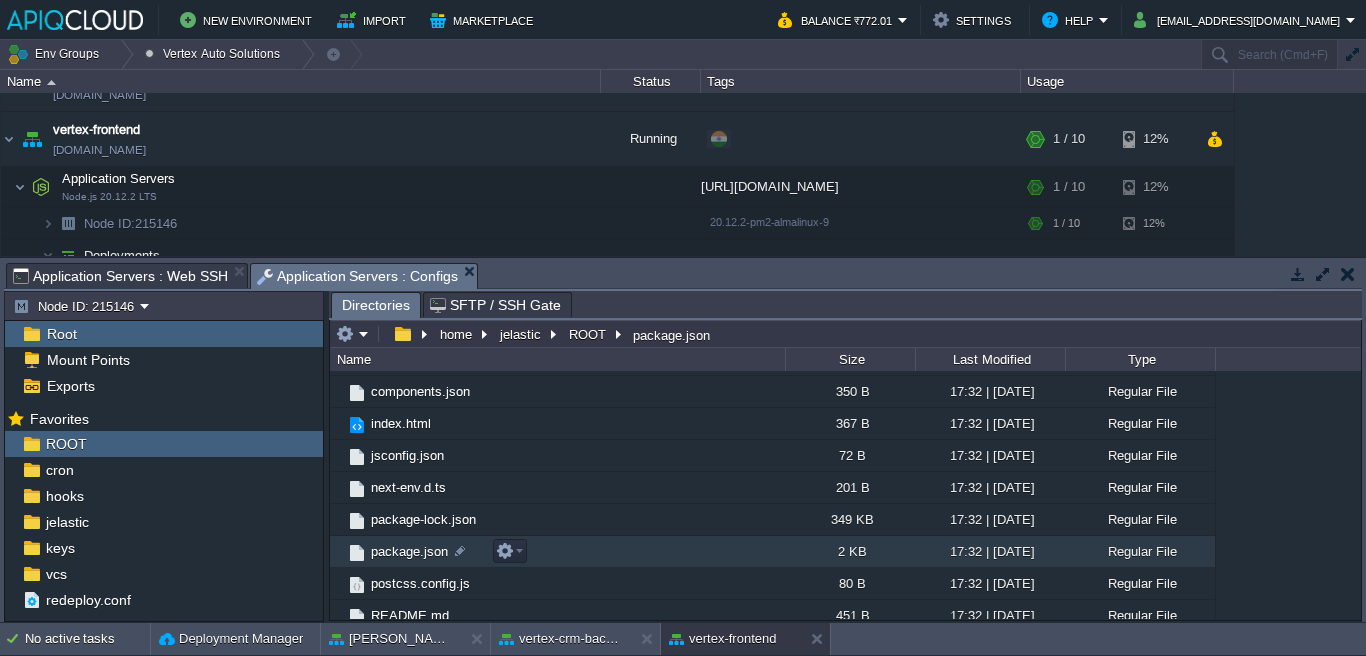 click on "package.json" at bounding box center (557, 552) 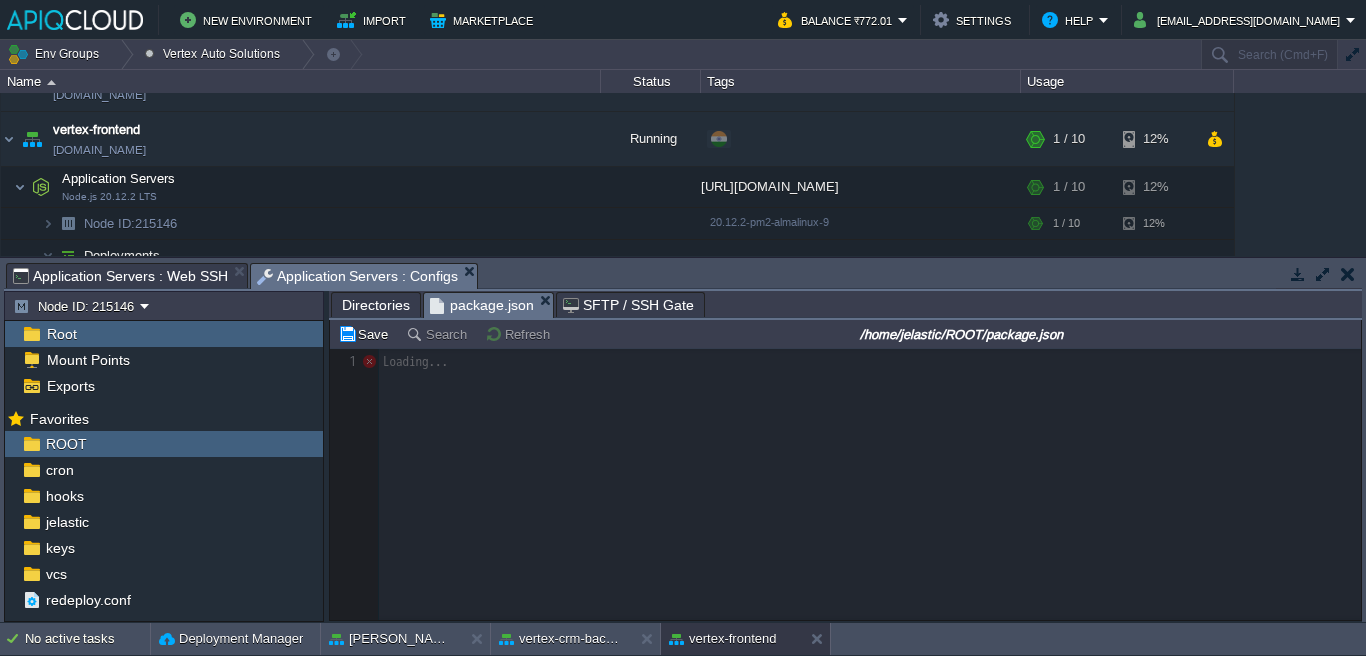click on "Tasks Activity Log Archive Git / SVN Application Servers : Configs Application Servers : Web SSH Application Servers : Web SSH Application Servers : Configs" at bounding box center (683, 276) 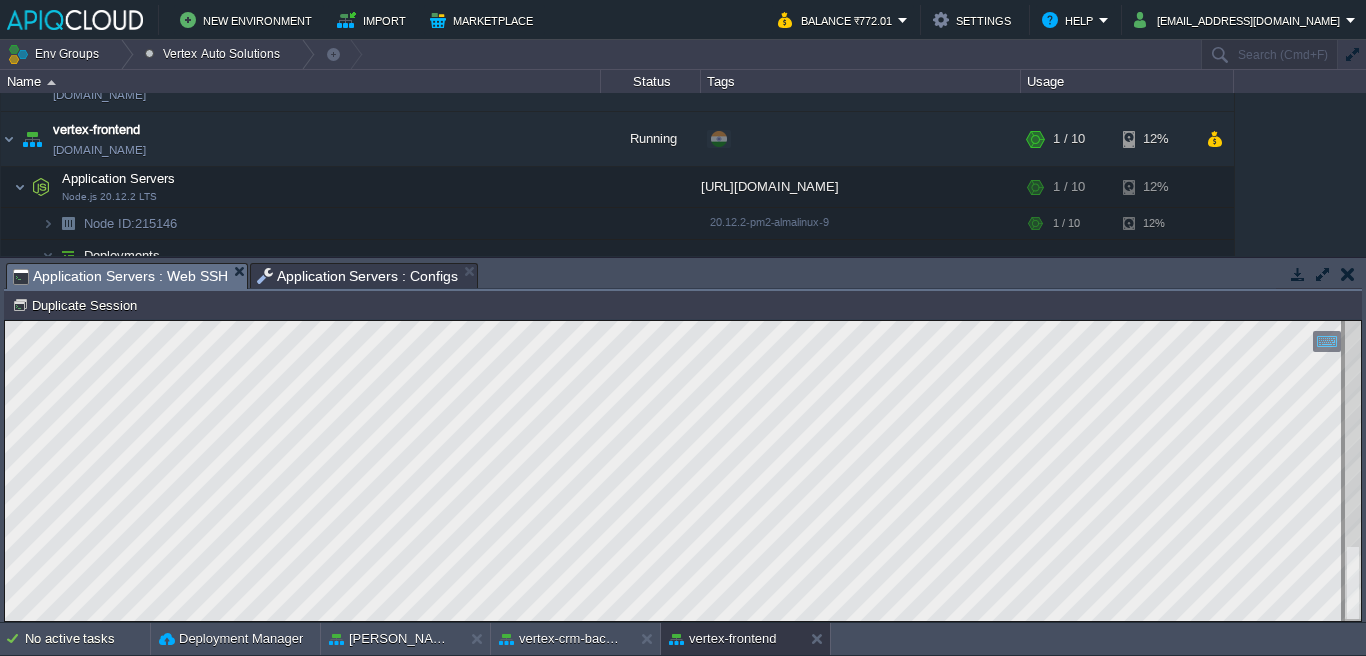 click on "Tasks Activity Log Archive Git / SVN Application Servers : Configs Application Servers : Web SSH Application Servers : Web SSH Application Servers : Configs" at bounding box center [2504, 275] 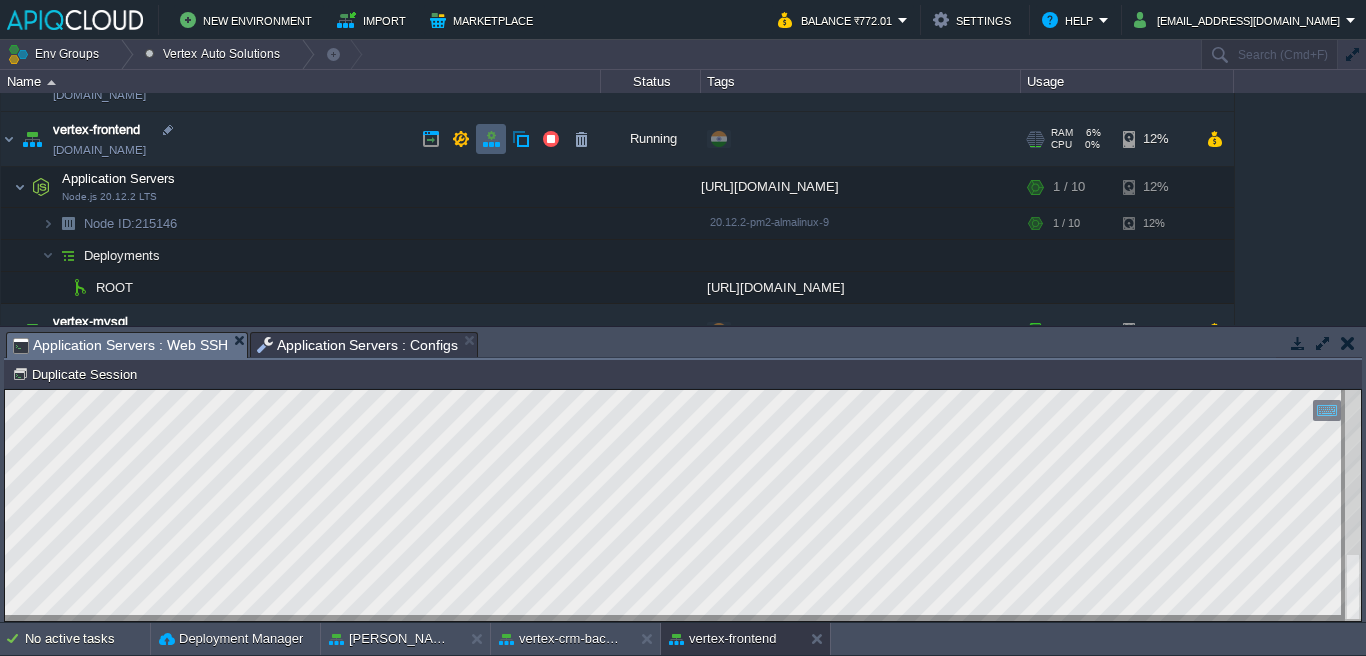 click at bounding box center (491, 139) 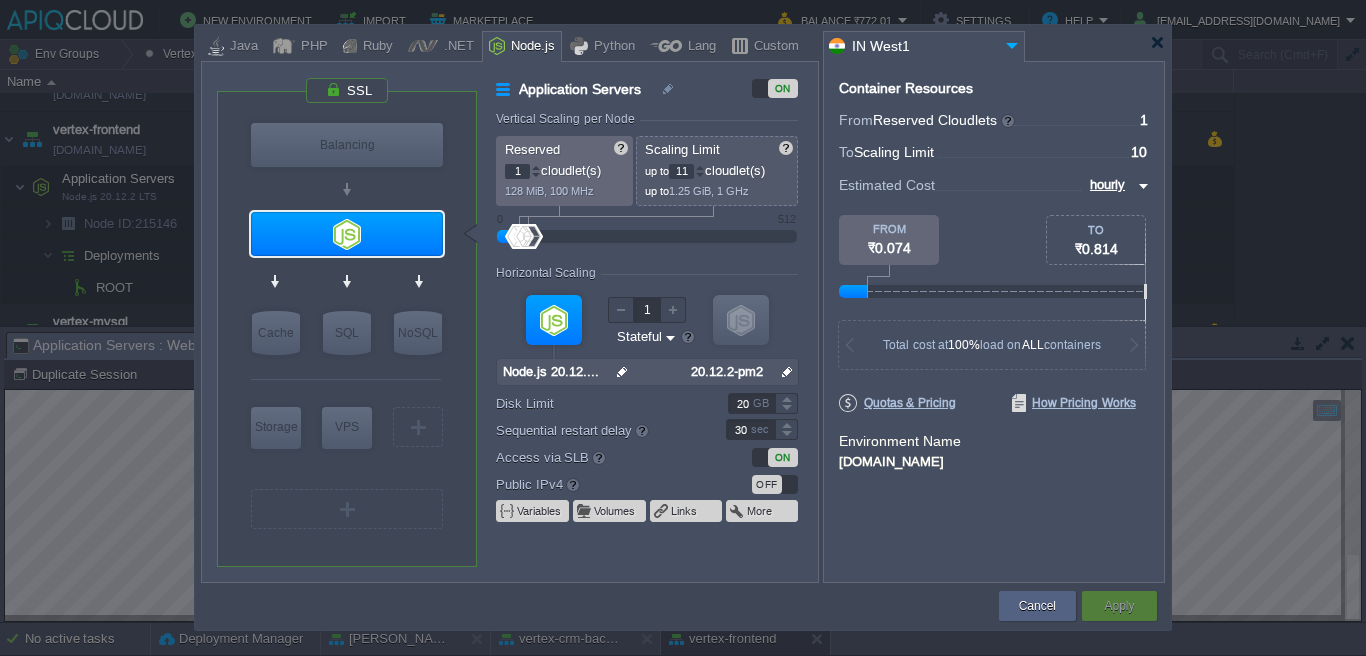 click at bounding box center [700, 167] 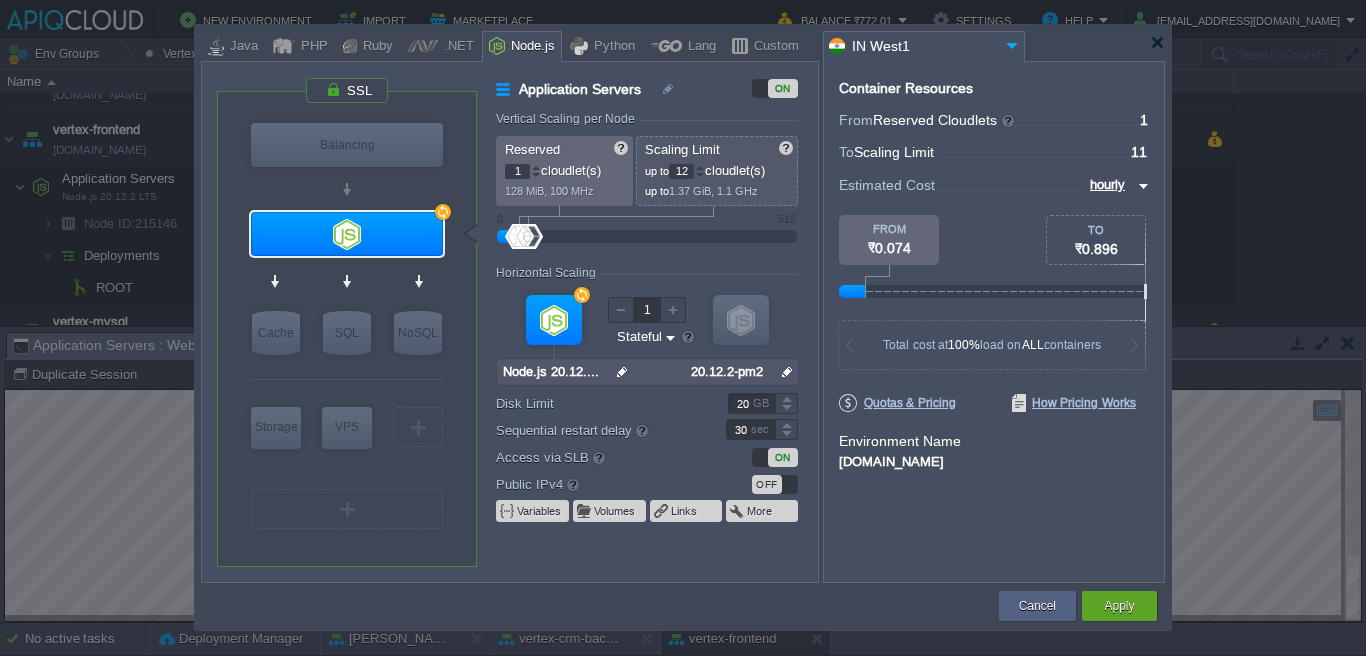 click at bounding box center [700, 167] 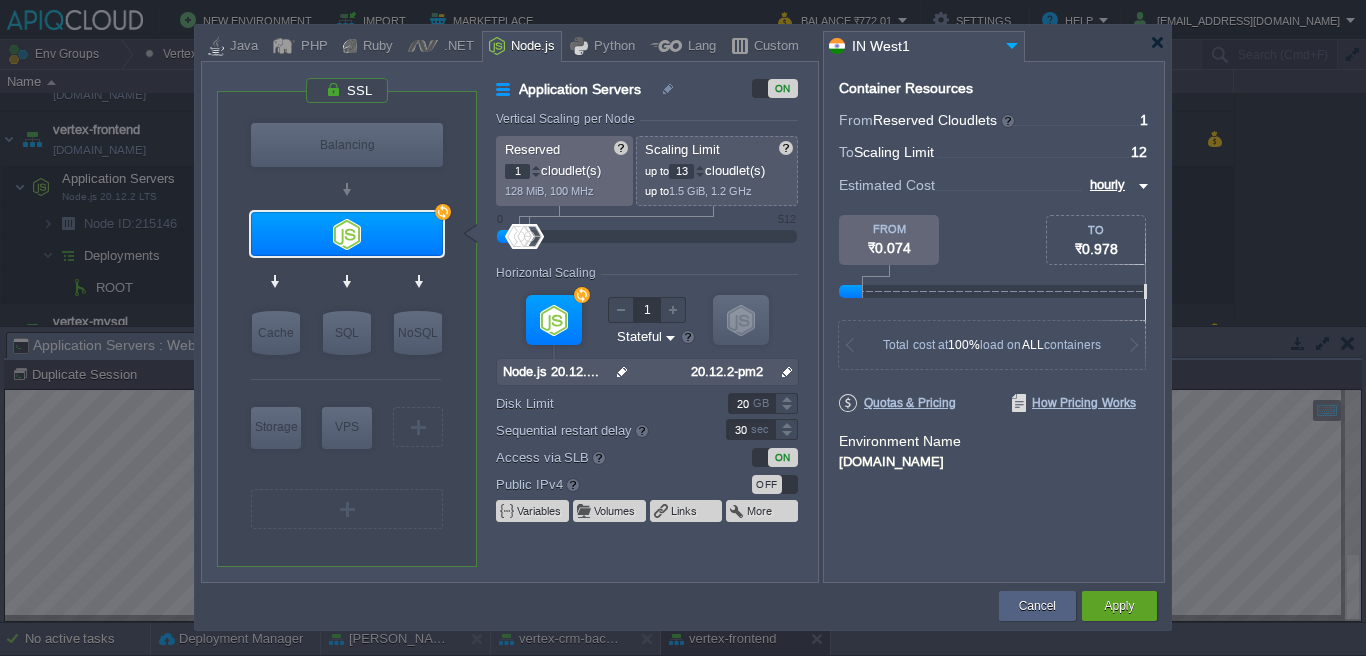 click at bounding box center [700, 167] 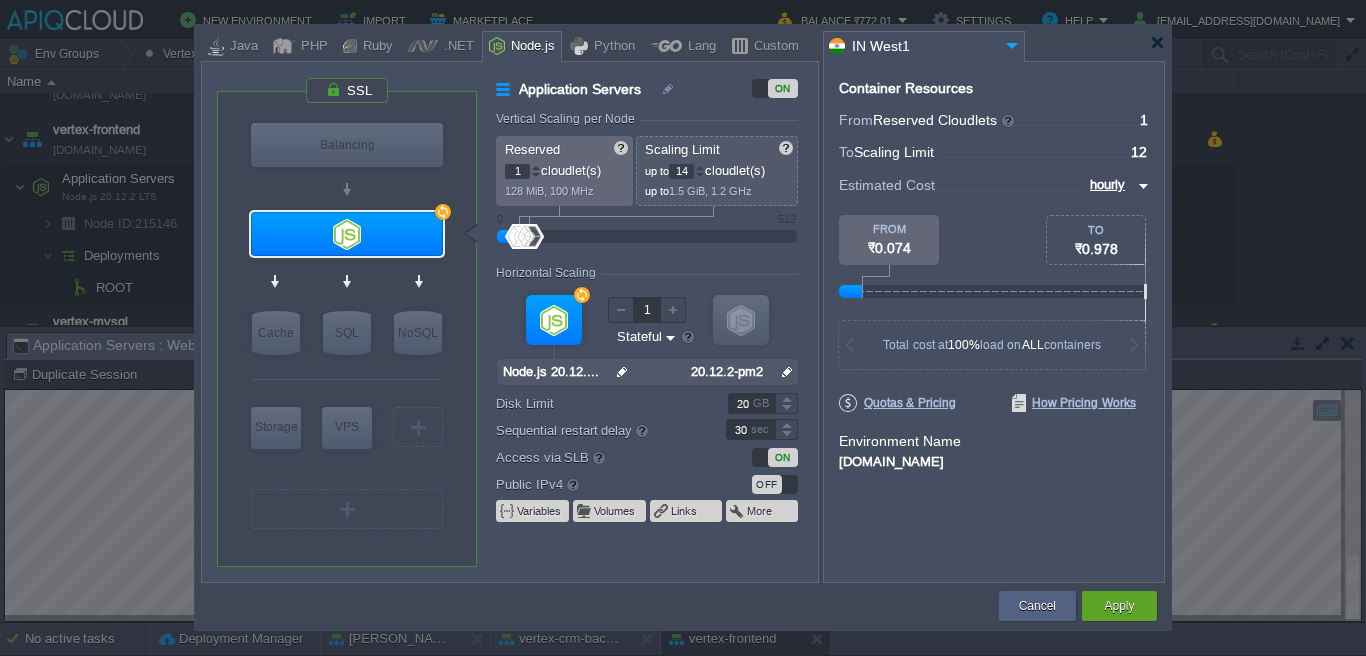 click at bounding box center [700, 167] 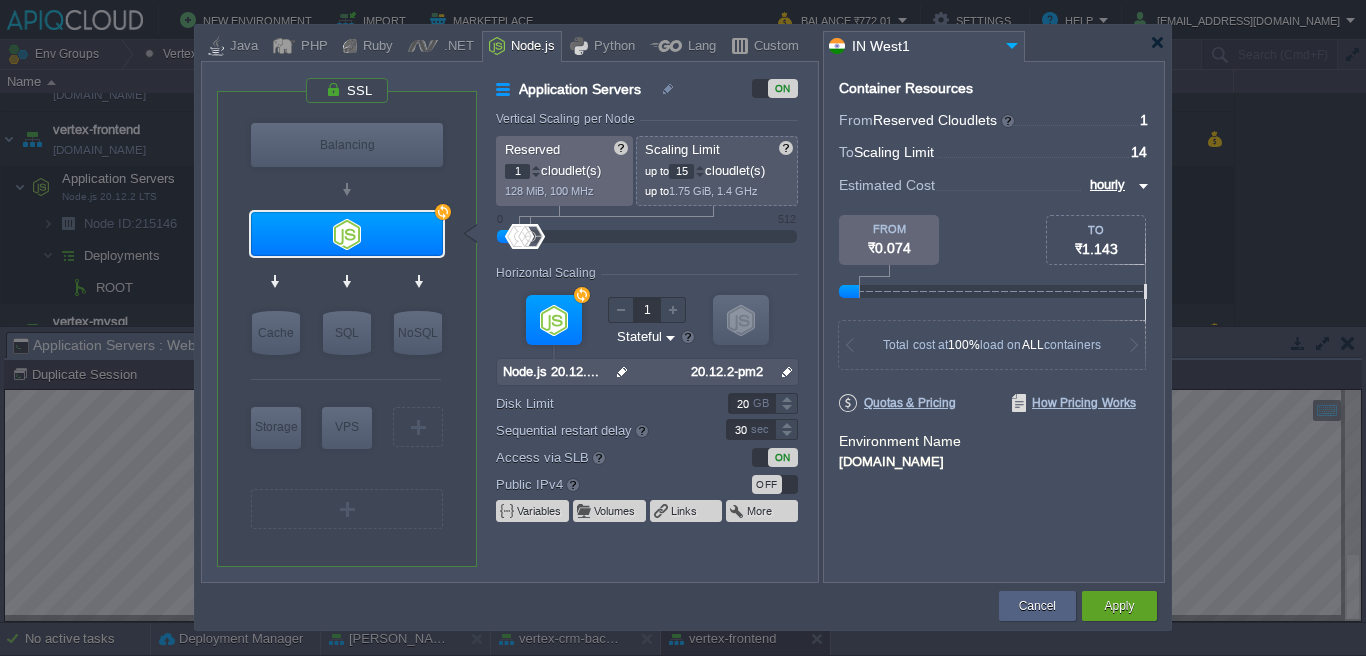 click at bounding box center (700, 167) 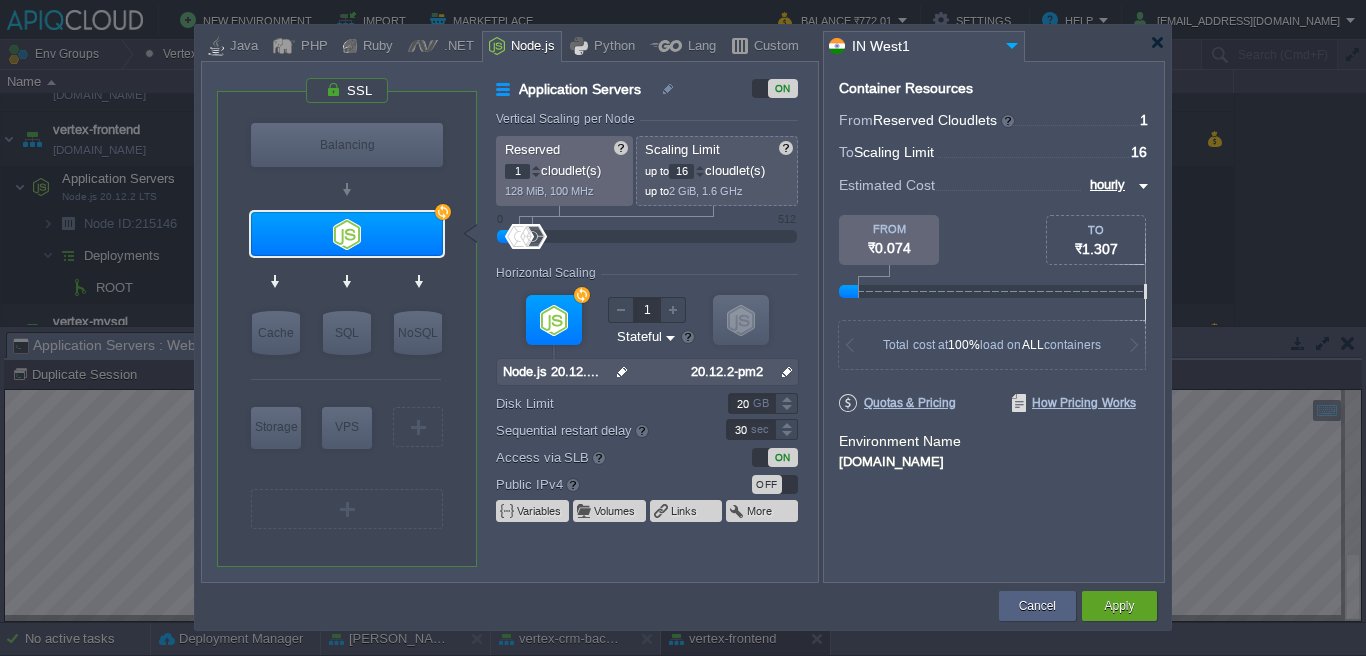 click at bounding box center [700, 167] 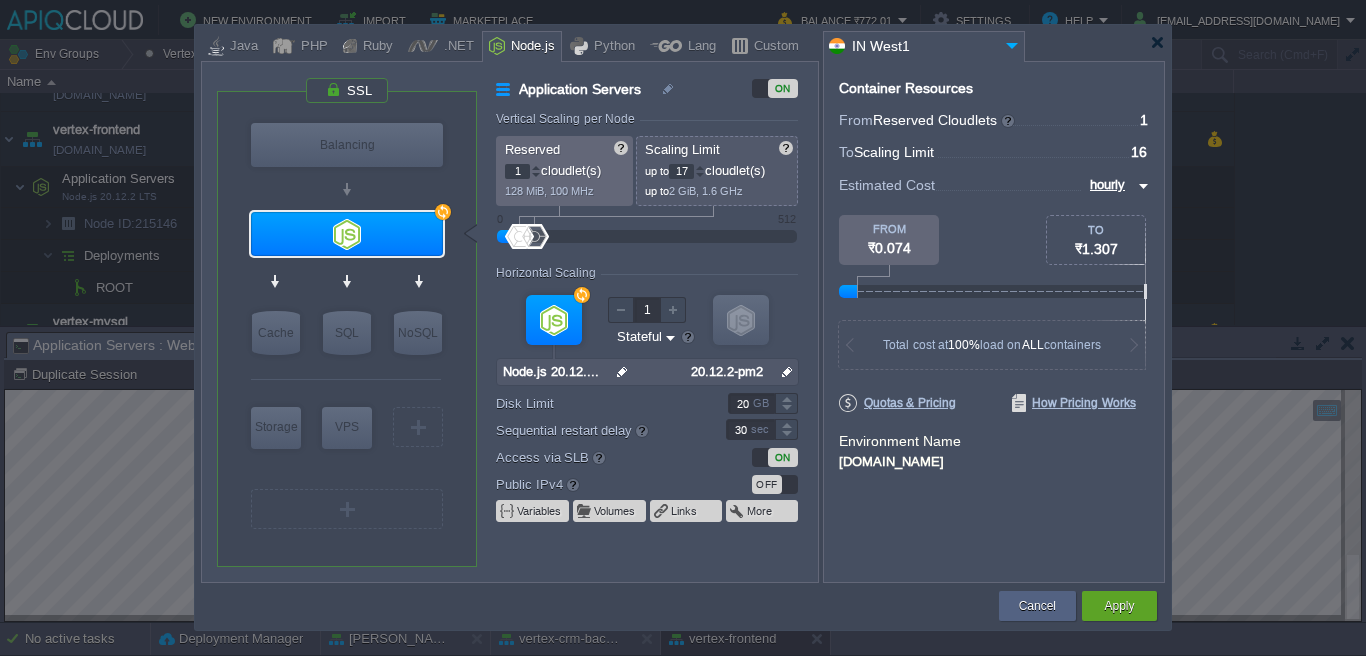 click at bounding box center (700, 167) 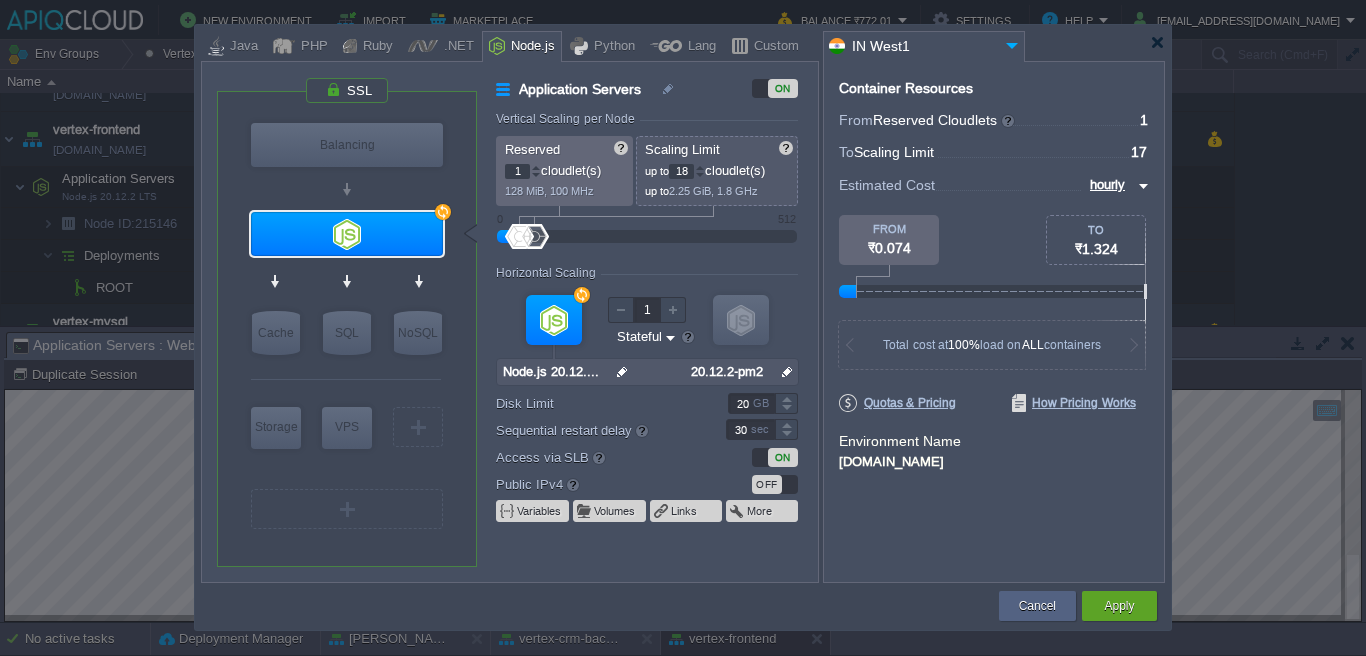 click at bounding box center (700, 167) 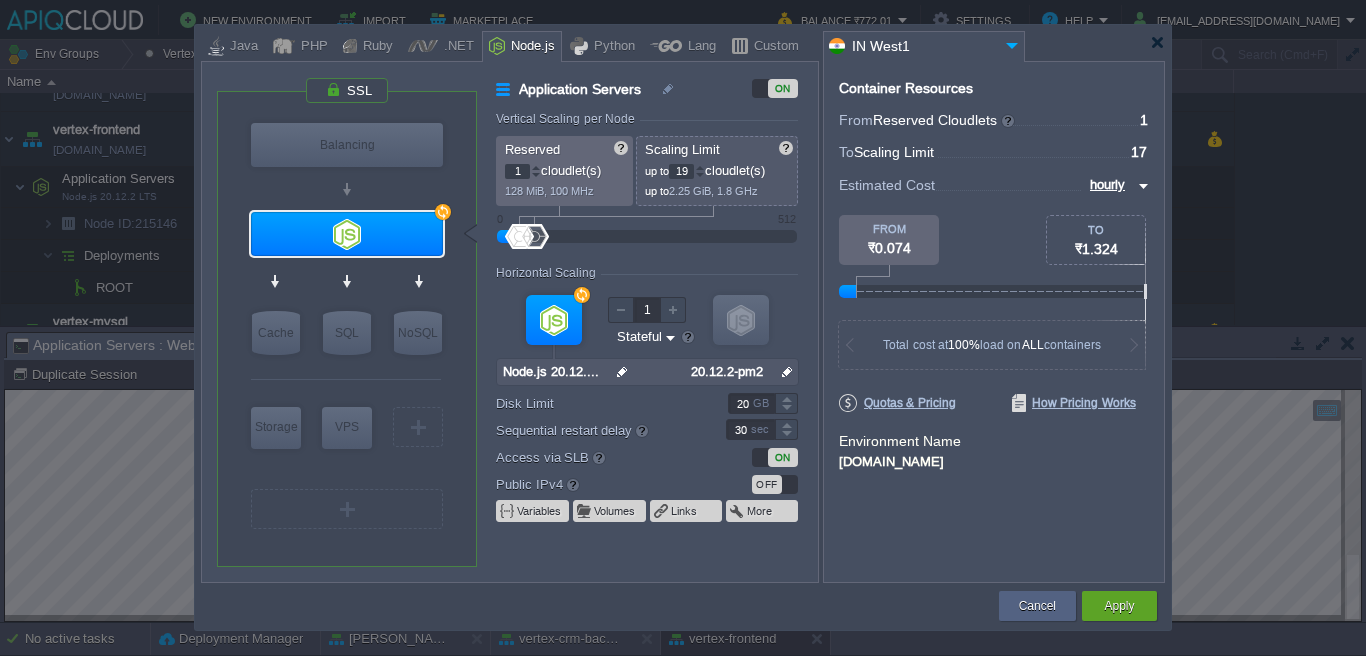 click at bounding box center [700, 167] 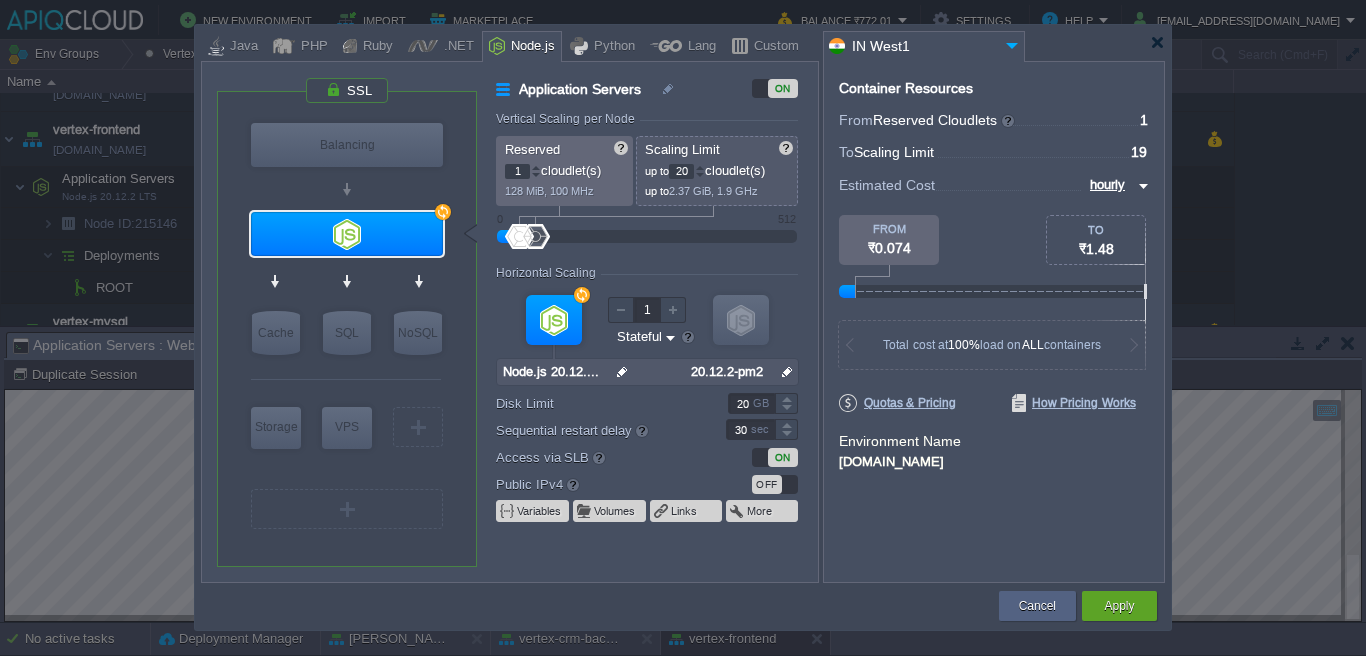 click at bounding box center (700, 167) 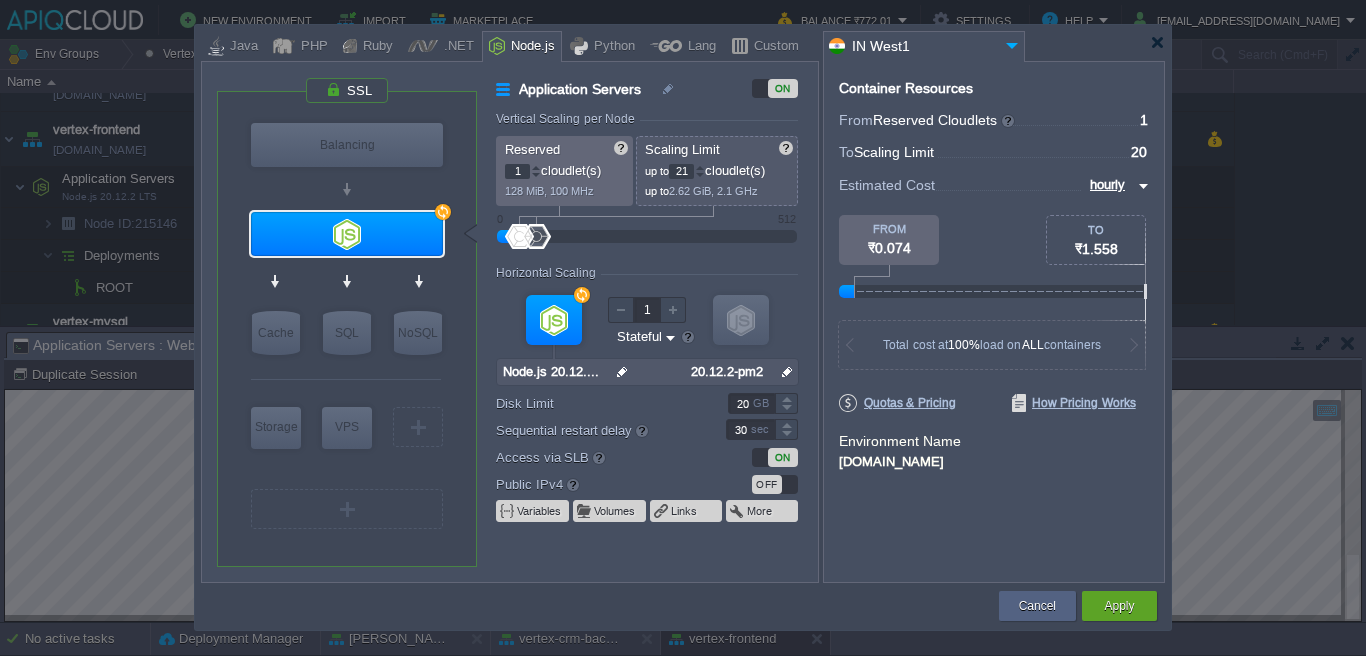 click at bounding box center [700, 167] 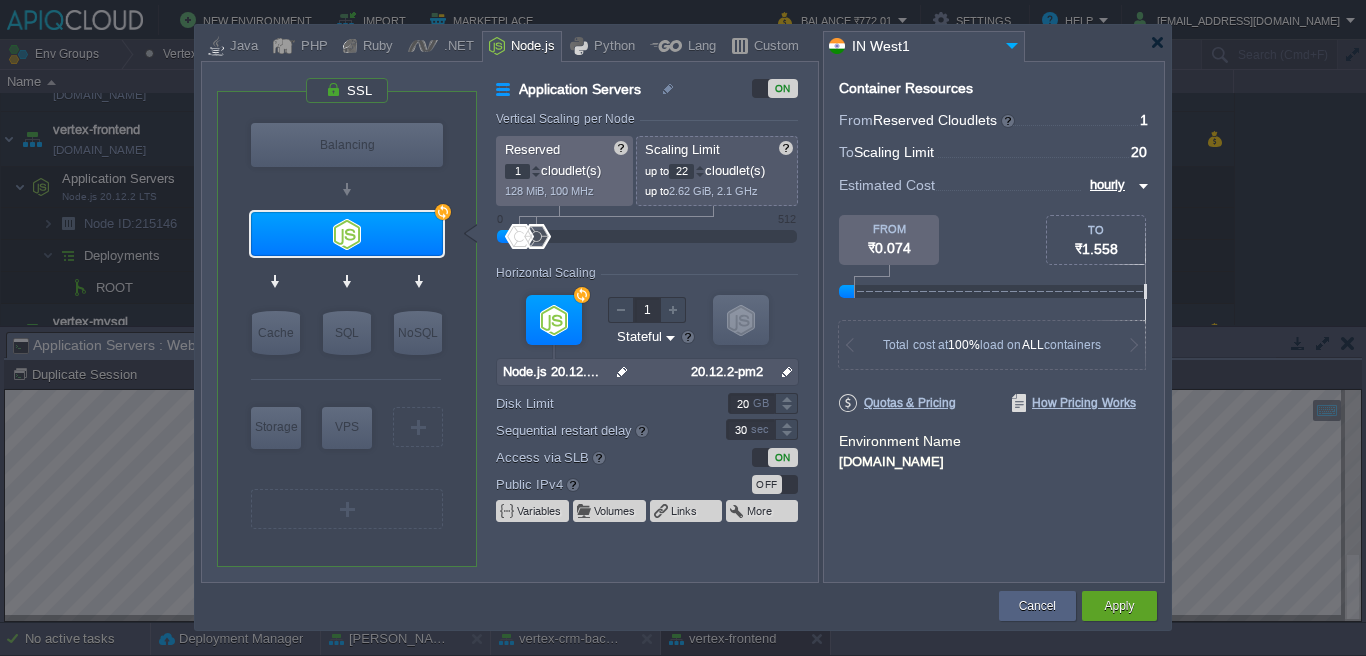 click at bounding box center (700, 167) 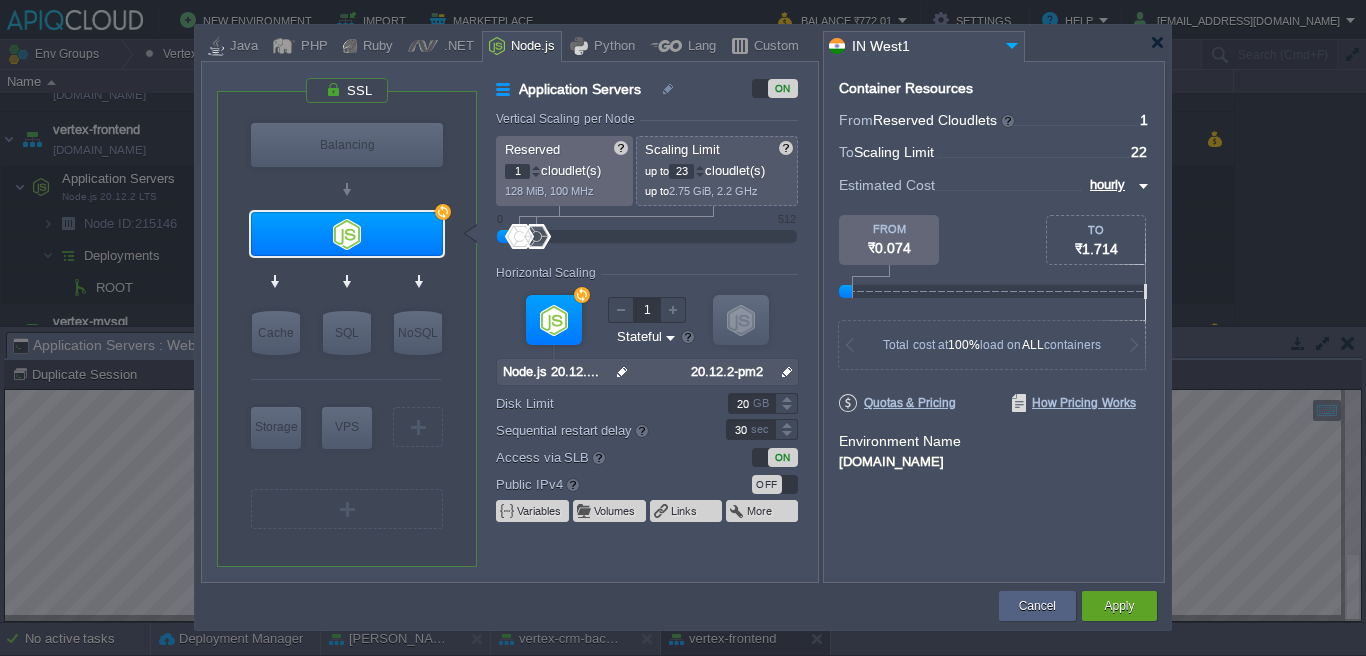 click at bounding box center (700, 167) 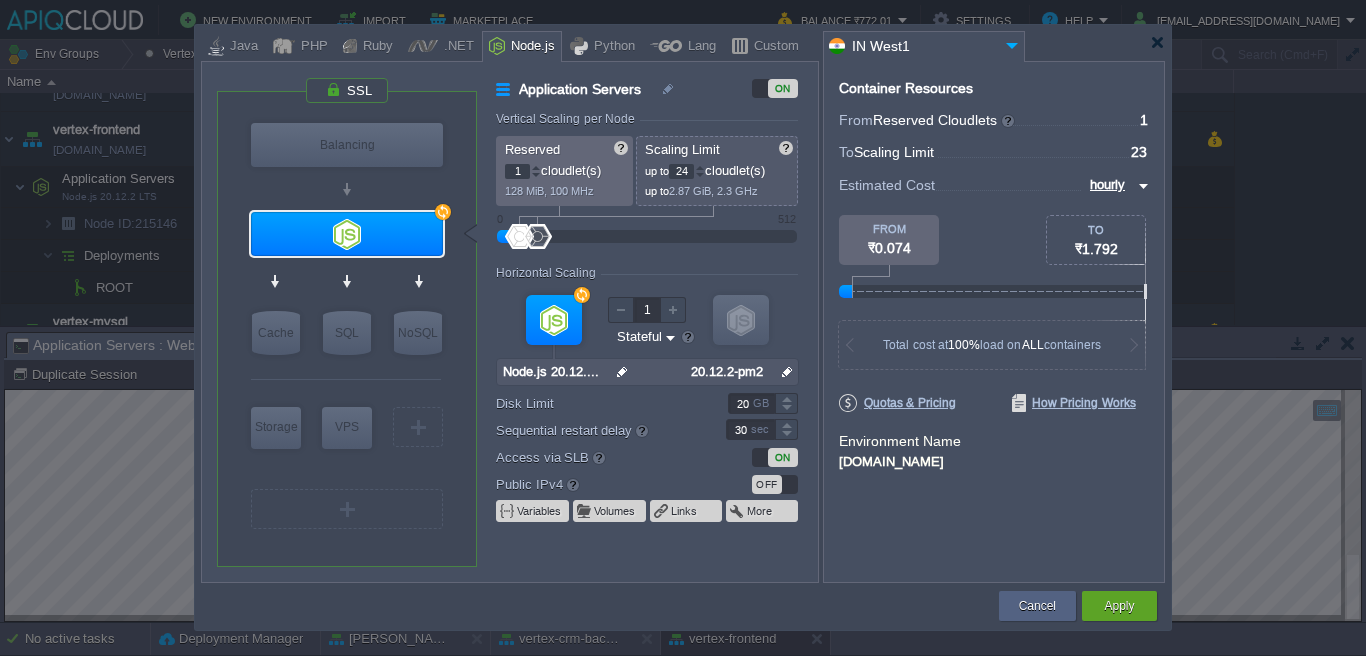 click at bounding box center [700, 167] 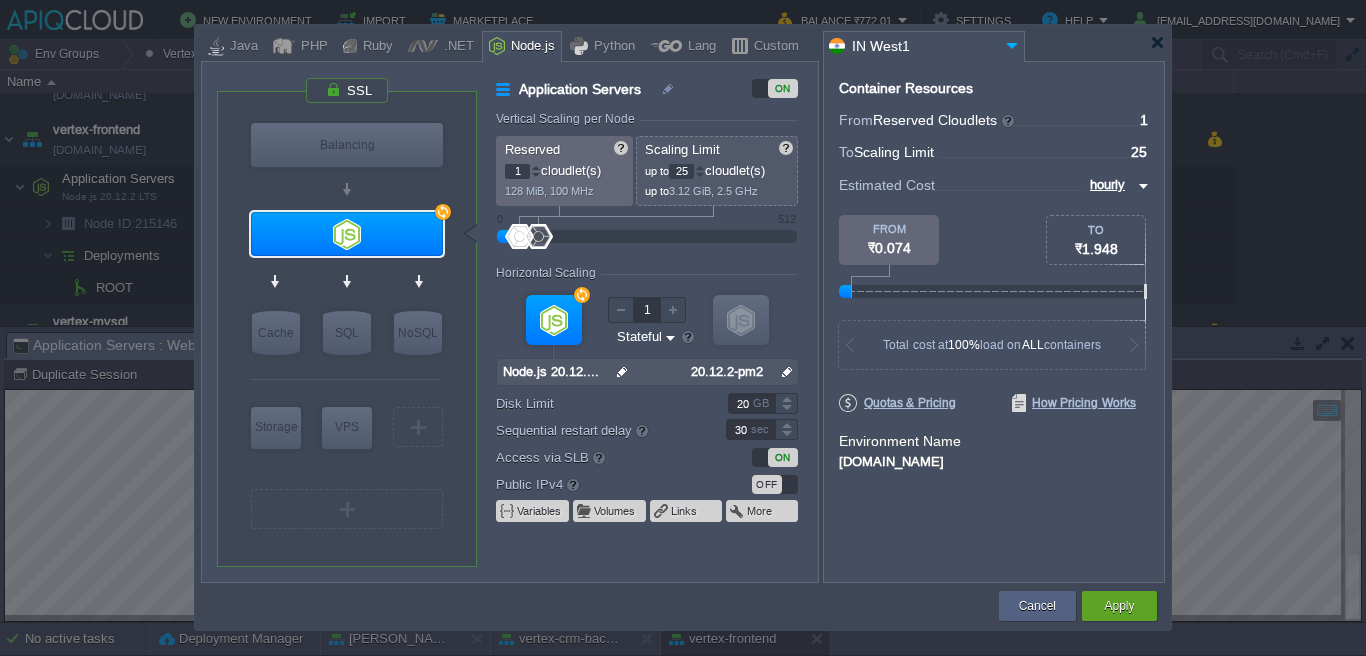 click at bounding box center [700, 167] 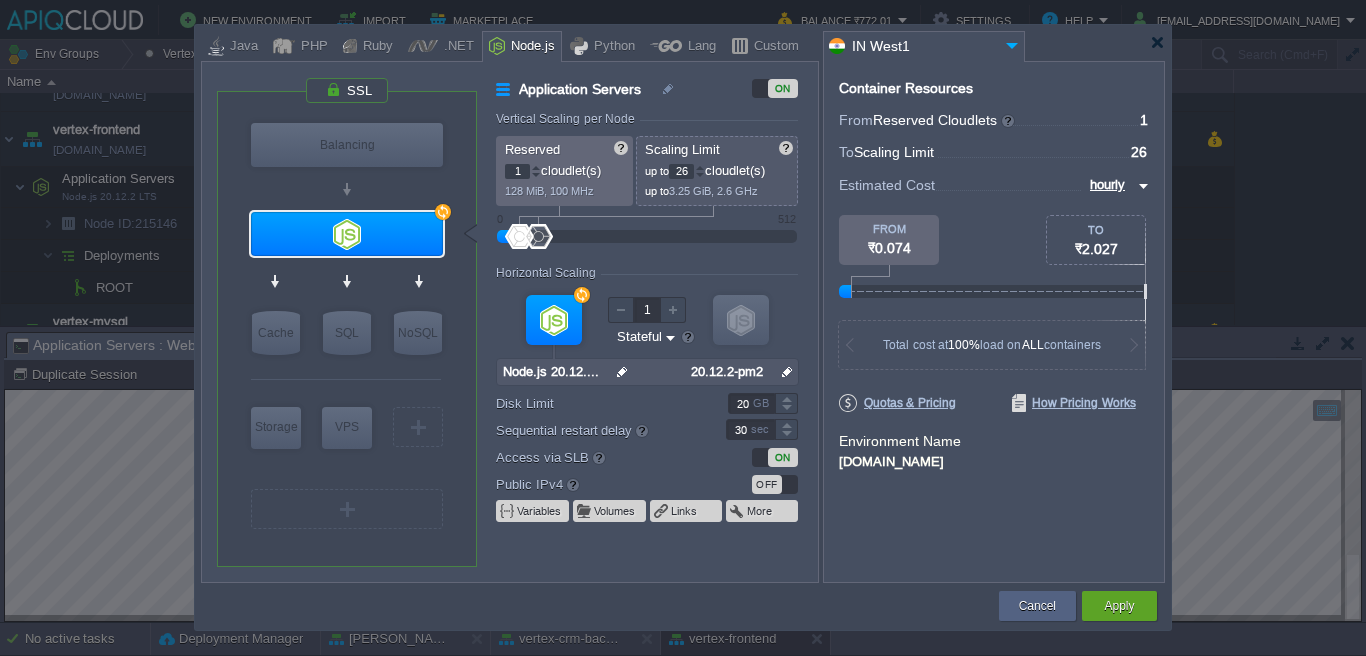 click at bounding box center [700, 167] 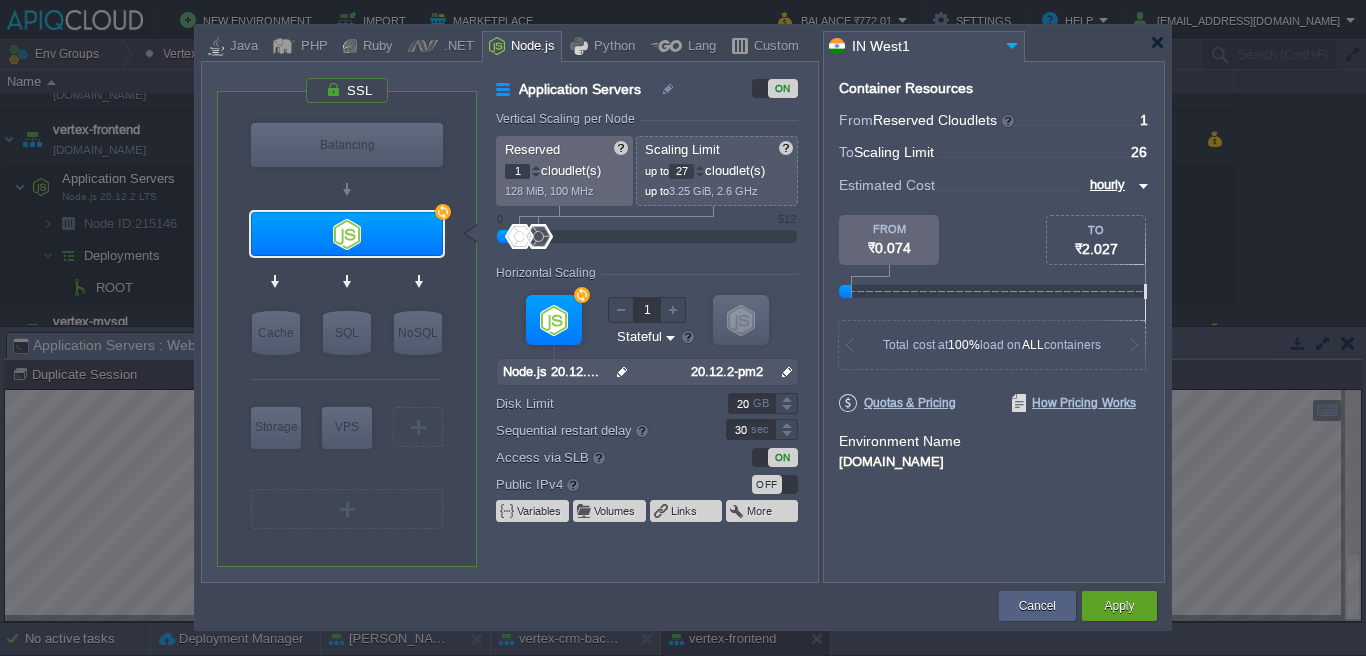 click at bounding box center (700, 167) 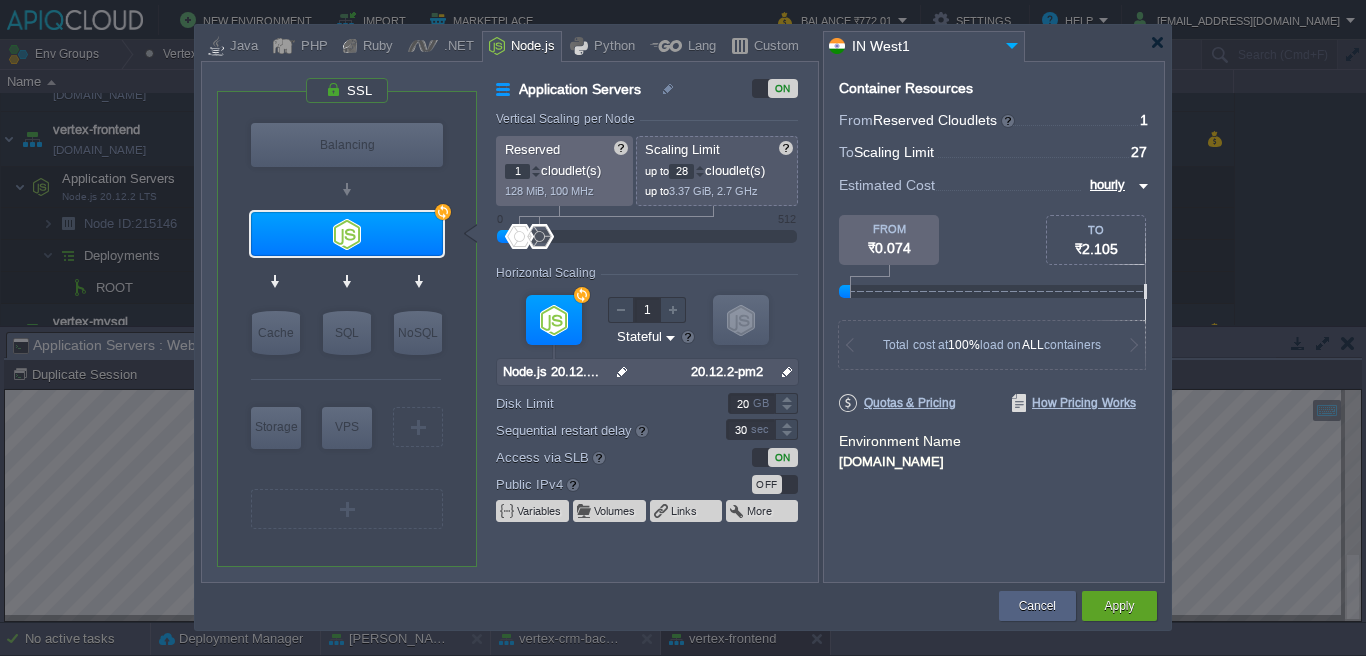 click at bounding box center (700, 167) 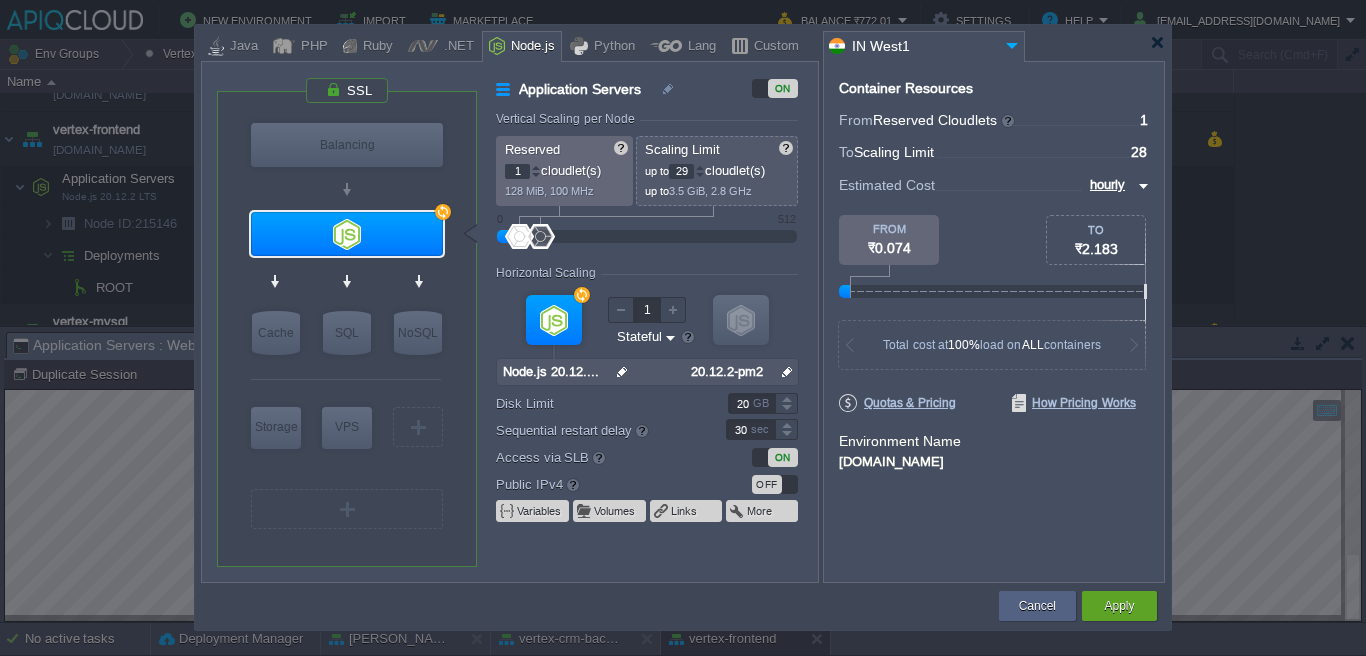 click at bounding box center (700, 167) 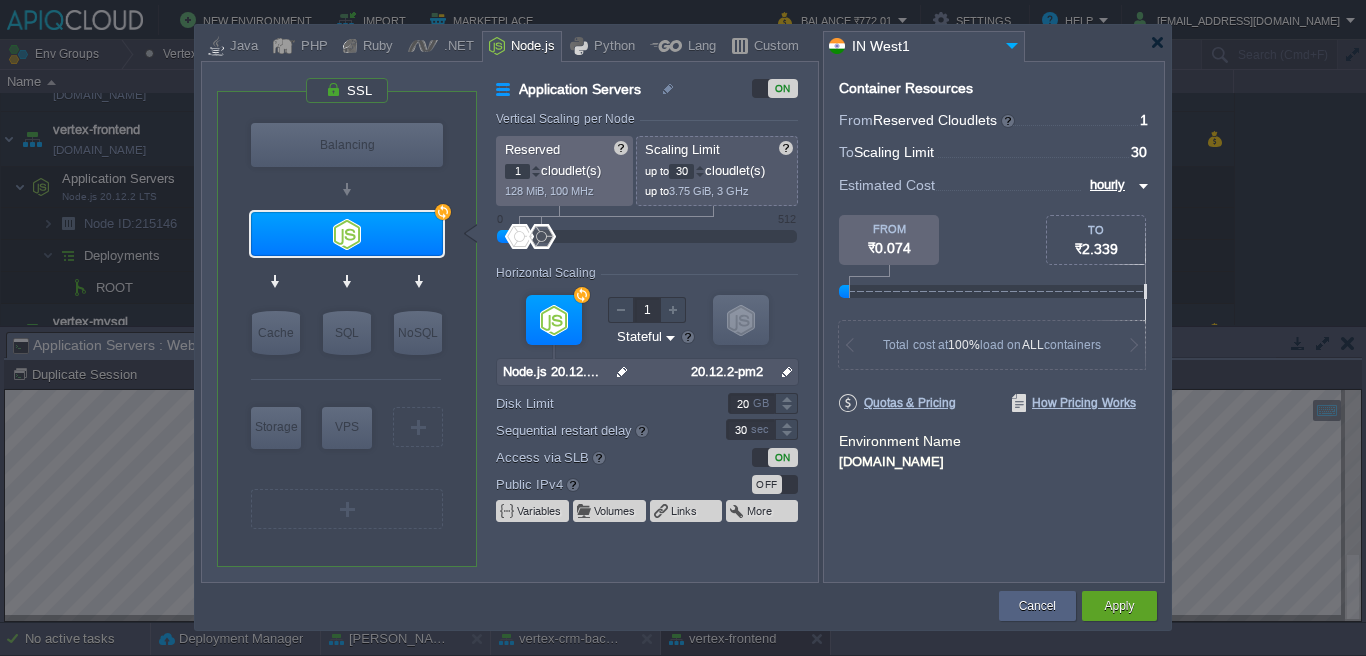 click at bounding box center (700, 167) 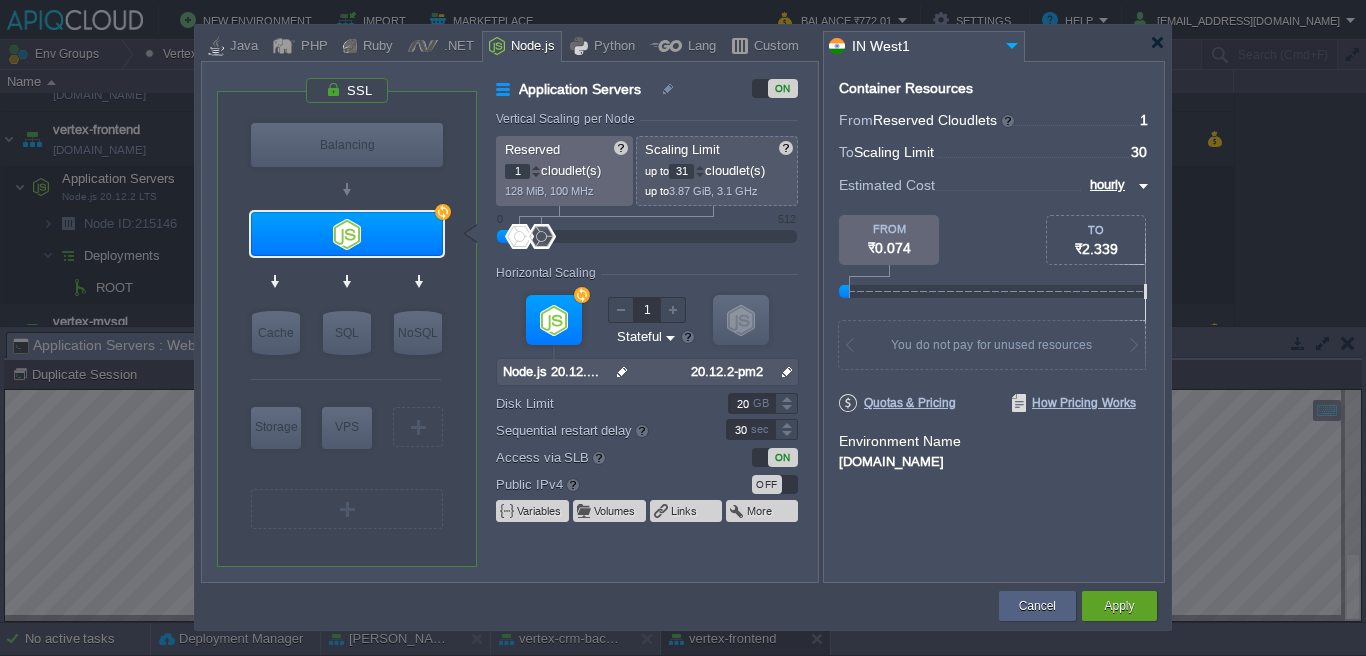 click at bounding box center (700, 167) 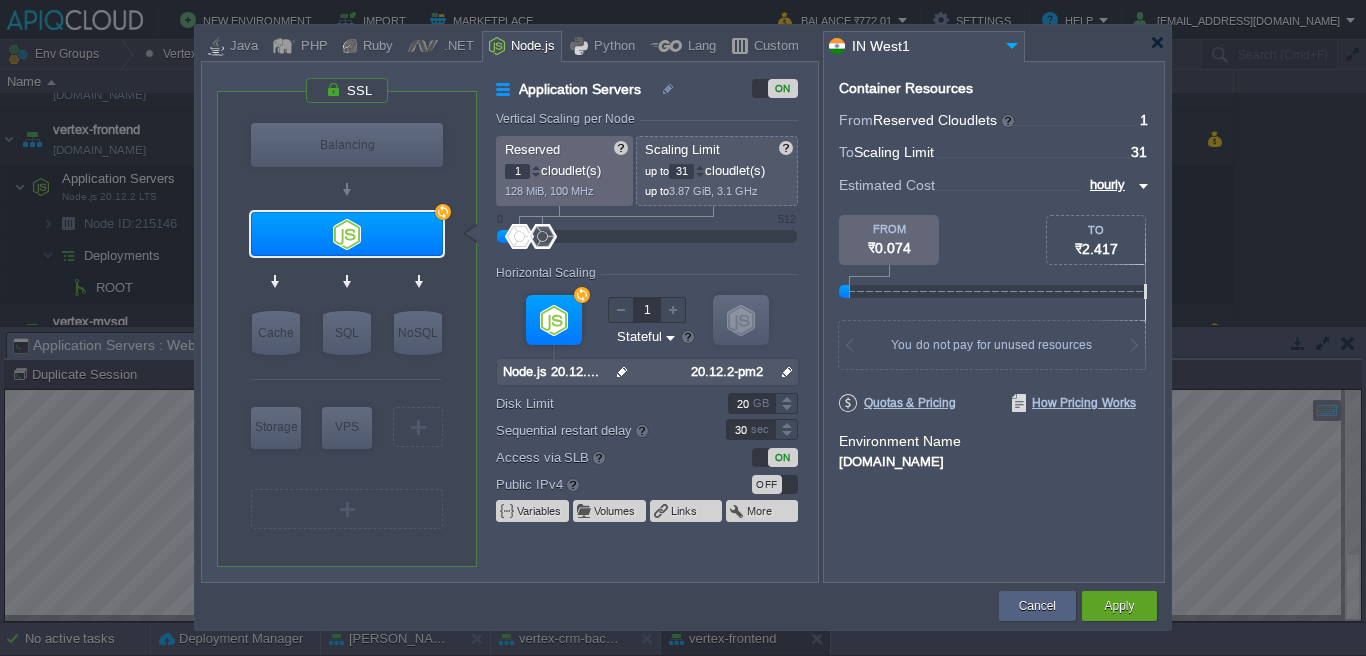 type on "32" 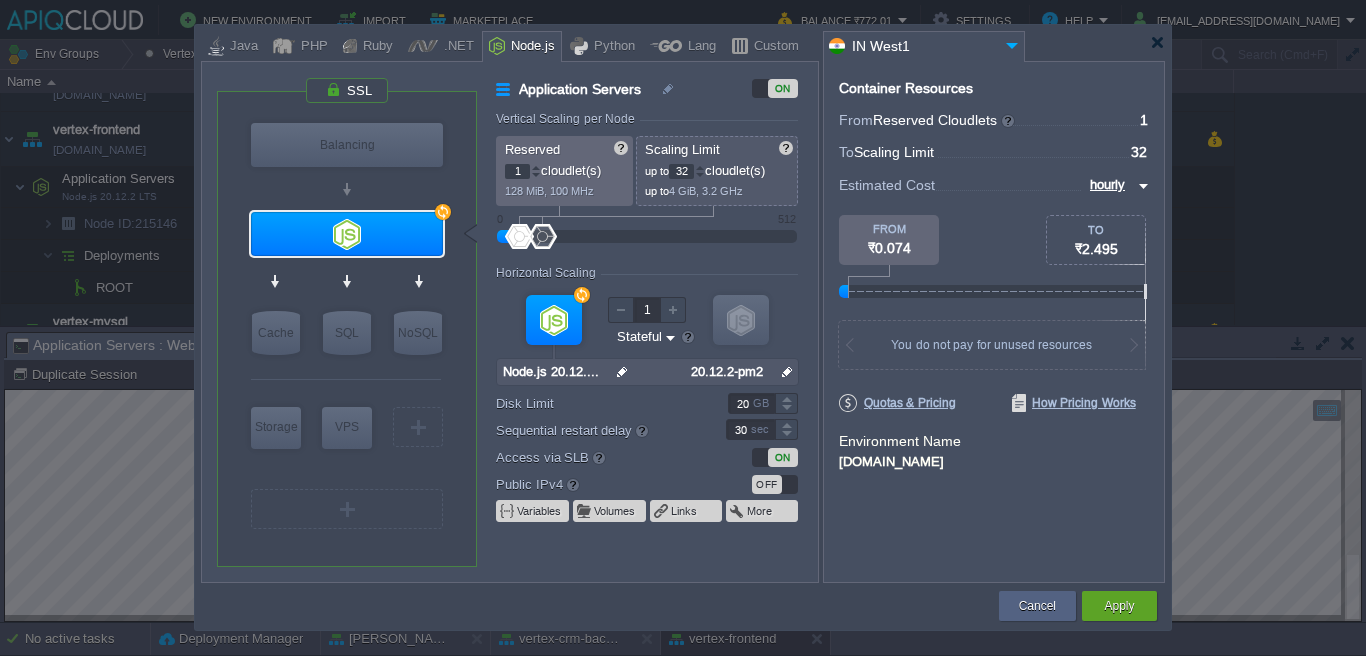 click at bounding box center [700, 167] 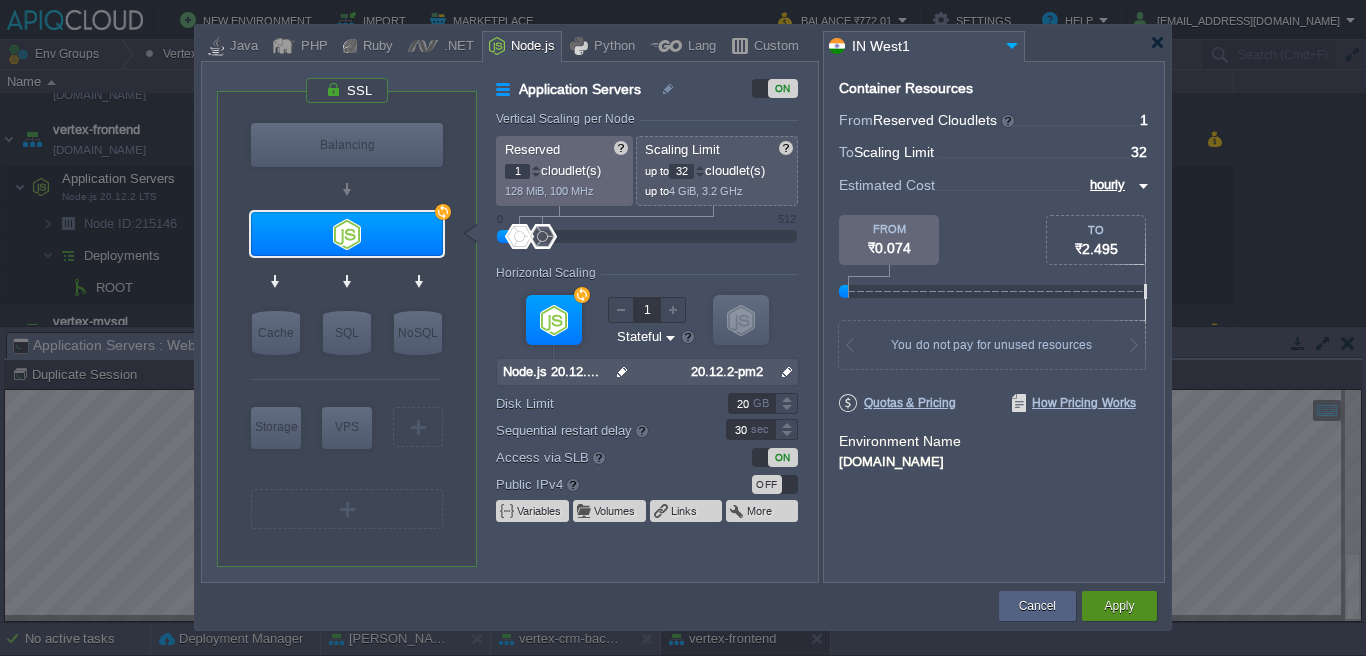 click on "Apply" at bounding box center [1119, 606] 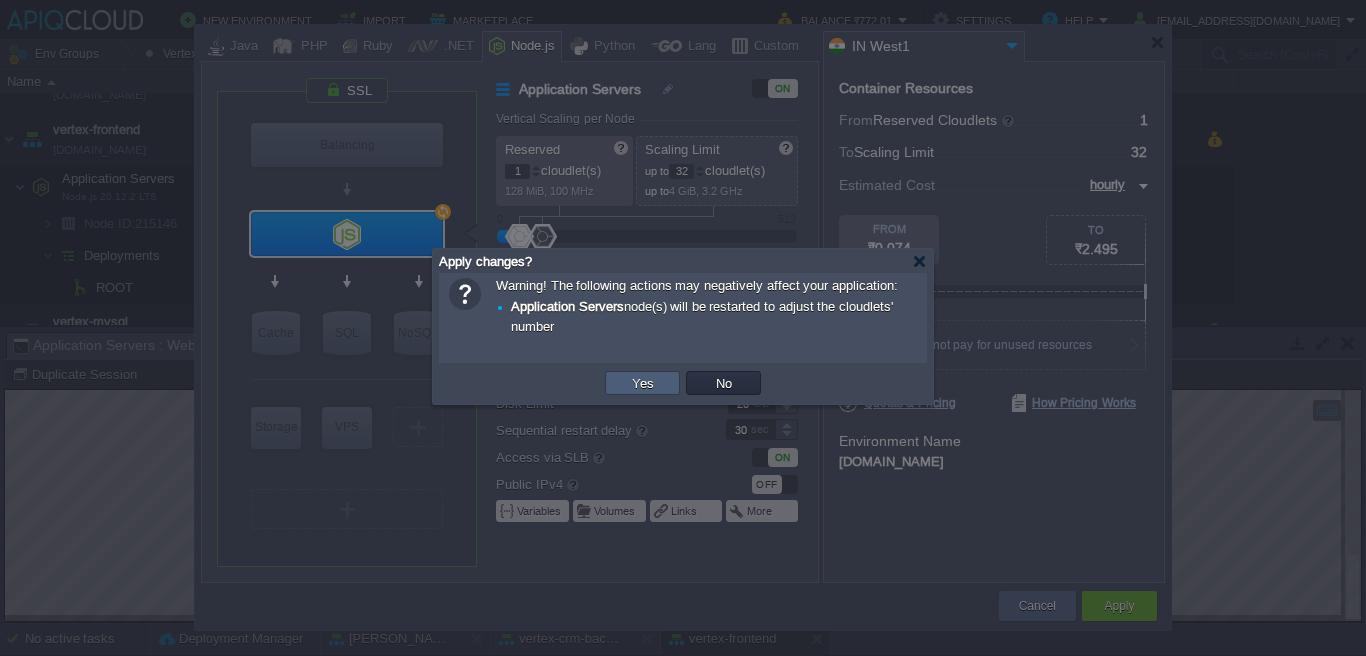 click on "Yes" at bounding box center [643, 383] 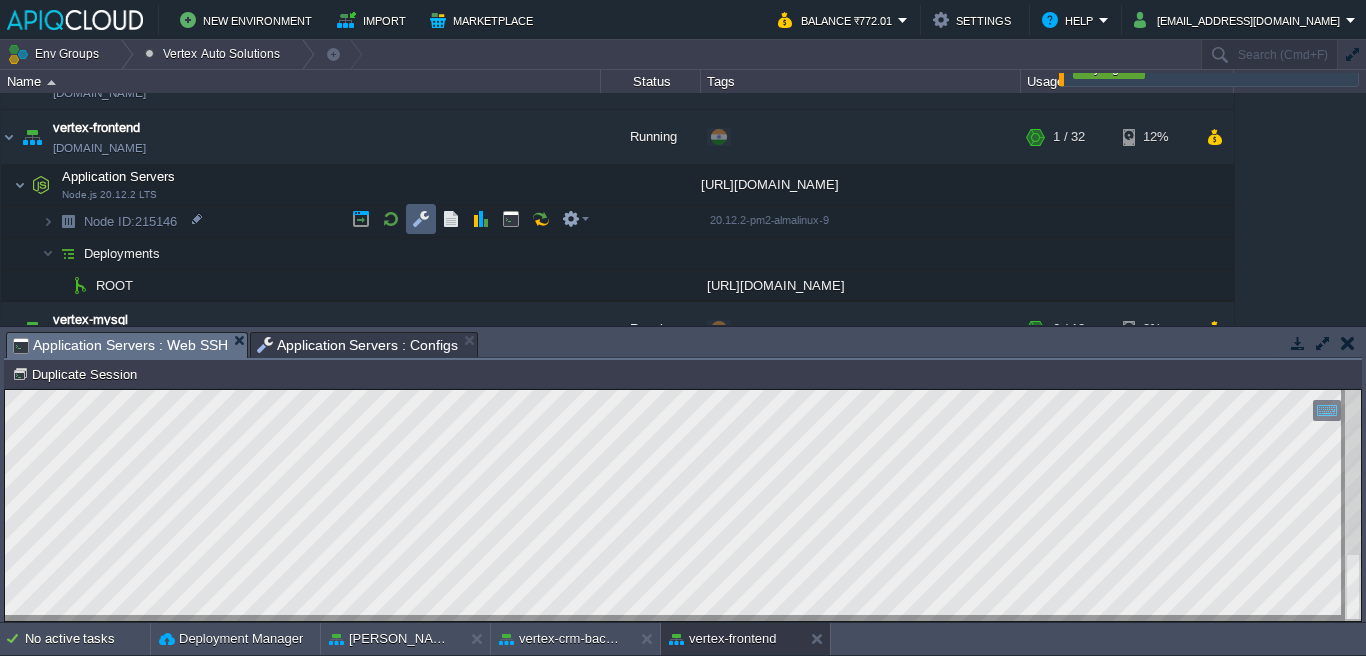 scroll, scrollTop: 98, scrollLeft: 0, axis: vertical 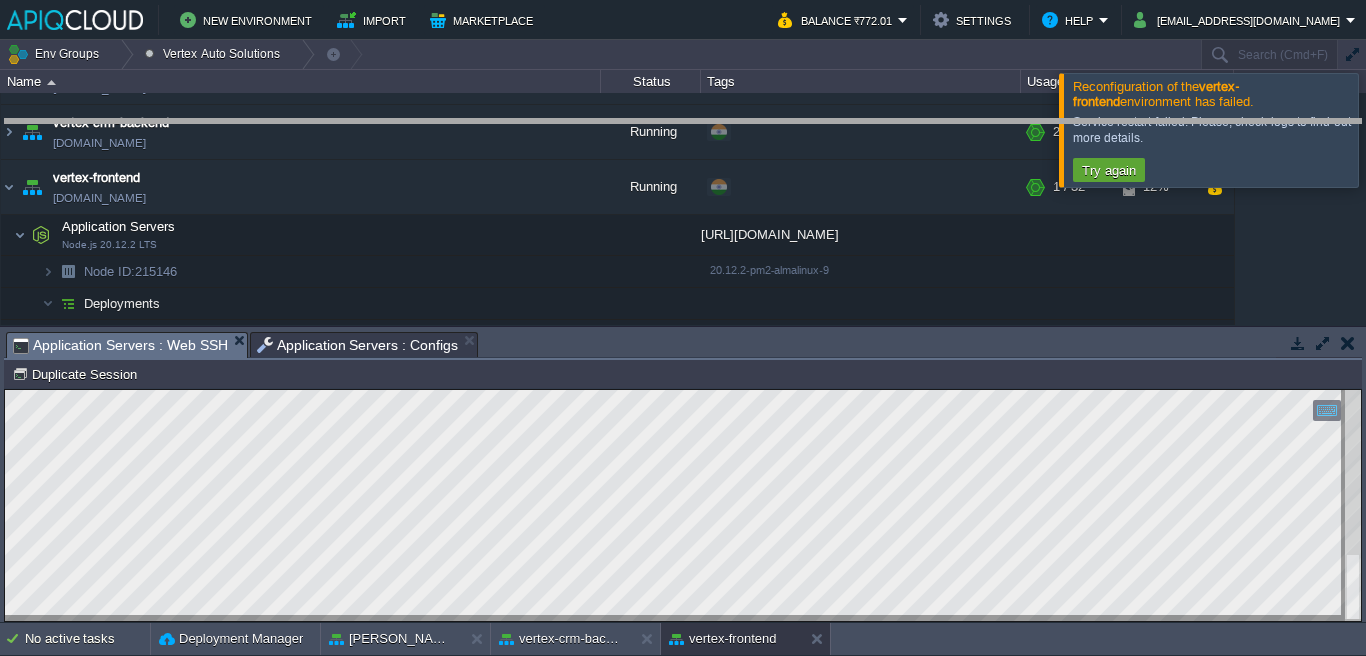 drag, startPoint x: 614, startPoint y: 355, endPoint x: 612, endPoint y: 340, distance: 15.132746 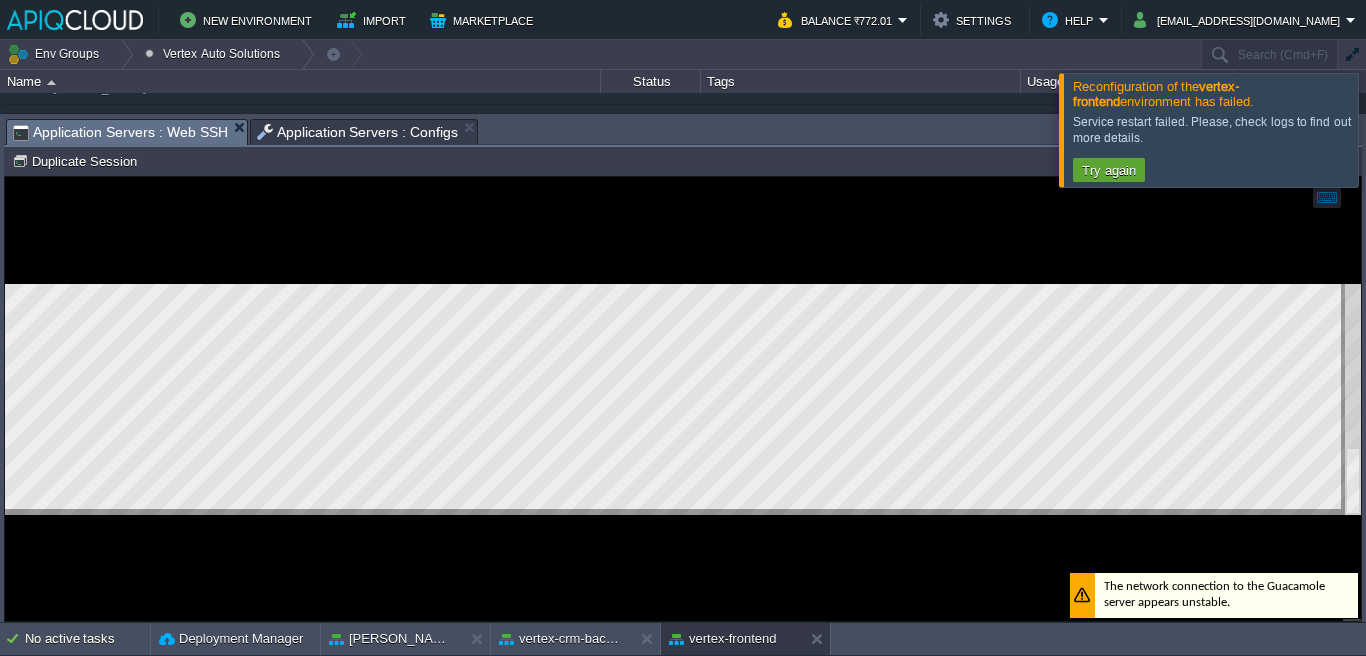 click at bounding box center (683, 399) 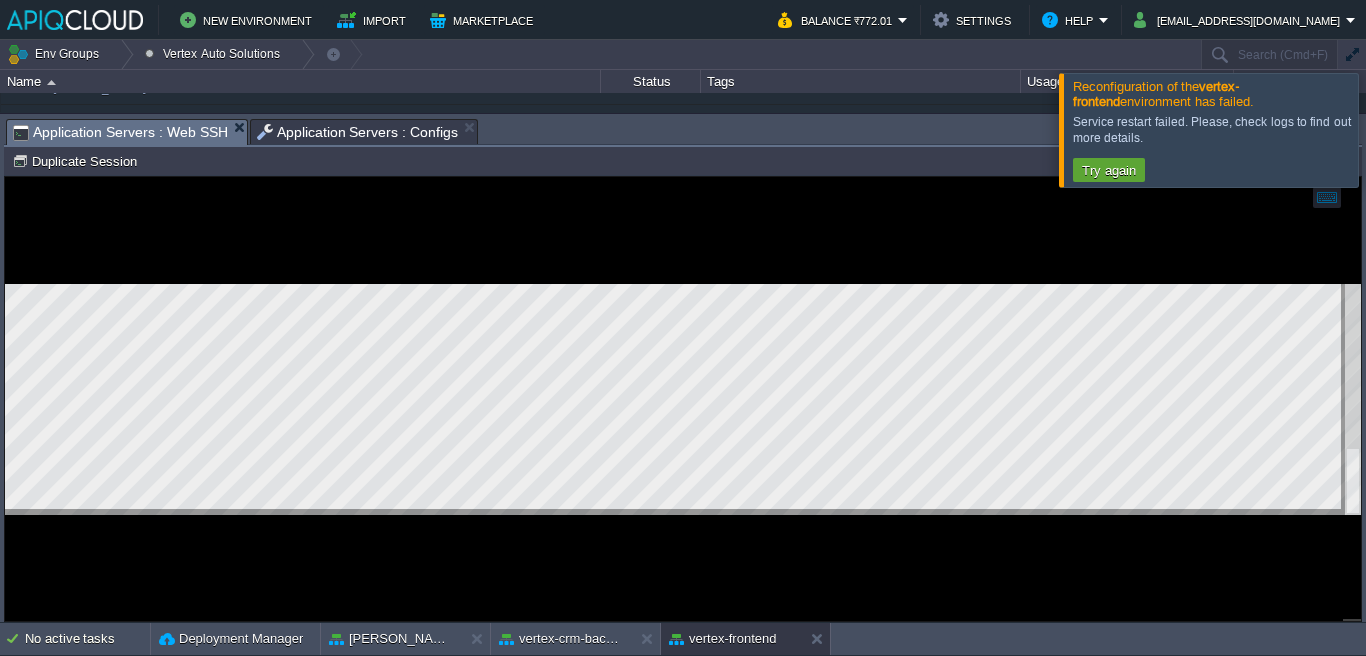 click at bounding box center (683, 399) 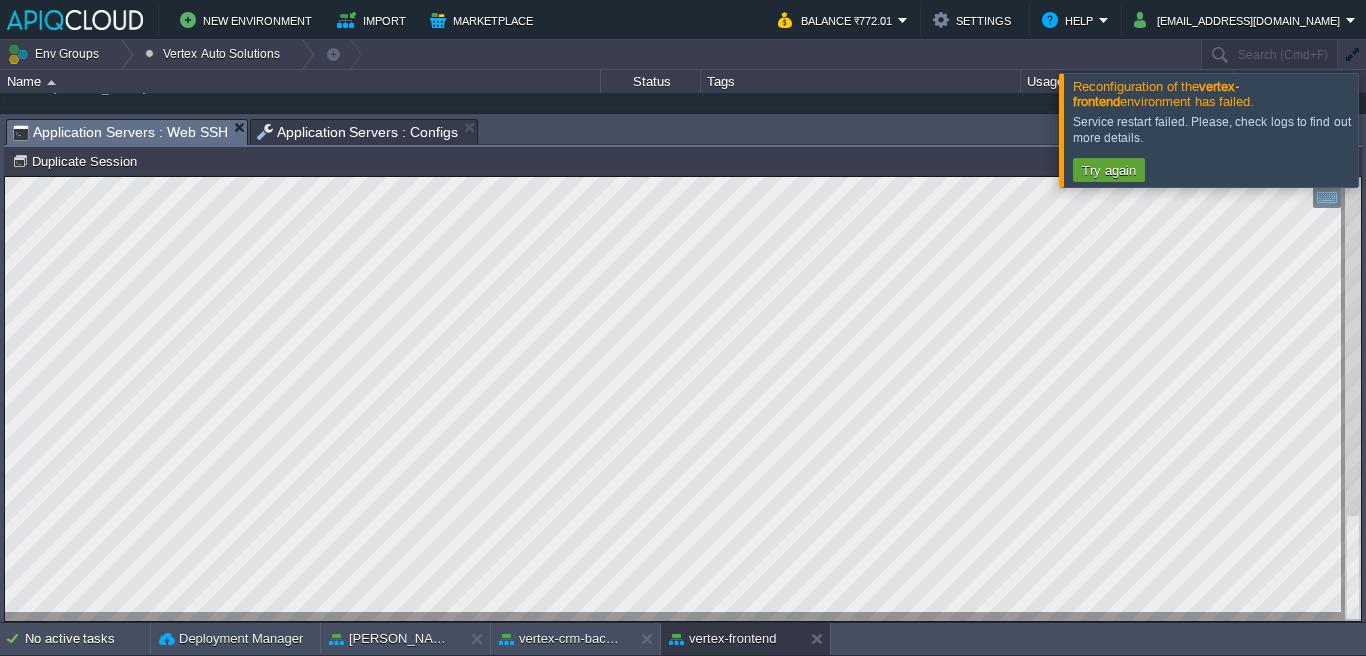 click at bounding box center (1390, 129) 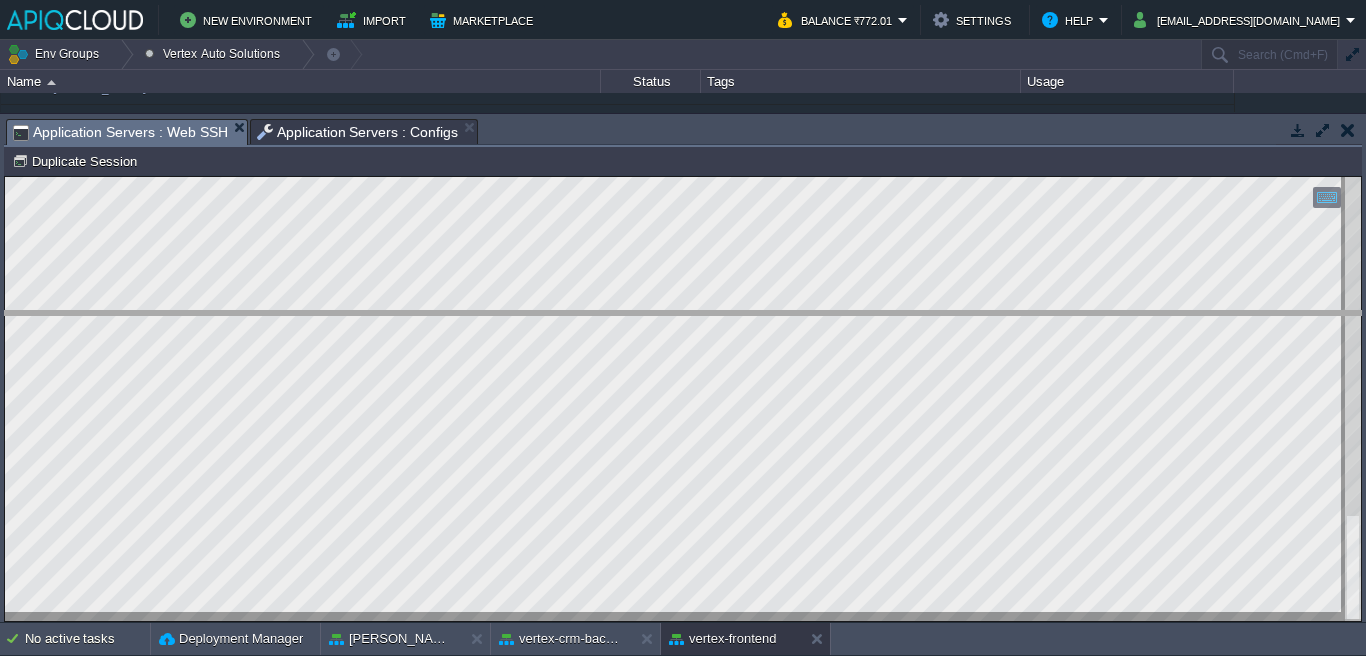 drag, startPoint x: 672, startPoint y: 125, endPoint x: 671, endPoint y: 317, distance: 192.00261 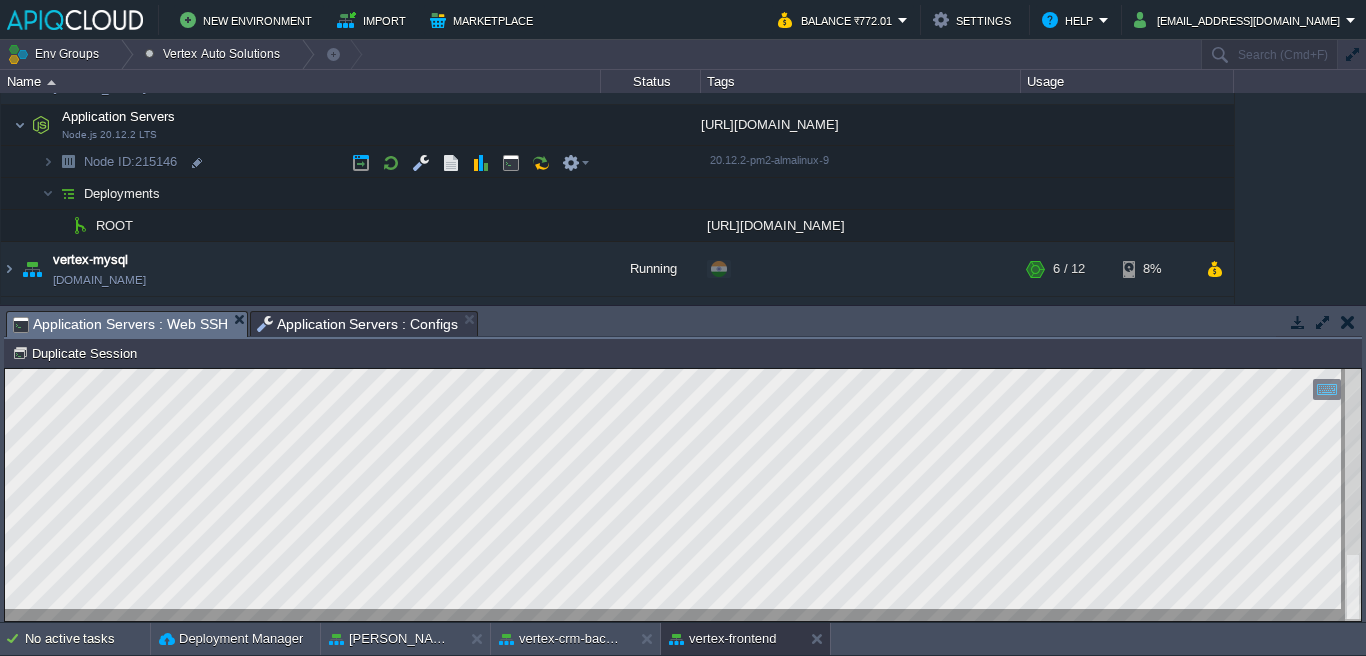 scroll, scrollTop: 213, scrollLeft: 0, axis: vertical 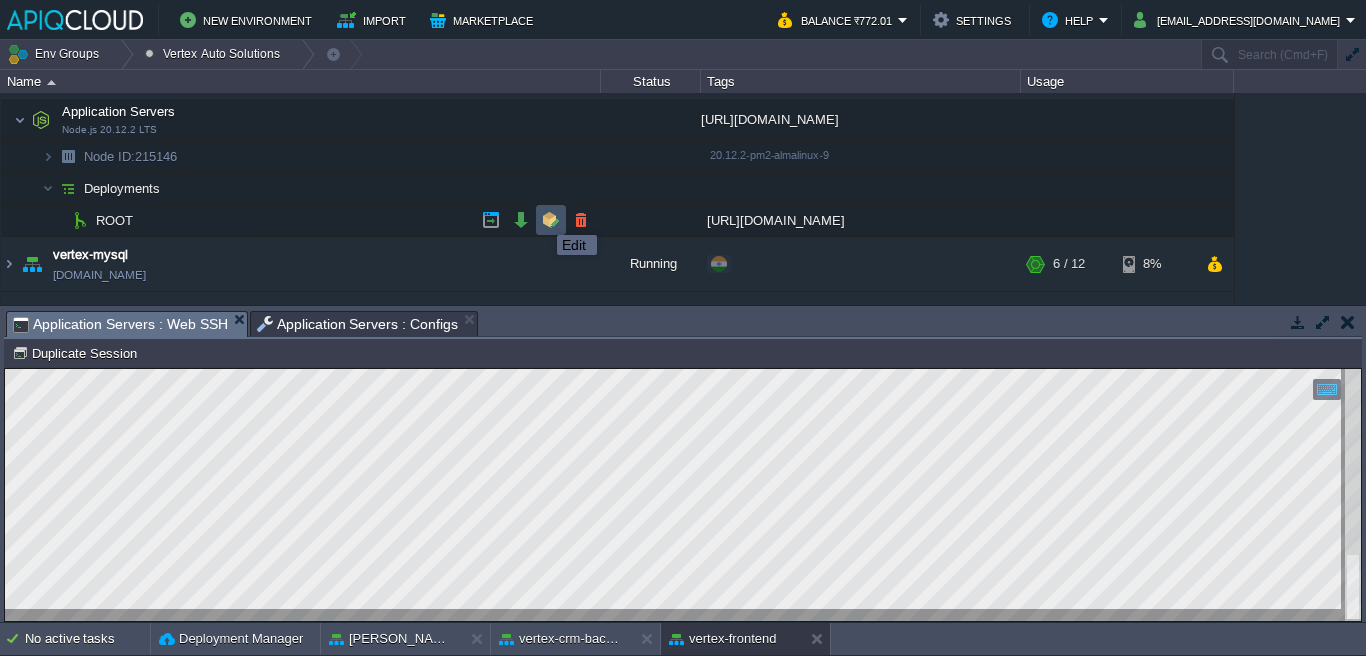 click at bounding box center (551, 220) 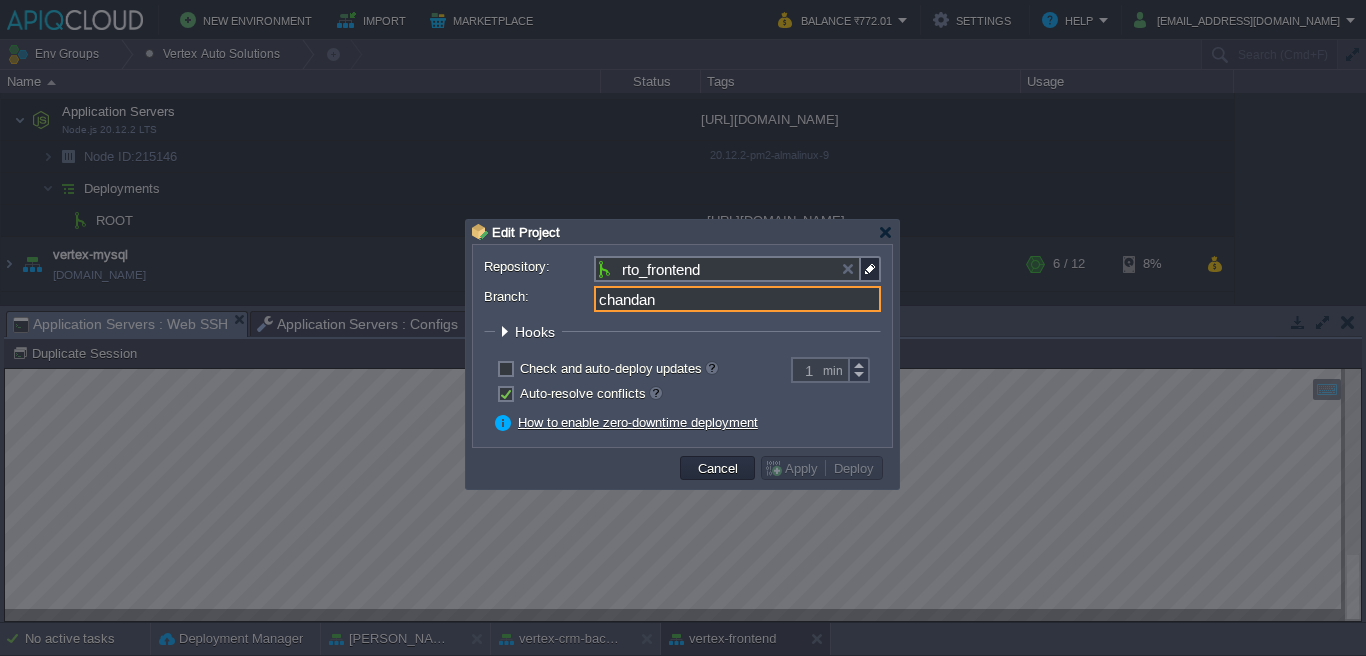 click on "chandan" at bounding box center [737, 299] 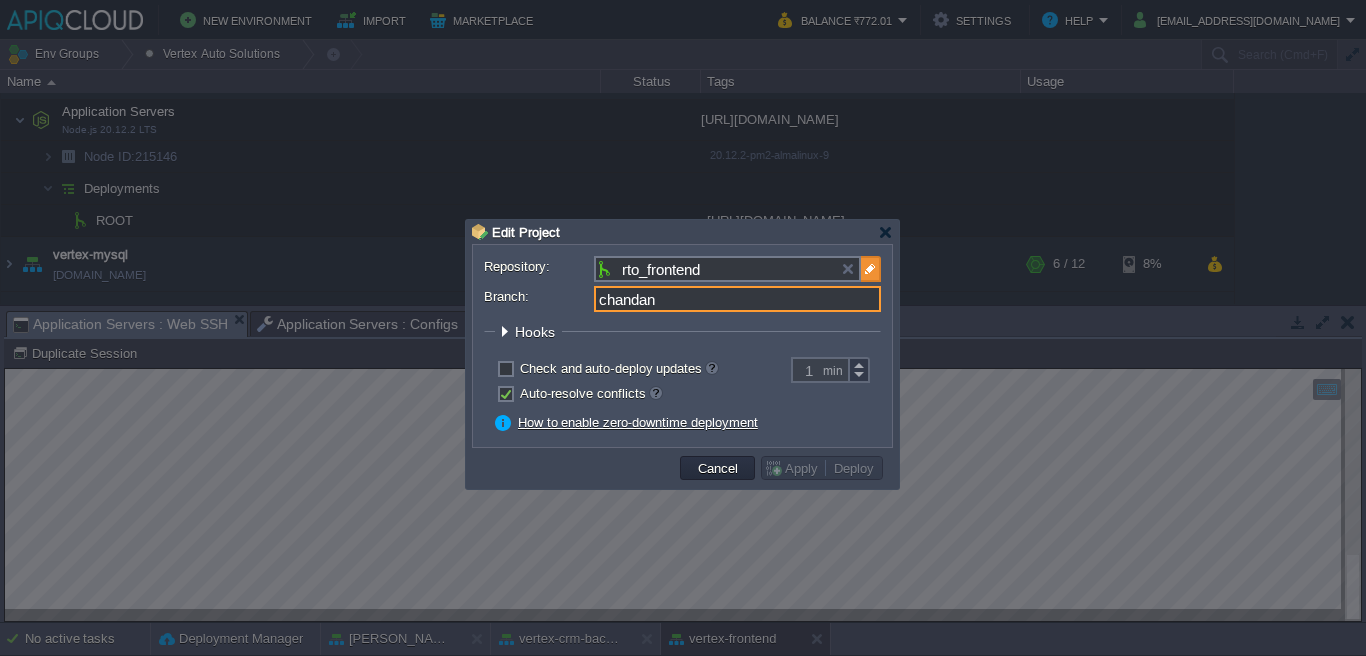 click at bounding box center [871, 269] 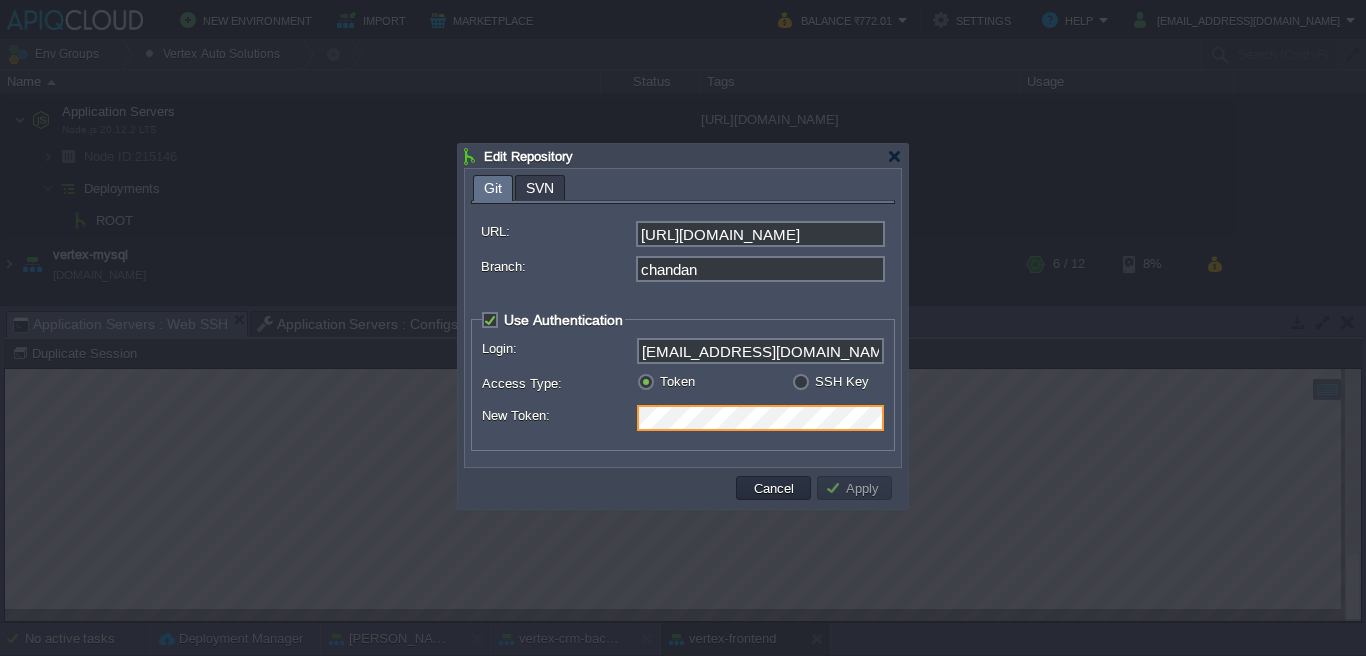 scroll, scrollTop: 0, scrollLeft: 35, axis: horizontal 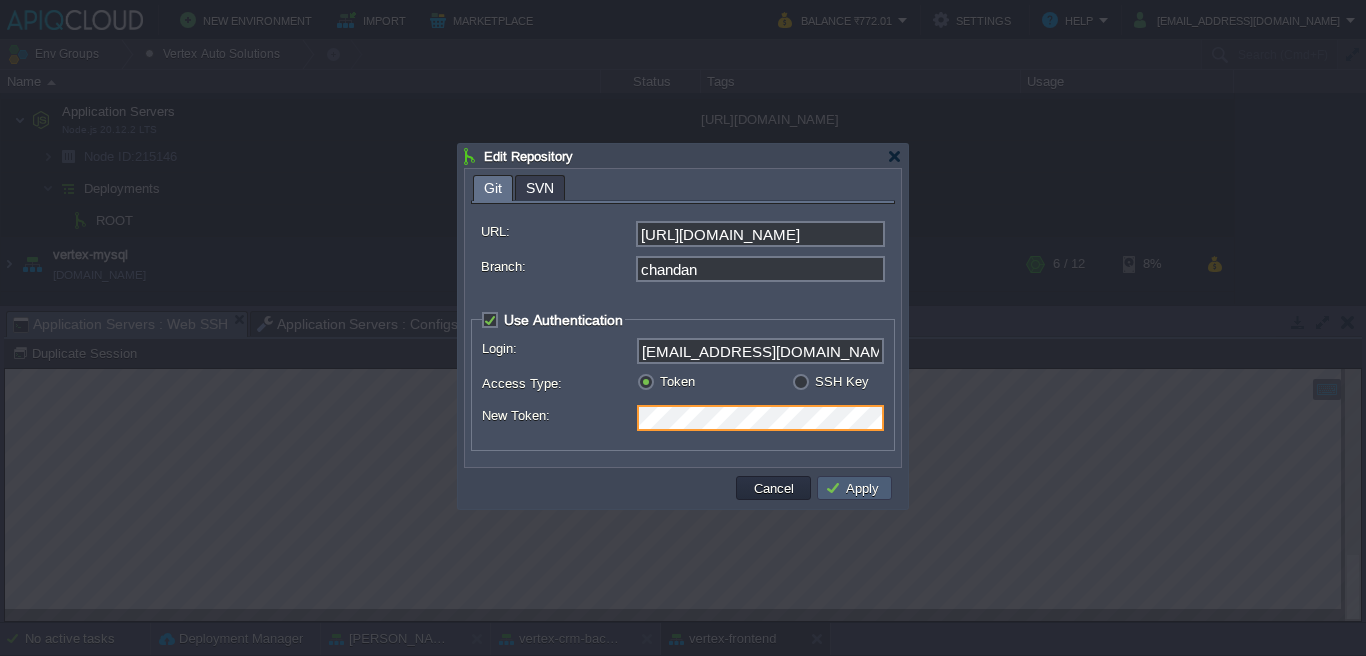 click on "Apply" at bounding box center [855, 488] 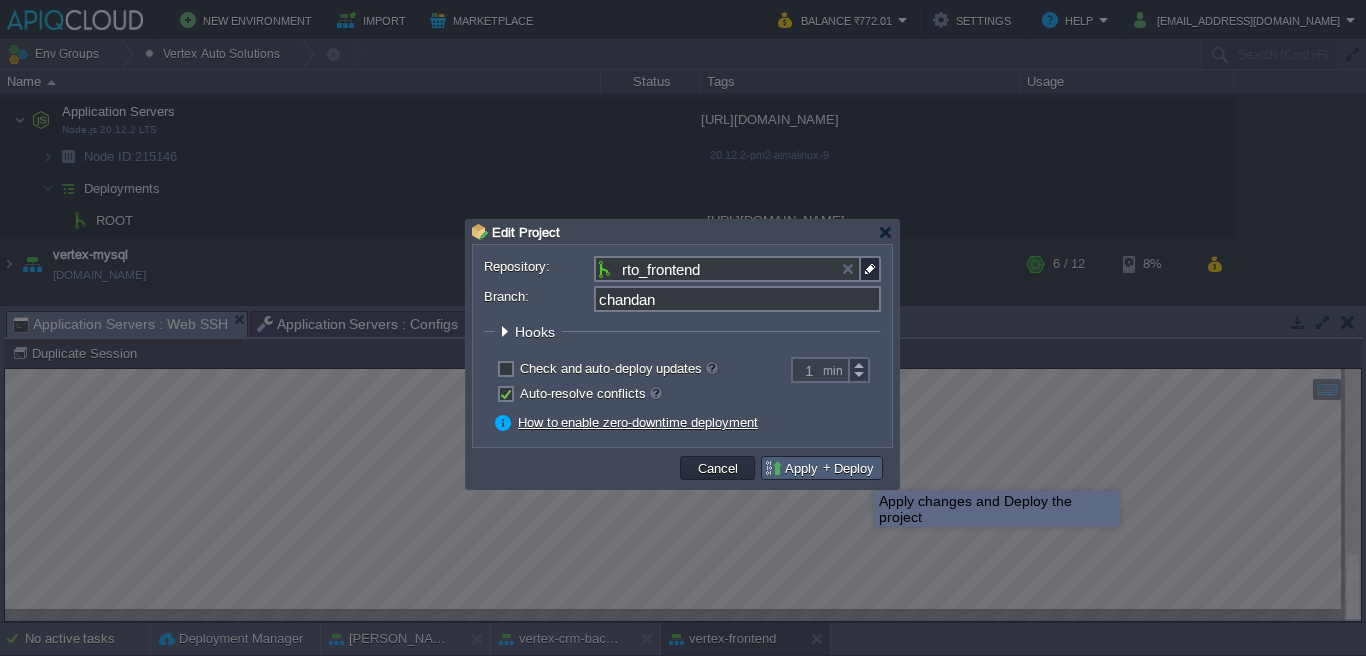 click on "Deploy" at bounding box center [854, 468] 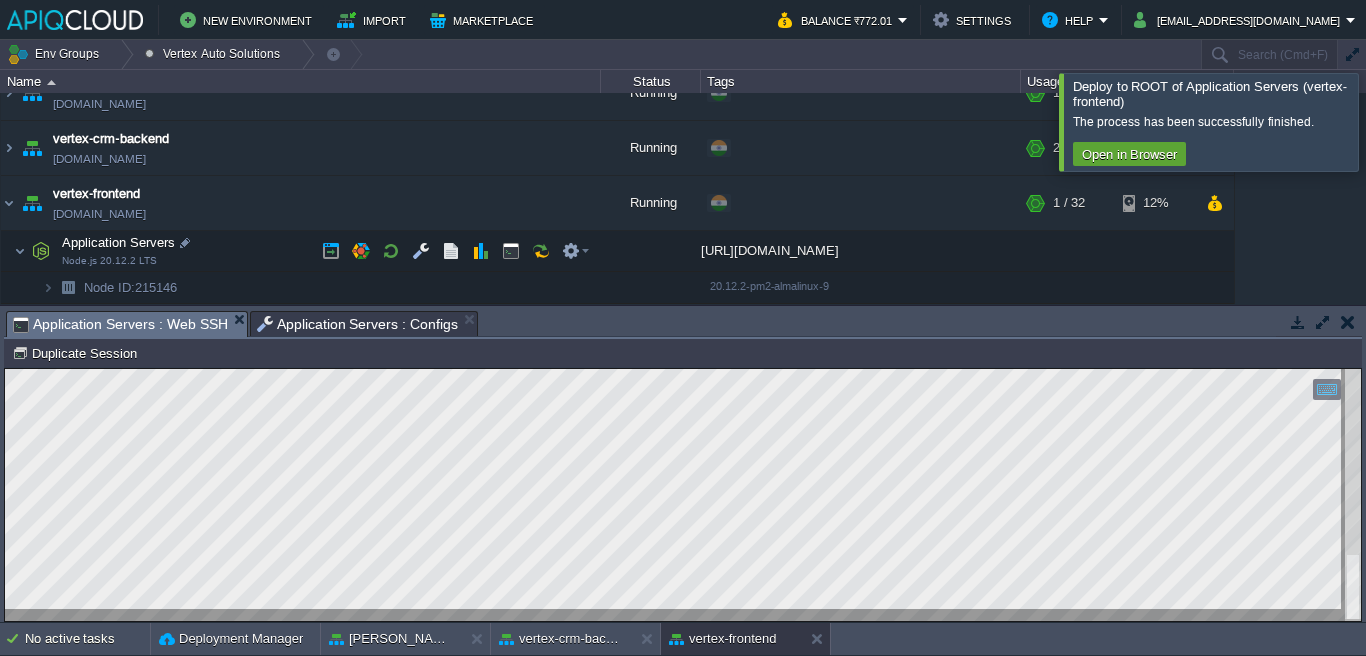 scroll, scrollTop: 76, scrollLeft: 0, axis: vertical 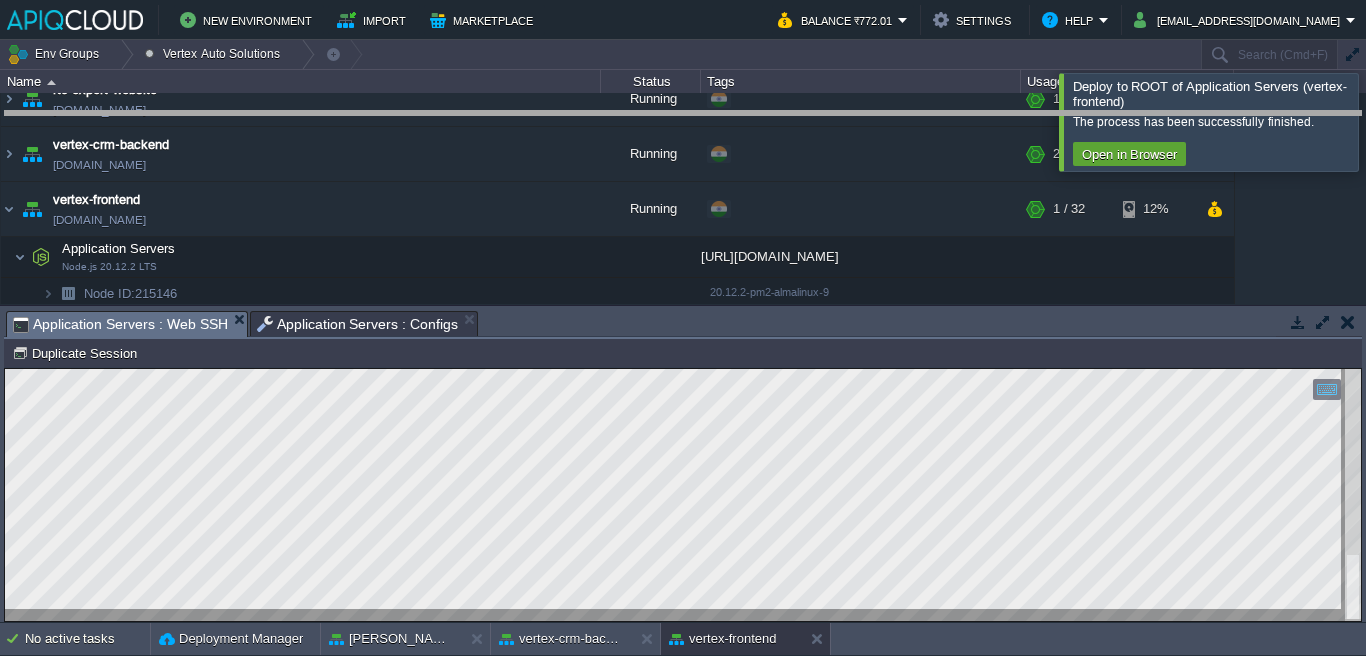 drag, startPoint x: 795, startPoint y: 324, endPoint x: 811, endPoint y: 124, distance: 200.63898 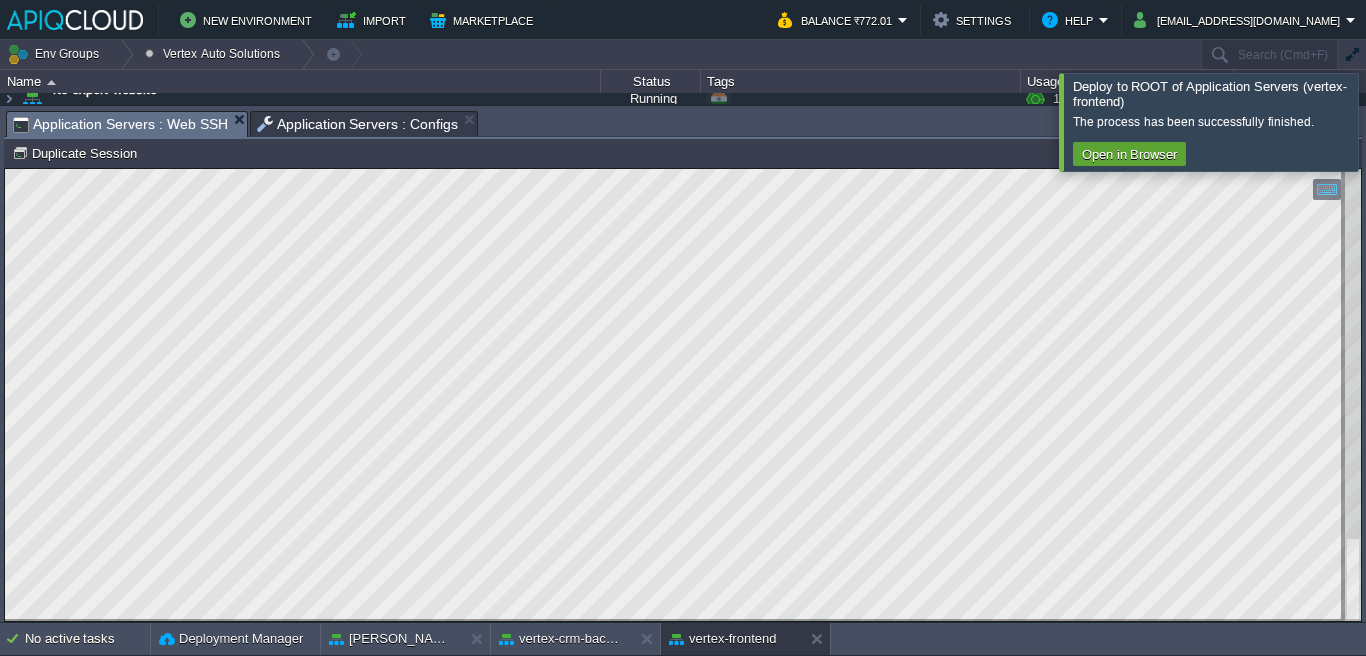 click on "Tasks Activity Log Archive Git / SVN Application Servers : Configs Application Servers : Web SSH Application Servers : Web SSH Application Servers : Configs" at bounding box center [2504, 123] 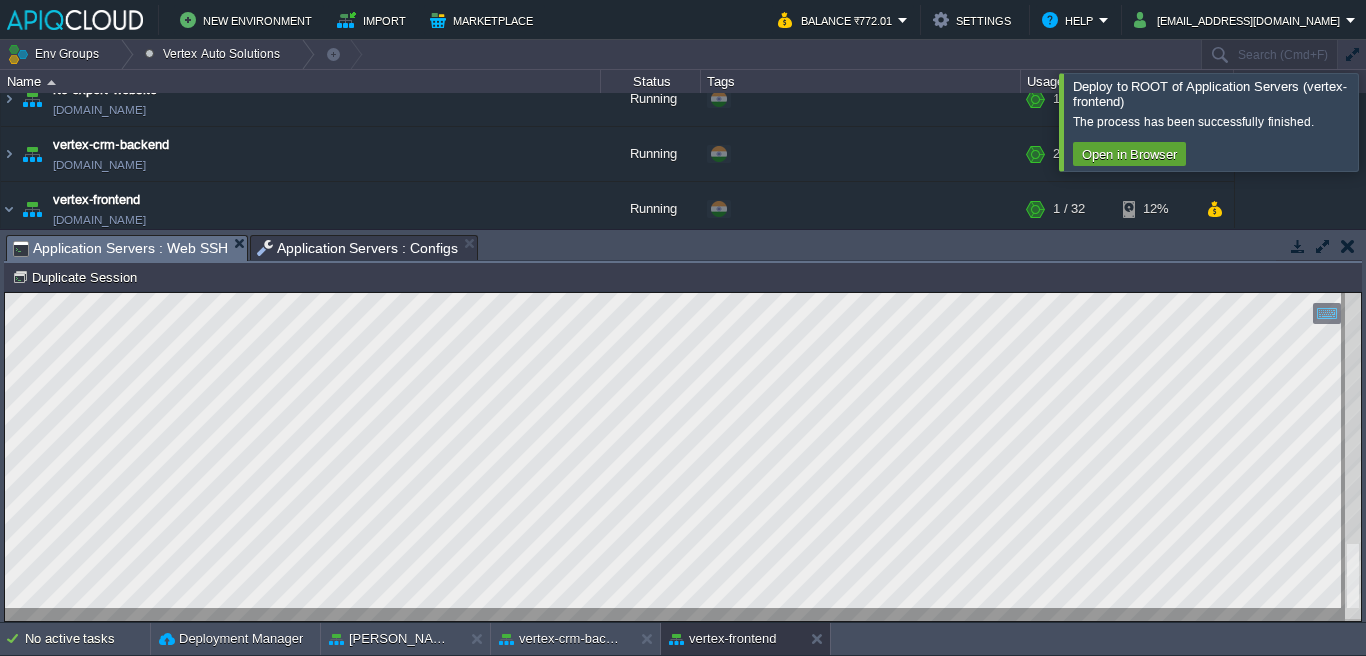 type on "FATAL ERROR: Reached heap limit Allocation failed - JavaScript heap out of memory" 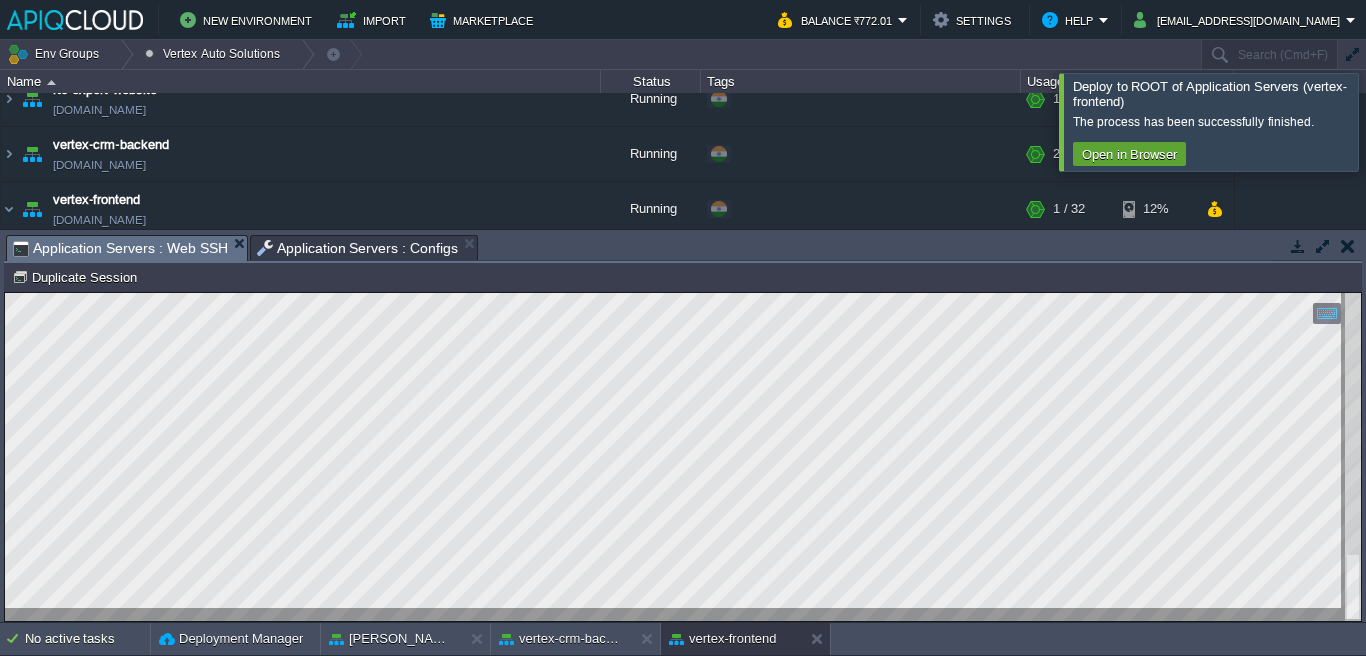 click at bounding box center [1390, 121] 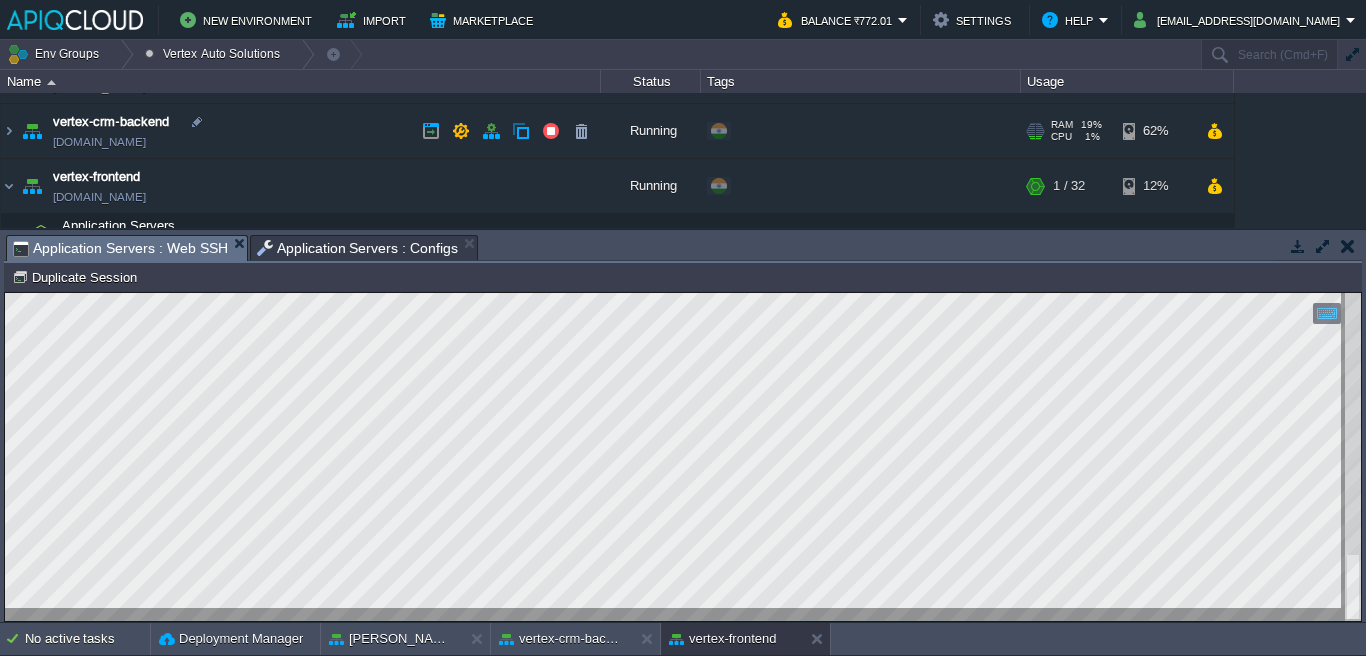 scroll, scrollTop: 96, scrollLeft: 0, axis: vertical 